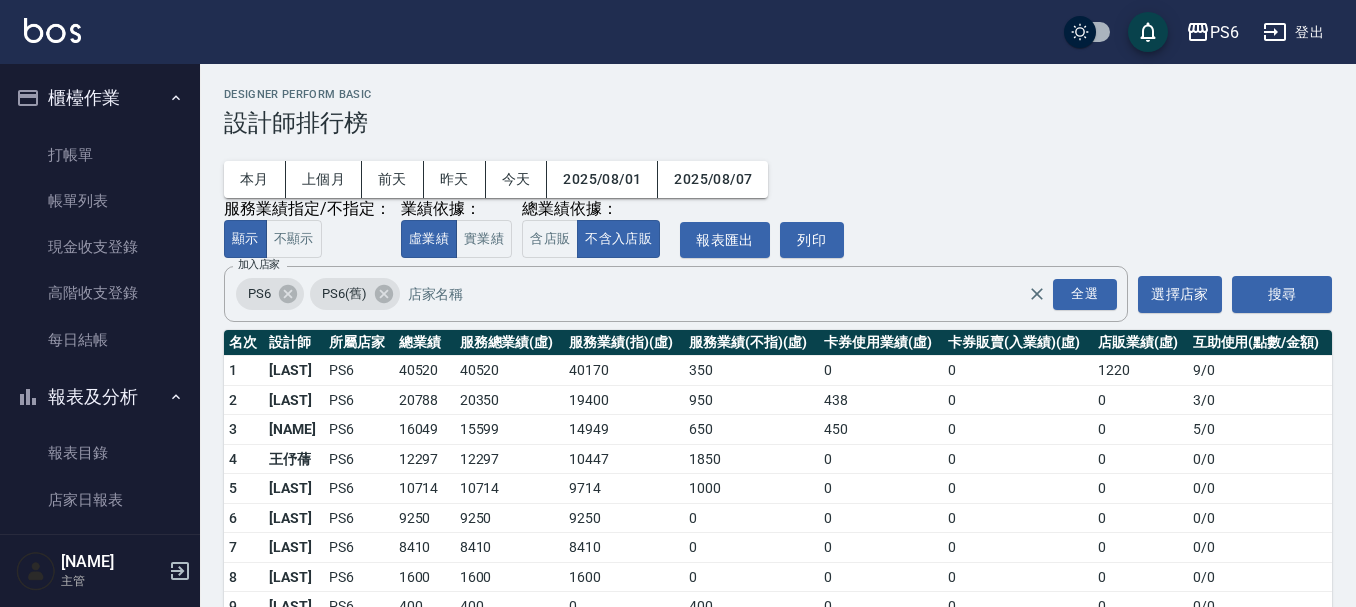 scroll, scrollTop: 68, scrollLeft: 0, axis: vertical 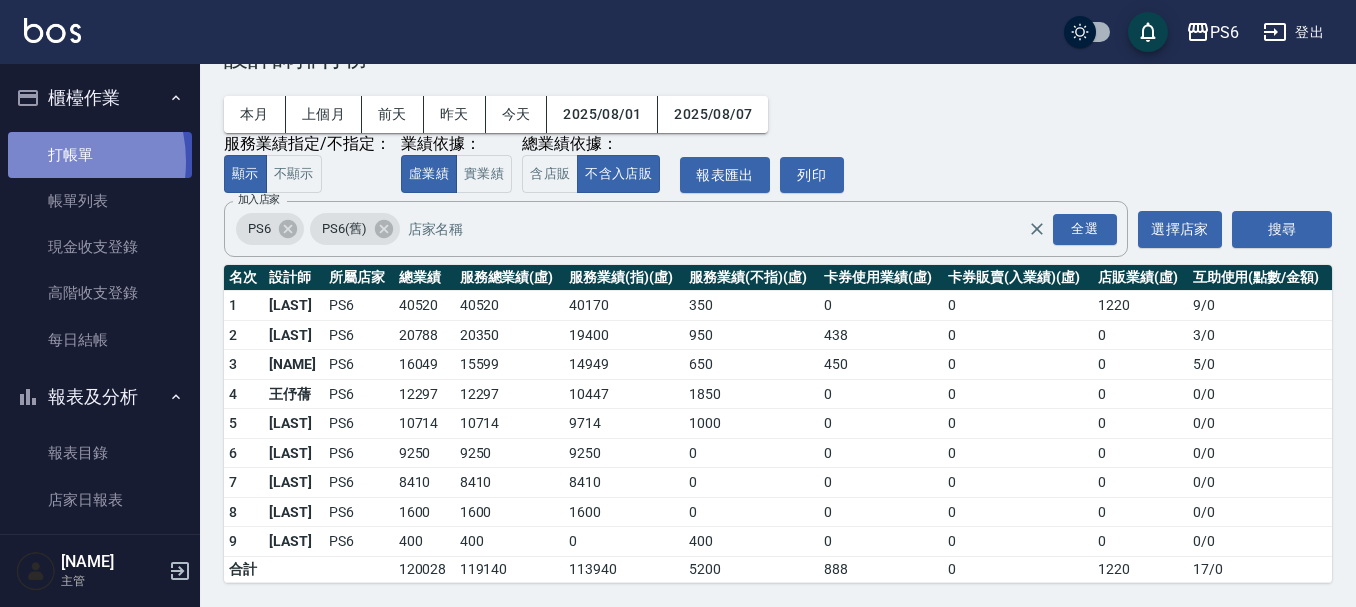click on "打帳單" at bounding box center (100, 155) 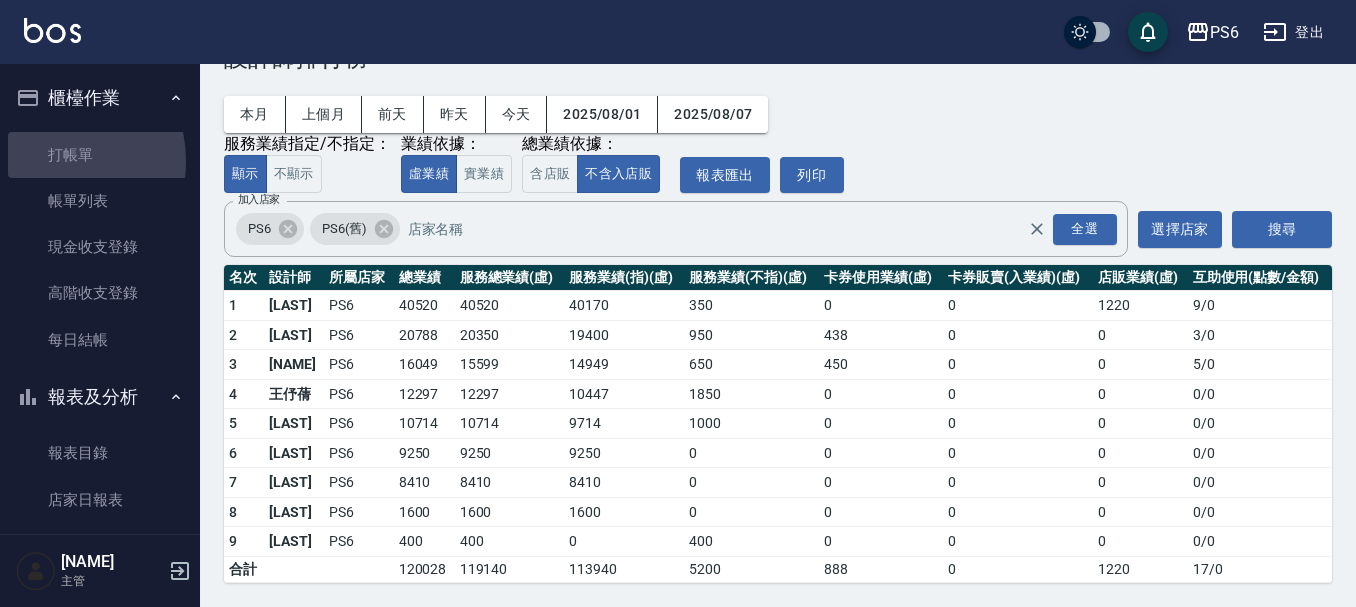 scroll, scrollTop: 0, scrollLeft: 0, axis: both 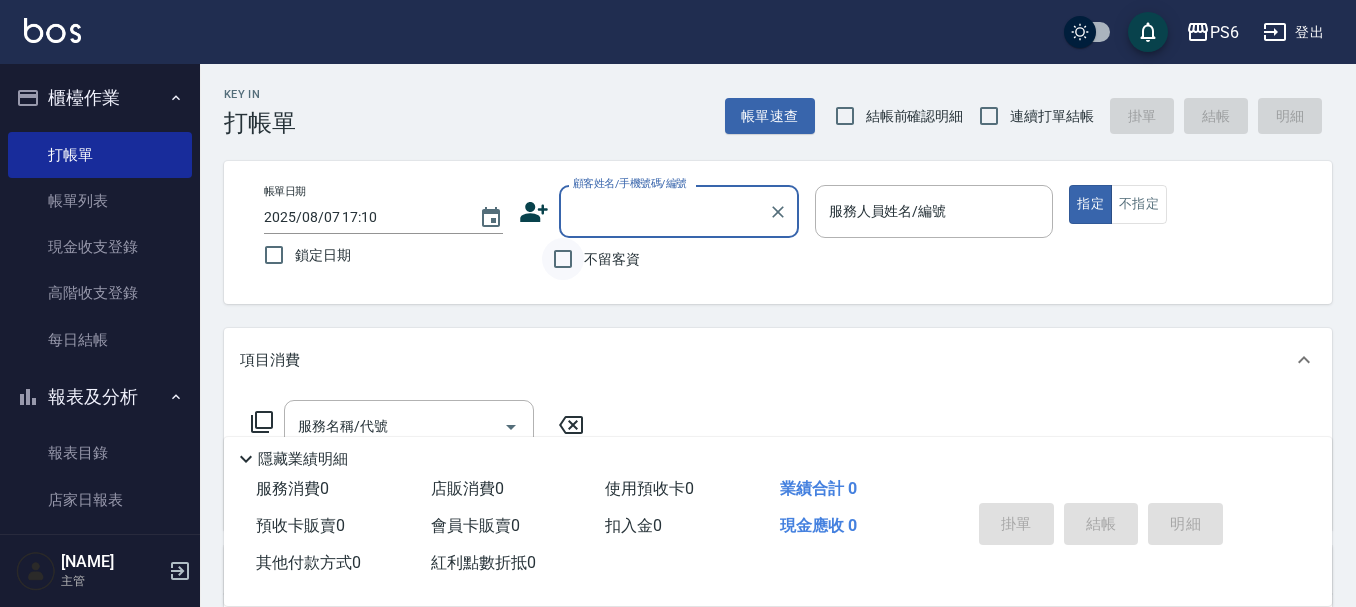 click on "不留客資" at bounding box center [563, 259] 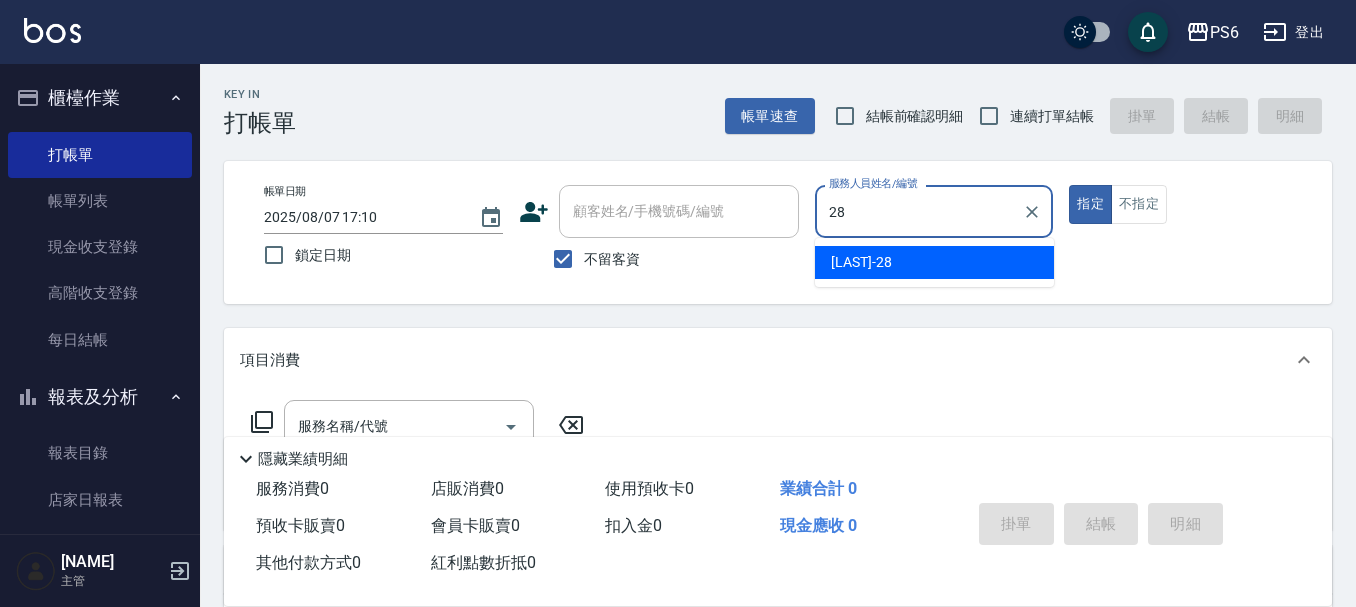 type on "[LAST]-28" 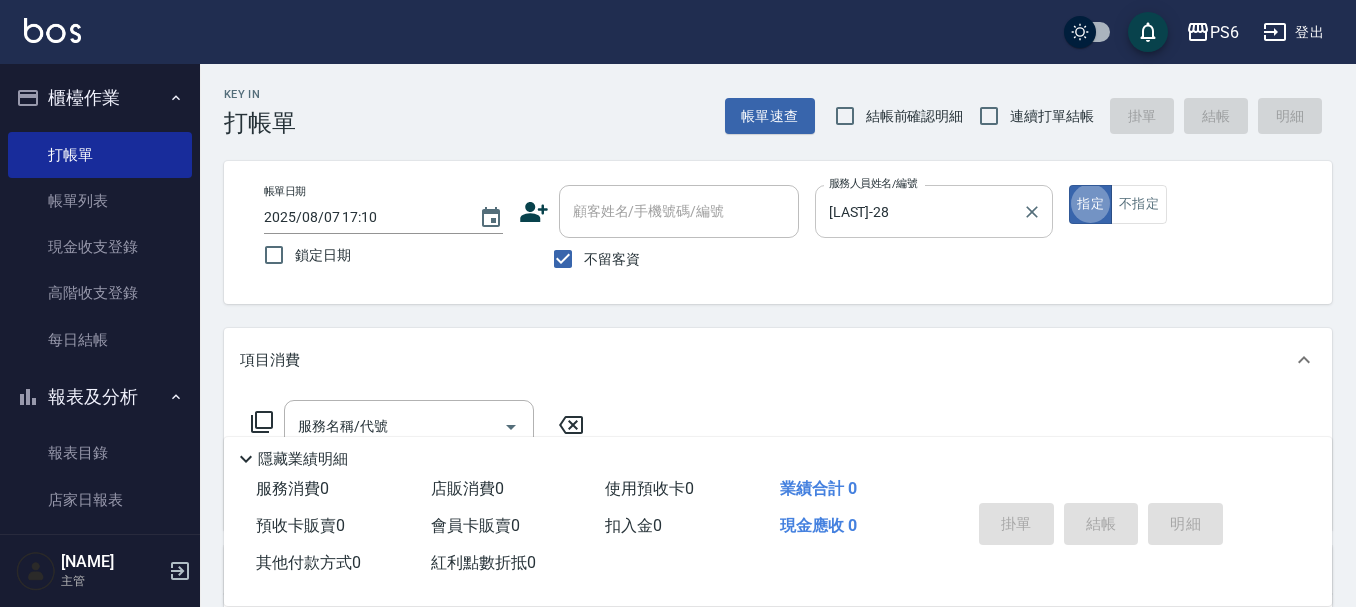 type on "true" 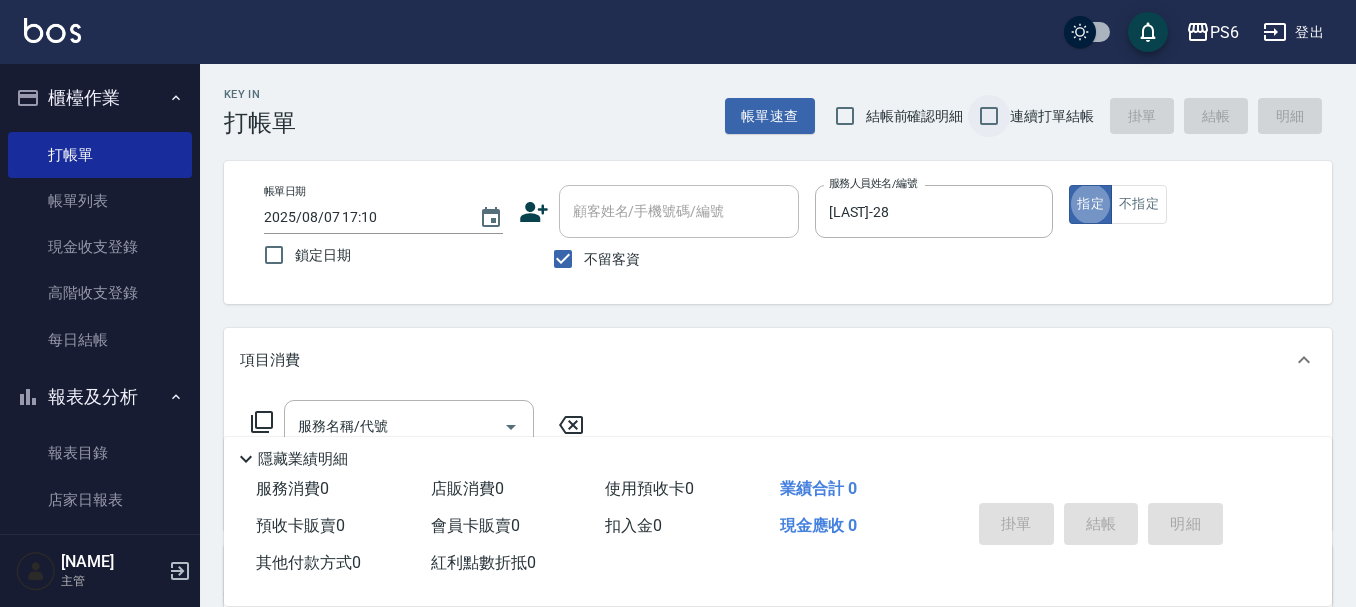 click on "連續打單結帳" at bounding box center [989, 116] 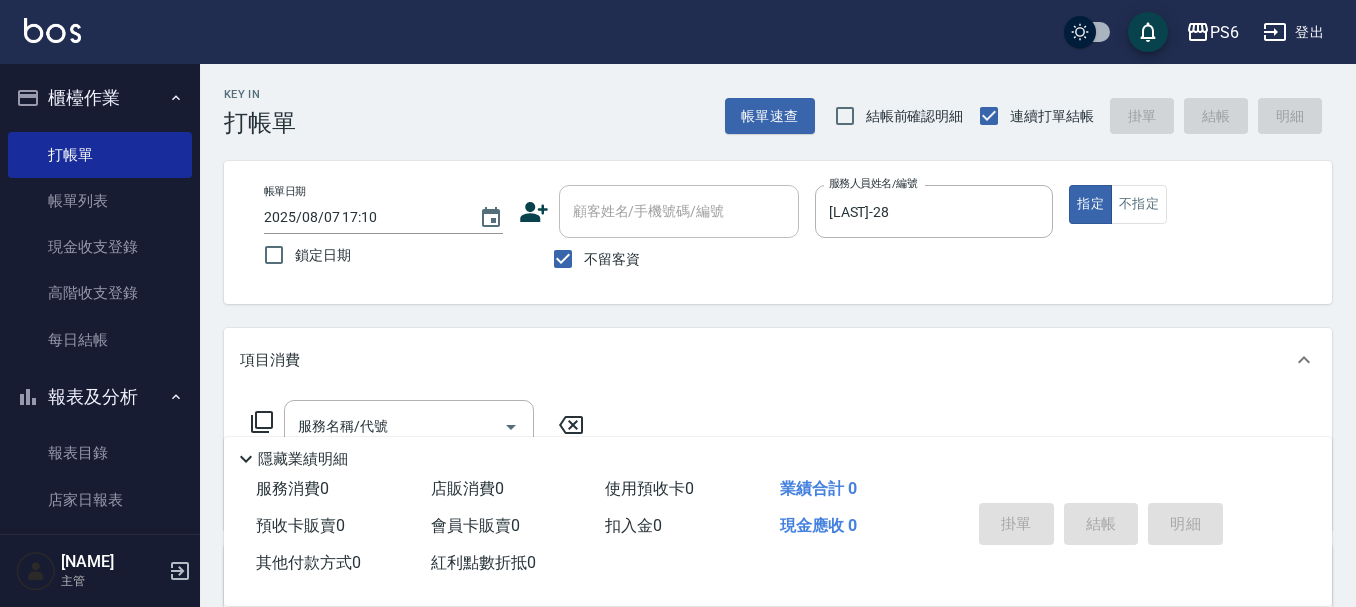 scroll, scrollTop: 100, scrollLeft: 0, axis: vertical 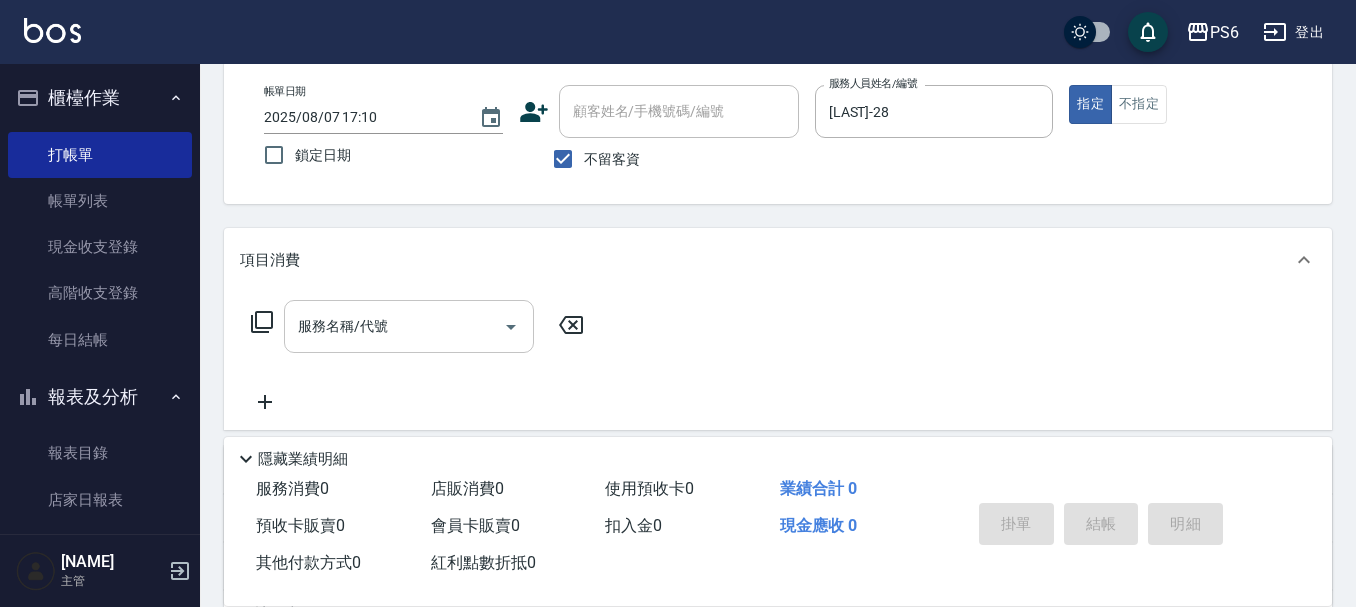 click on "服務名稱/代號" at bounding box center (394, 326) 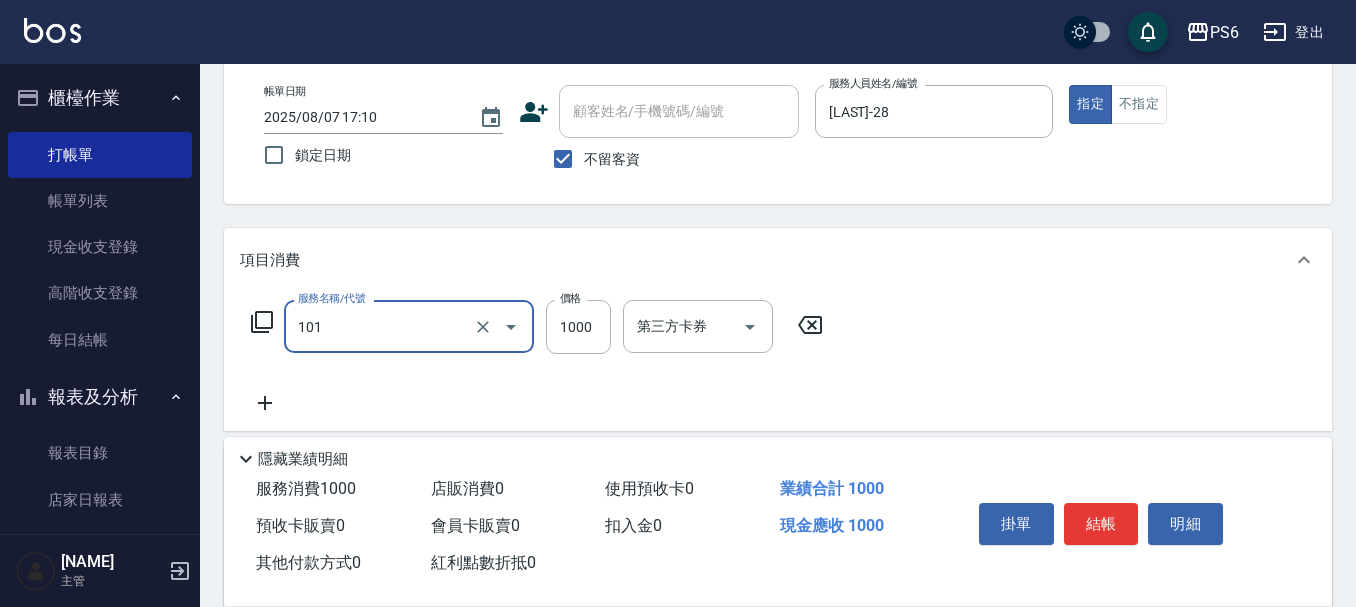 type on "頭皮基礎養護(101)" 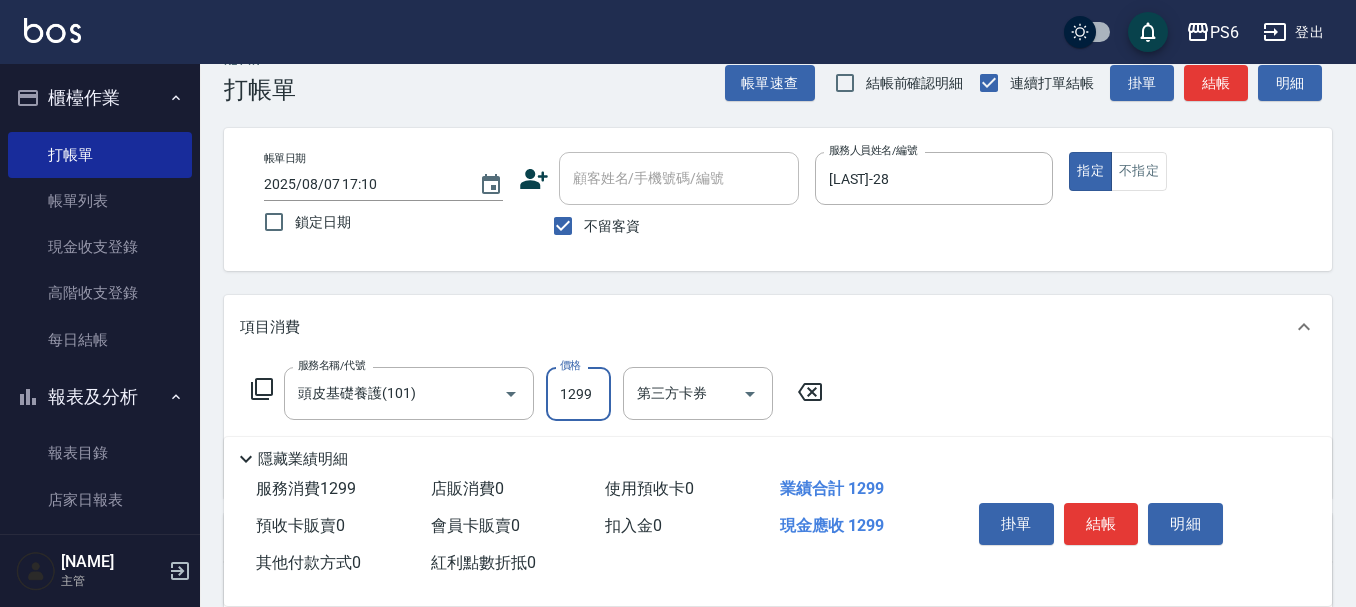 scroll, scrollTop: 0, scrollLeft: 0, axis: both 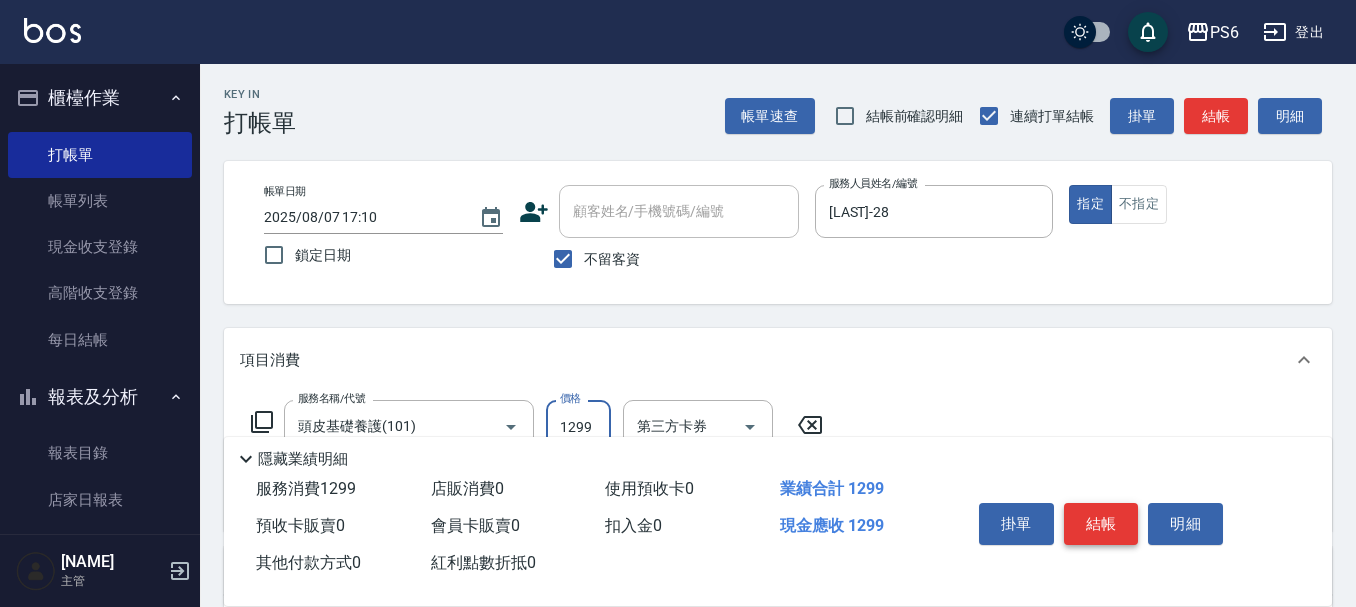 type on "1299" 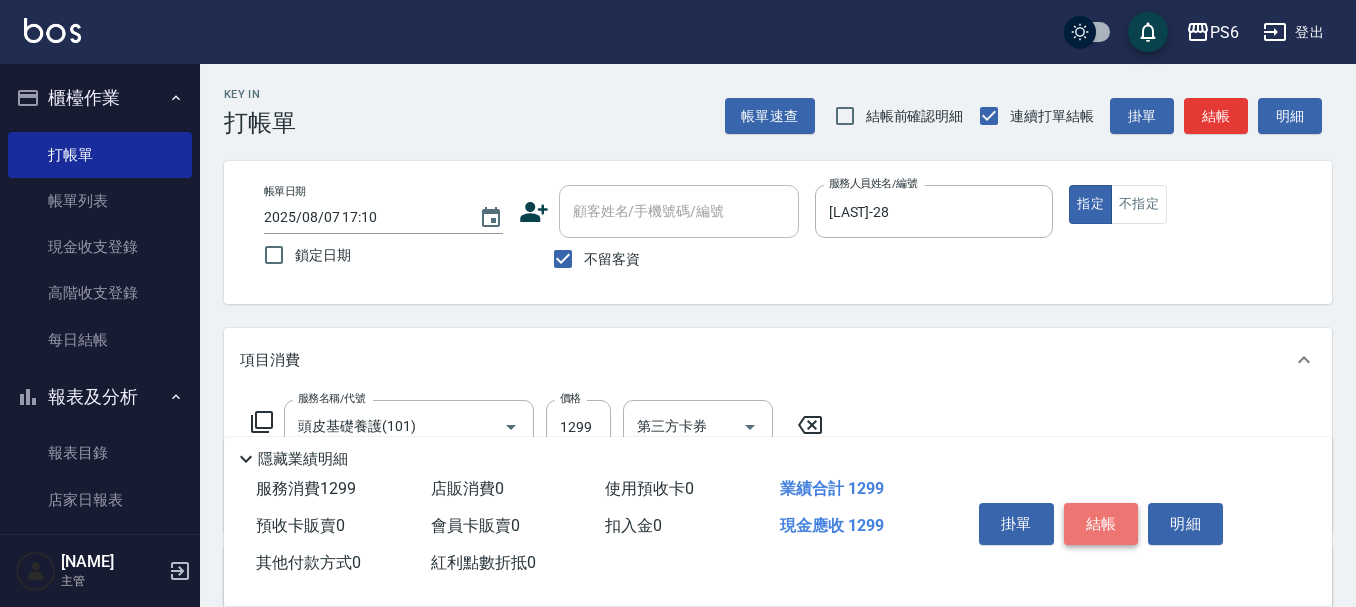 click on "結帳" at bounding box center [1101, 524] 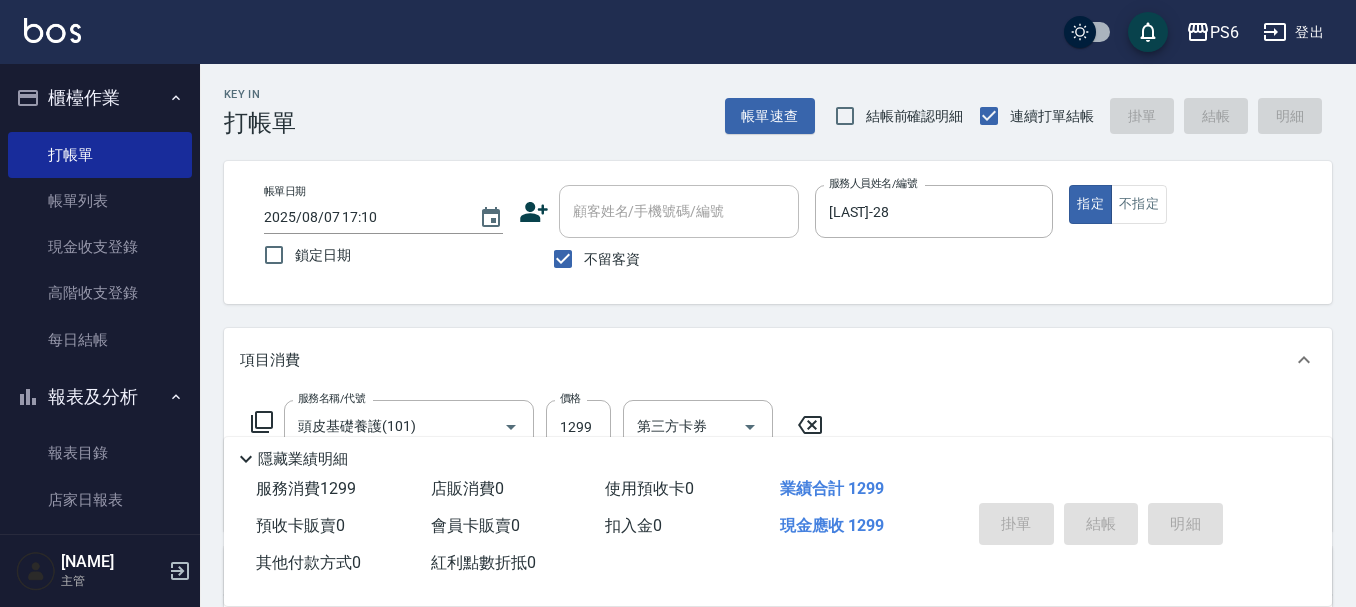 type on "2025/08/07 17:11" 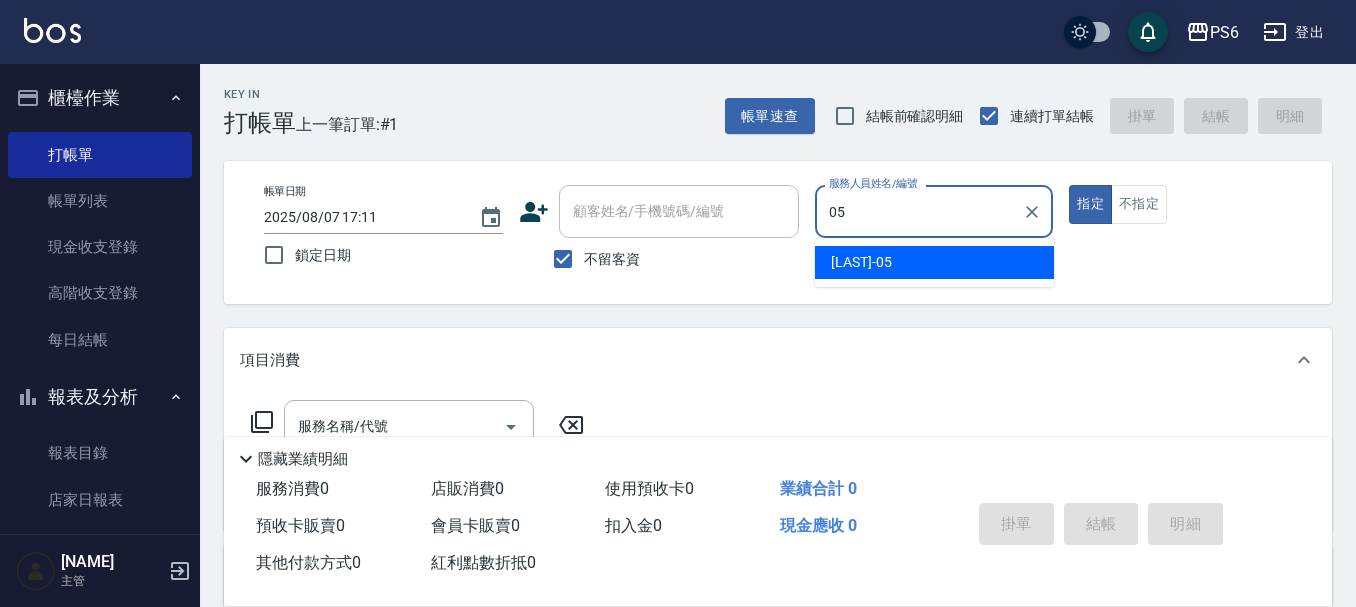 type on "[LAST]-05" 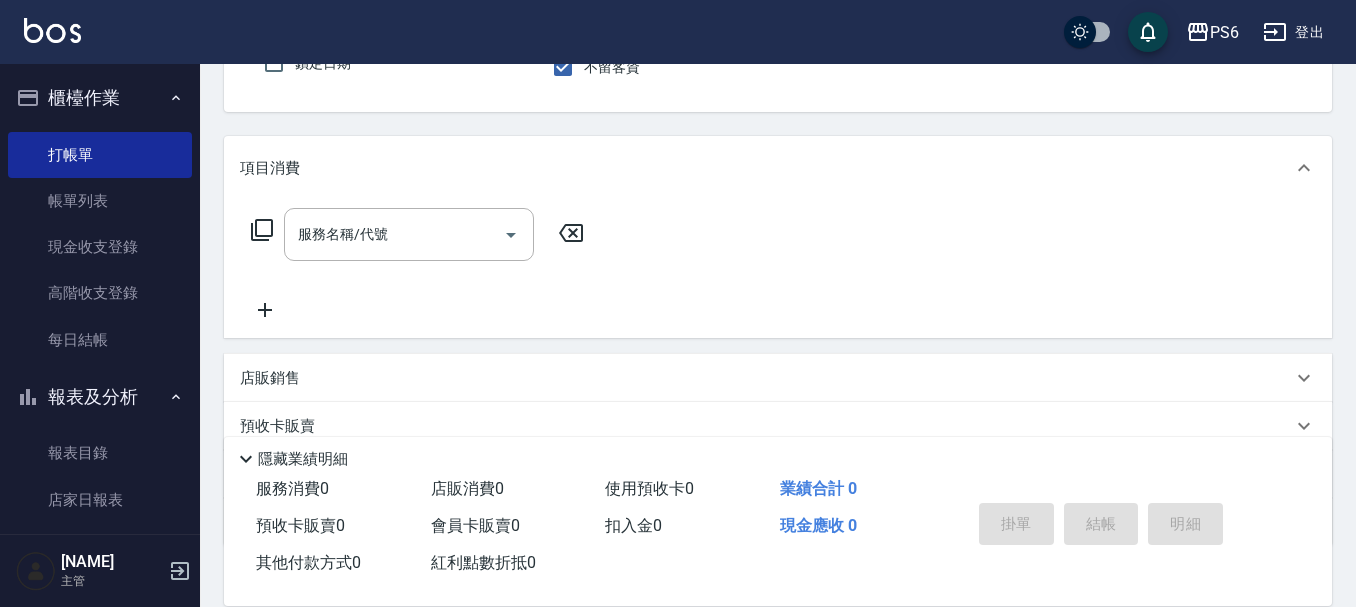 scroll, scrollTop: 200, scrollLeft: 0, axis: vertical 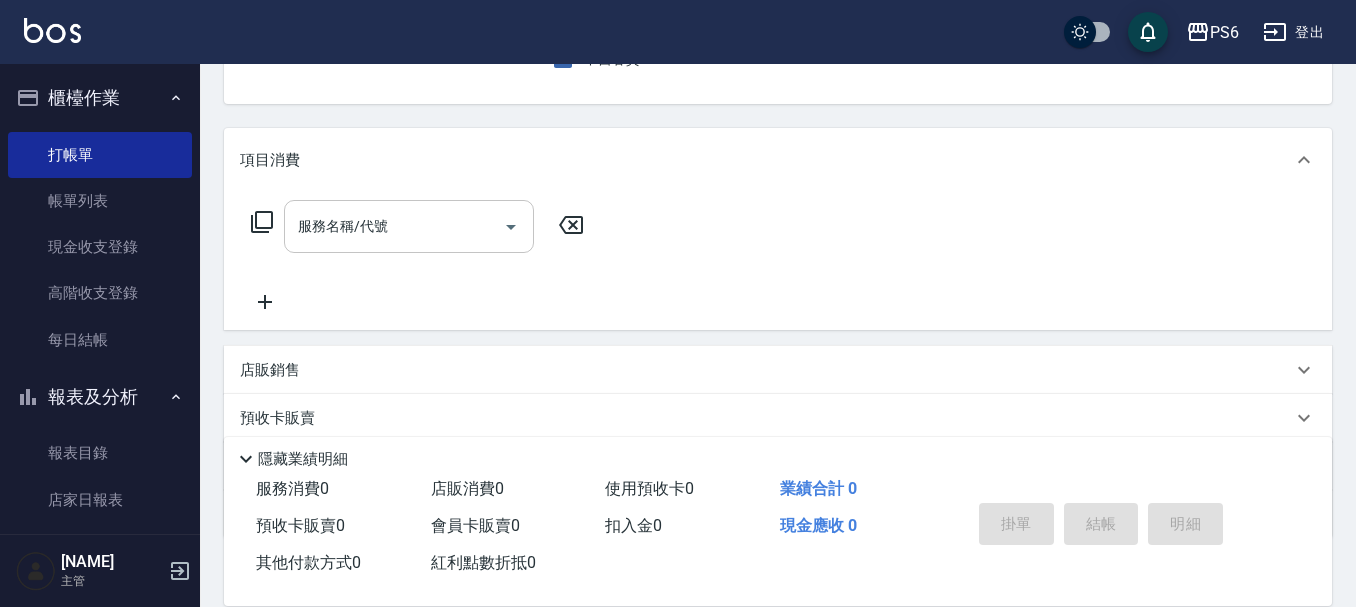 click on "服務名稱/代號 服務名稱/代號" at bounding box center (409, 226) 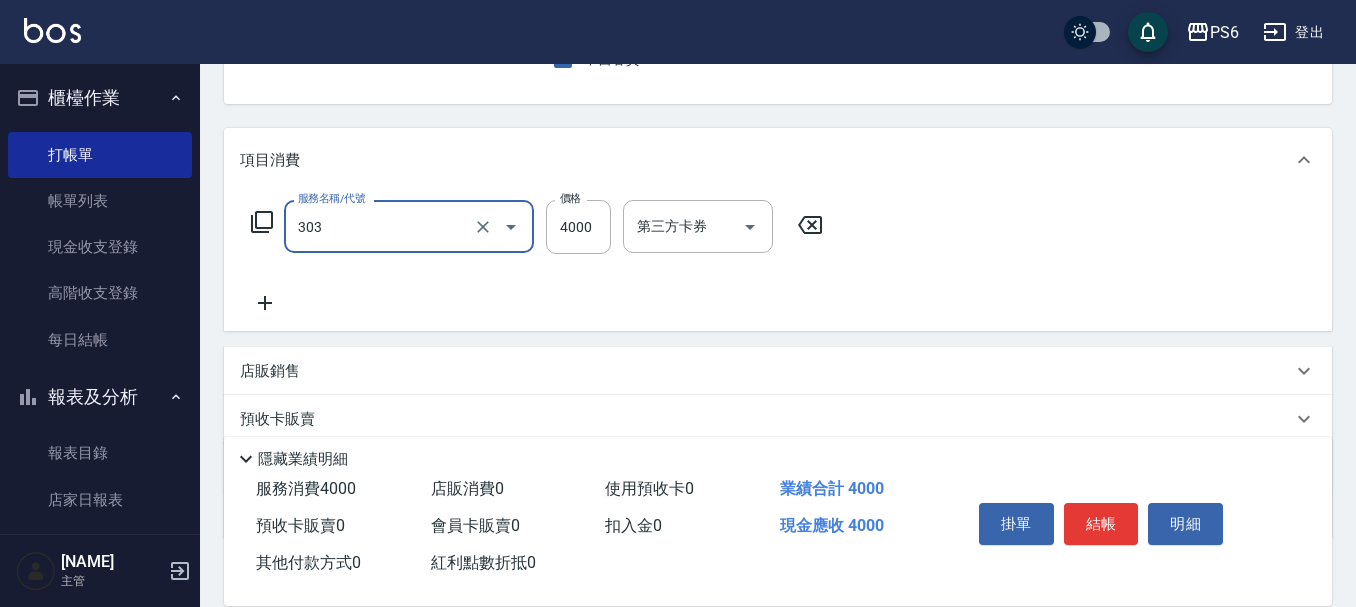 type on "塑形燙(303)" 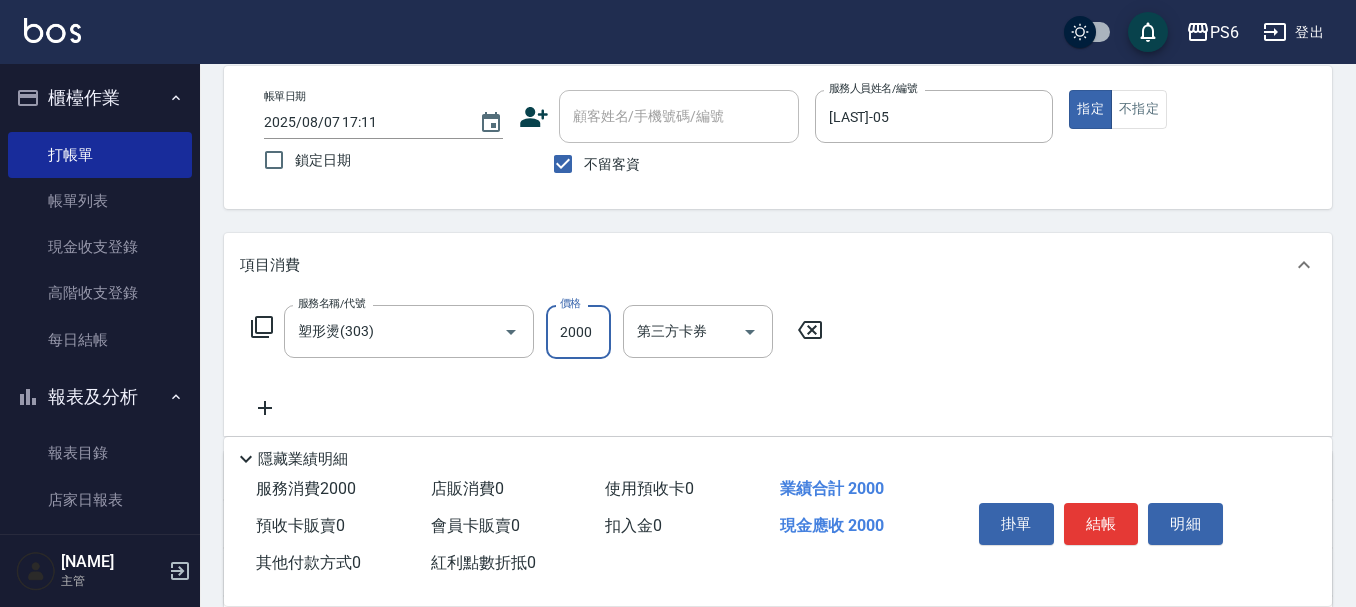 scroll, scrollTop: 0, scrollLeft: 0, axis: both 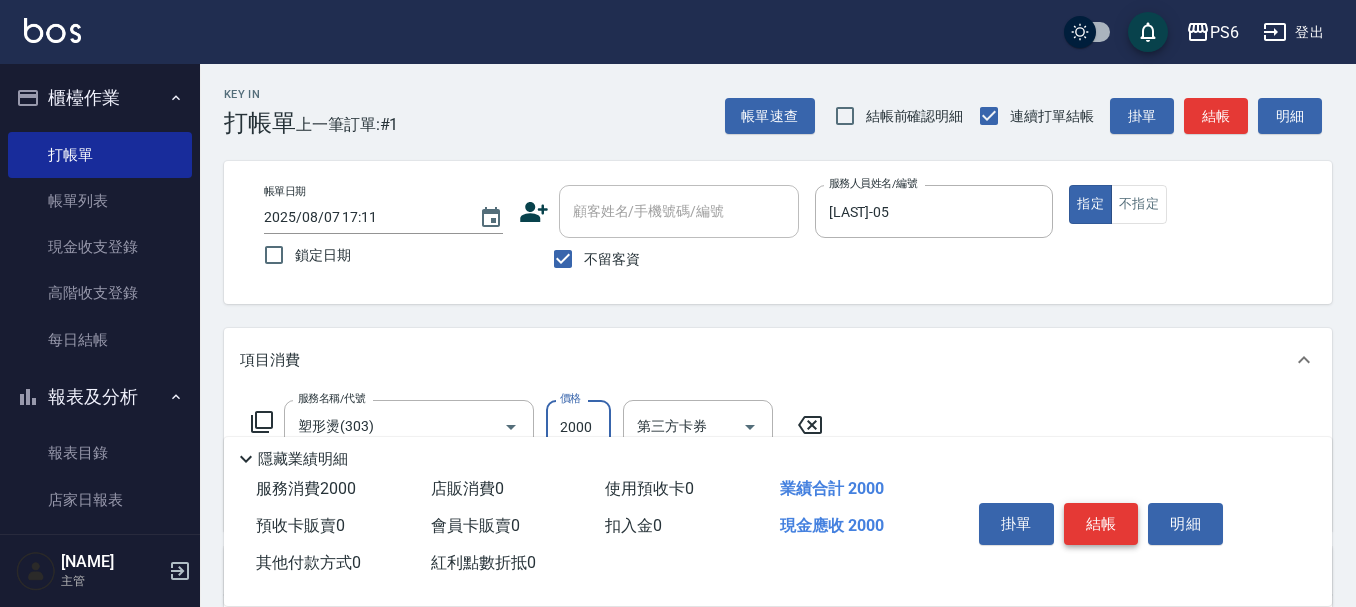 type on "2000" 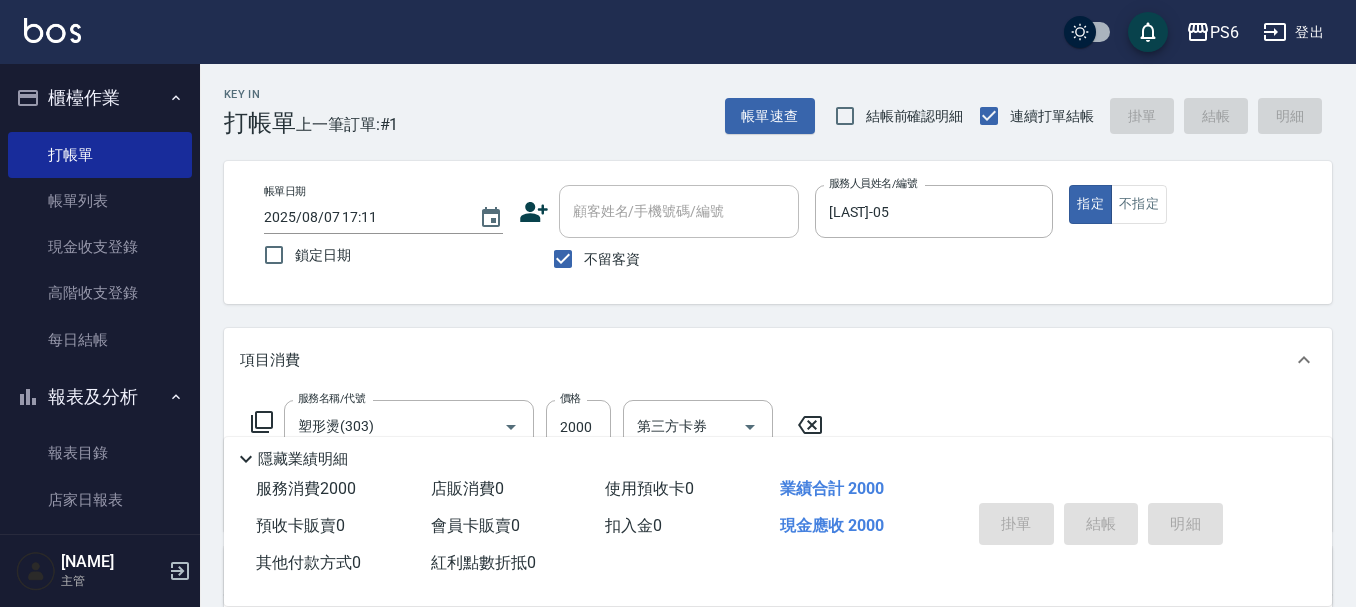 type on "2025/08/07 17:12" 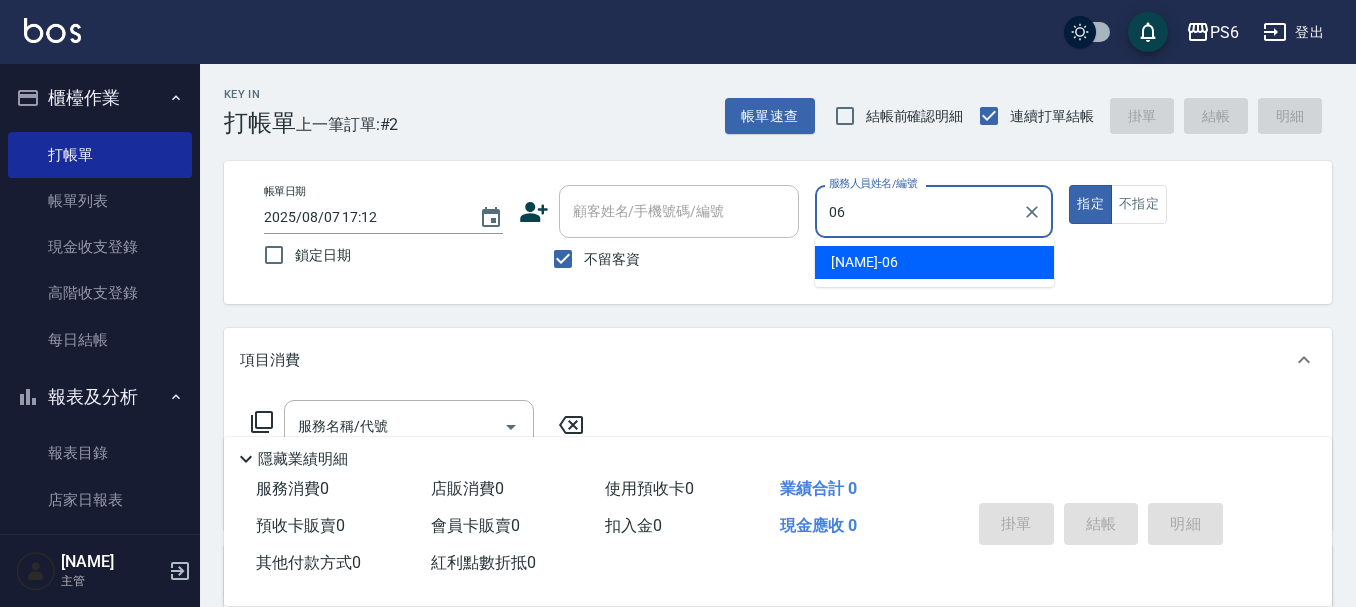 type on "[NAME]-06" 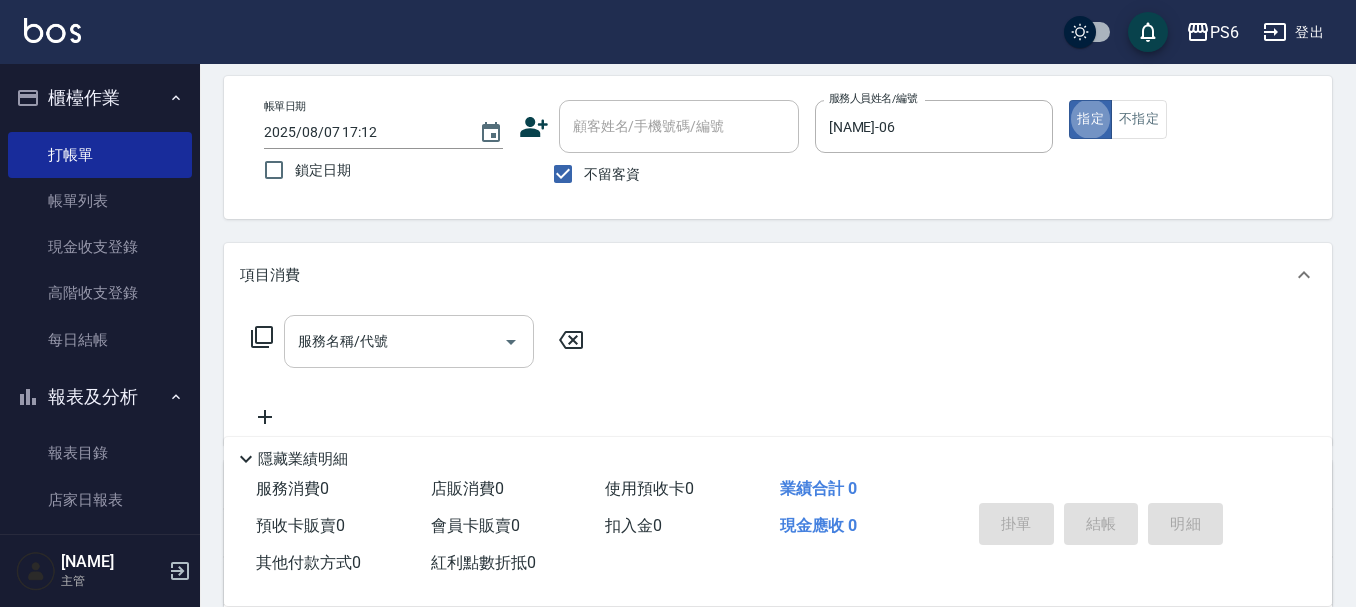 scroll, scrollTop: 200, scrollLeft: 0, axis: vertical 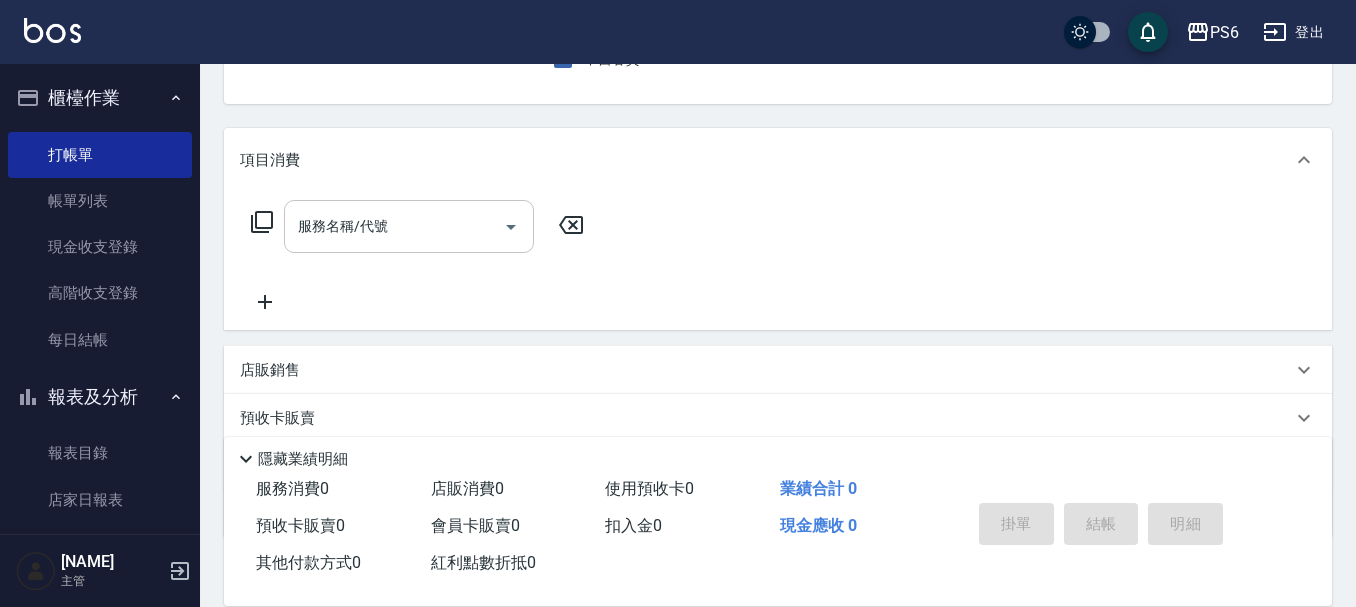 click on "服務名稱/代號" at bounding box center (394, 226) 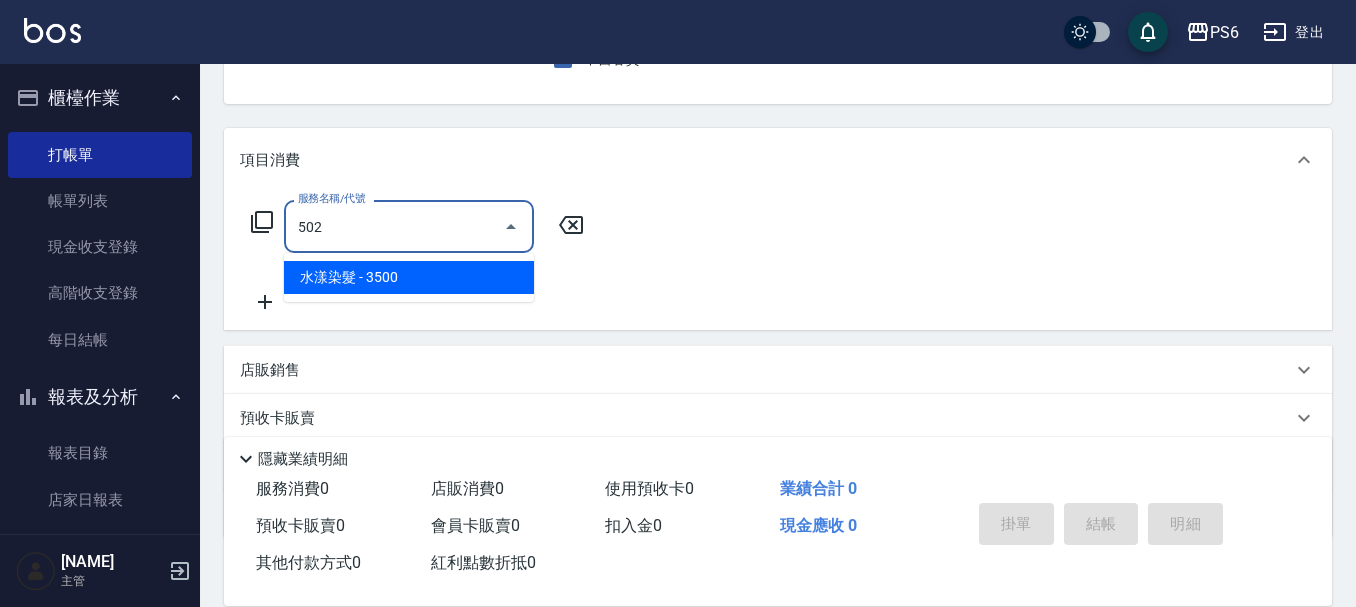 type on "水漾染髮(502)" 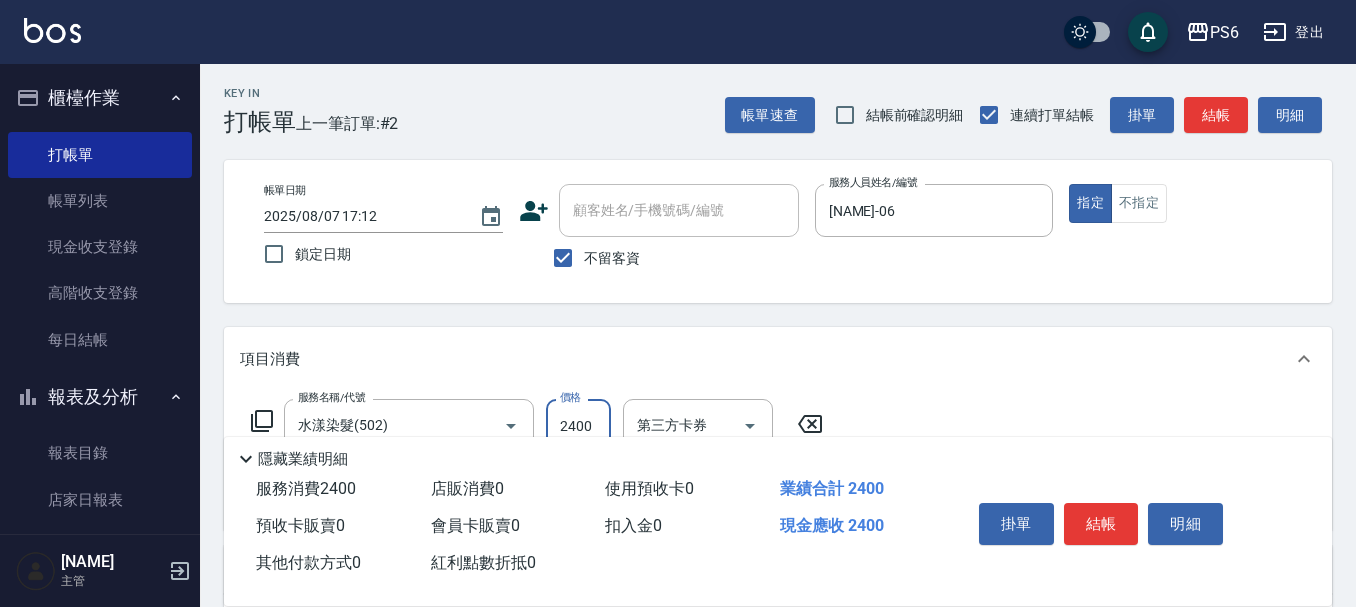 scroll, scrollTop: 0, scrollLeft: 0, axis: both 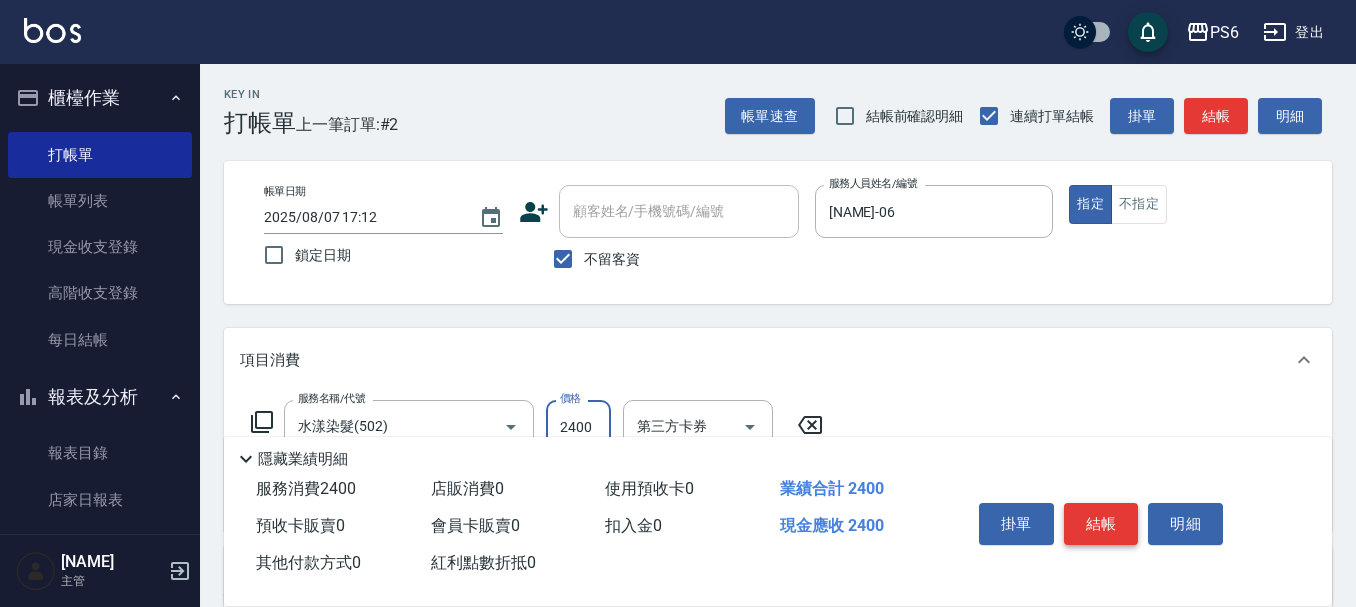 type on "2400" 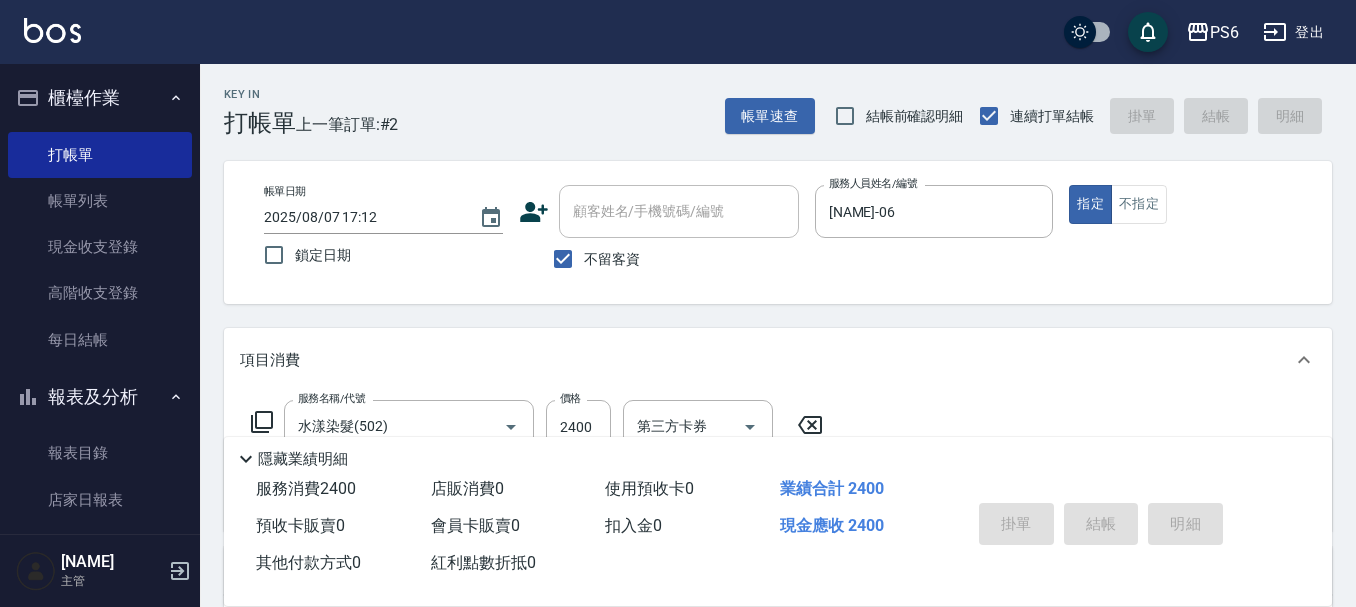type 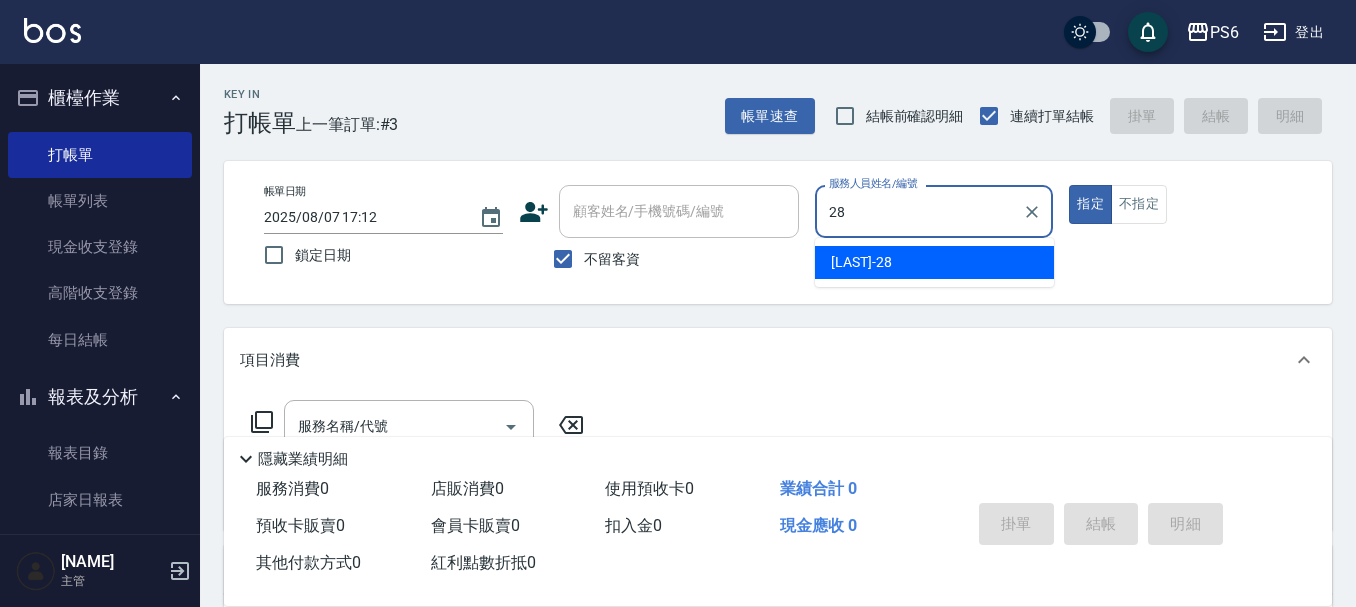 type on "[LAST]-28" 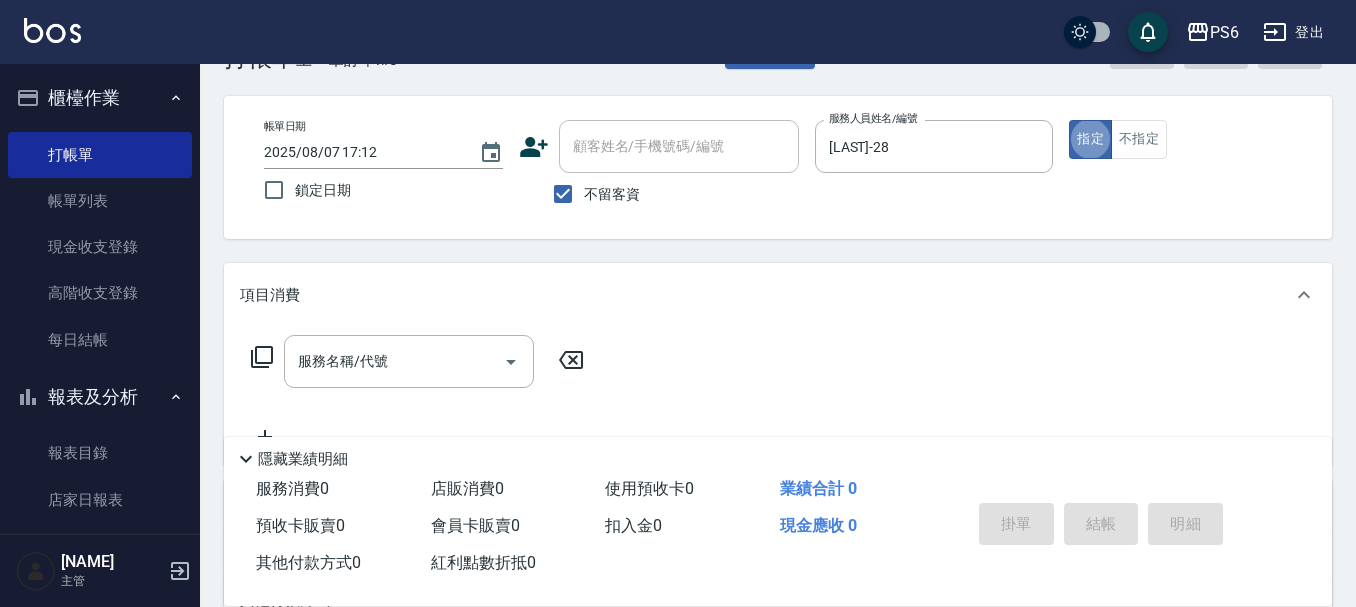 scroll, scrollTop: 100, scrollLeft: 0, axis: vertical 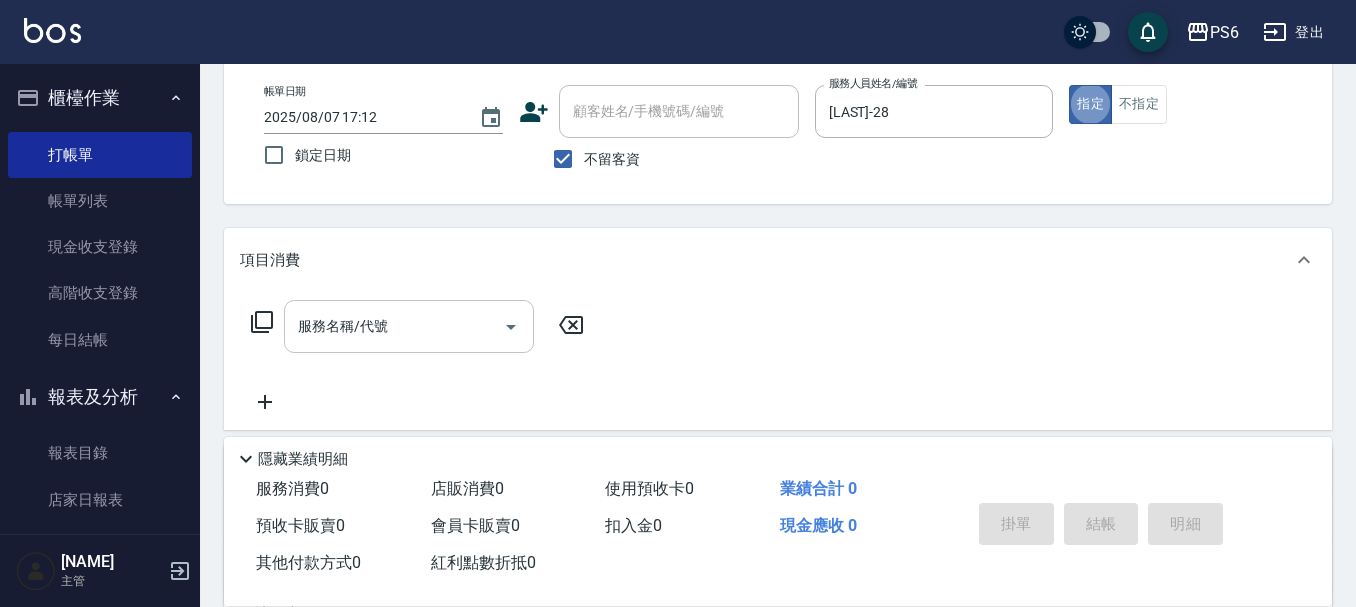 click on "服務名稱/代號" at bounding box center (394, 326) 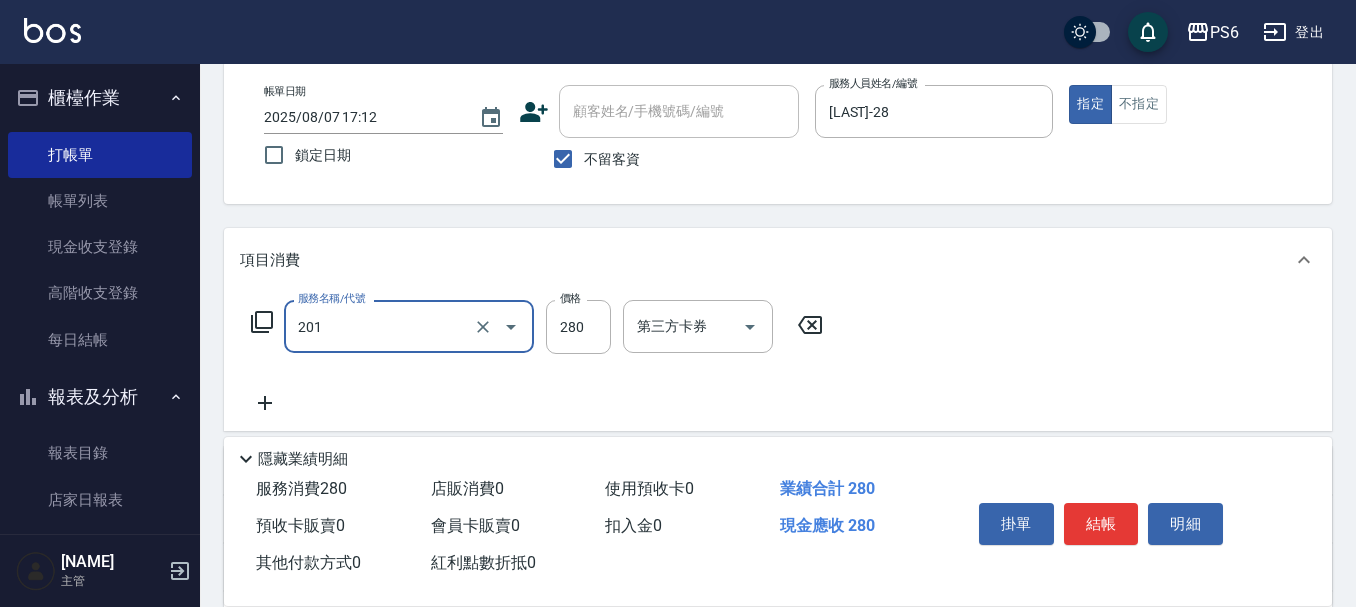 type on "一般洗髮(201)" 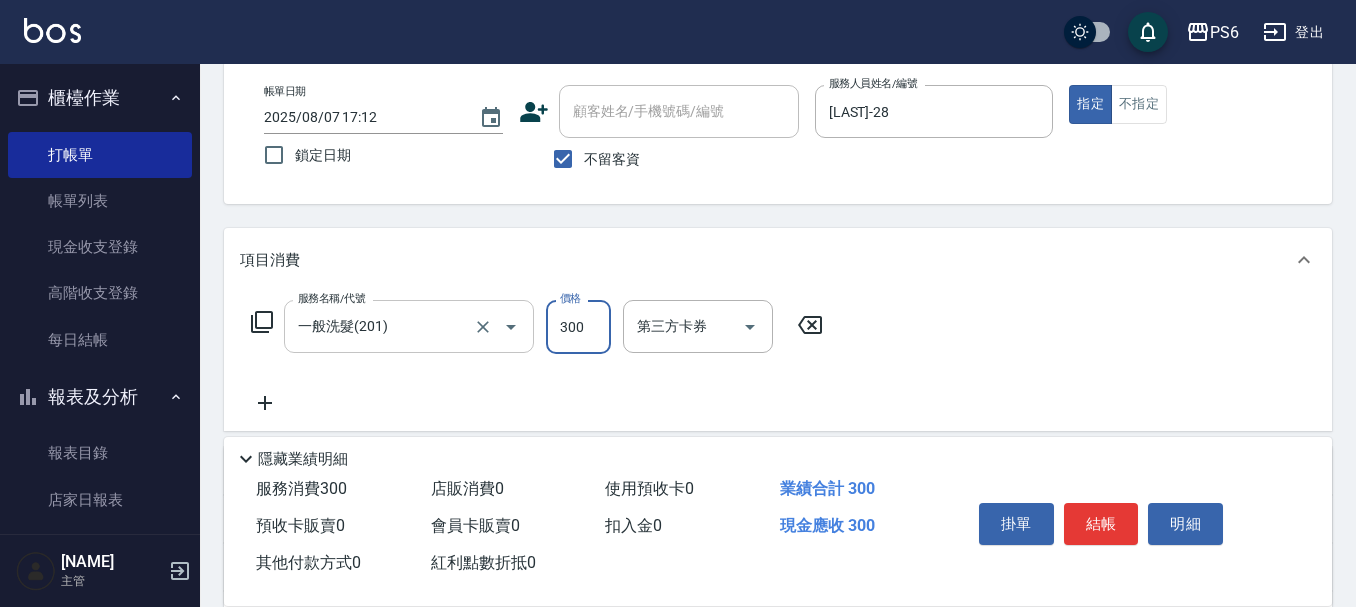 type on "300" 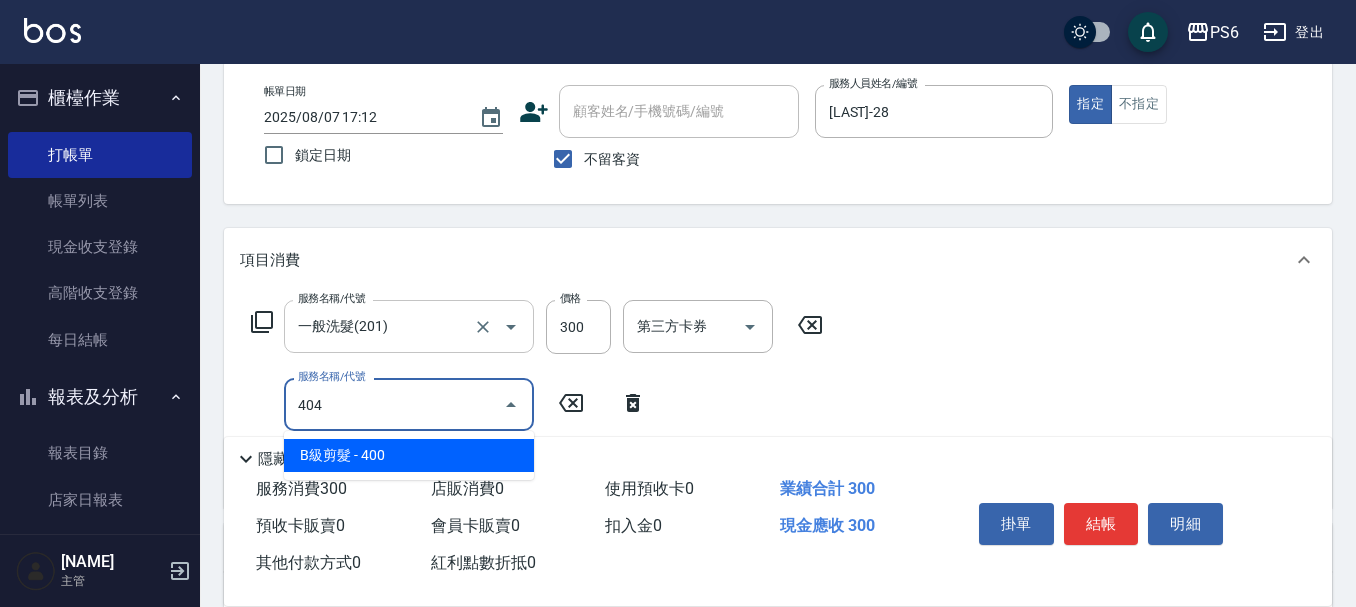 type on "B級剪髮(404)" 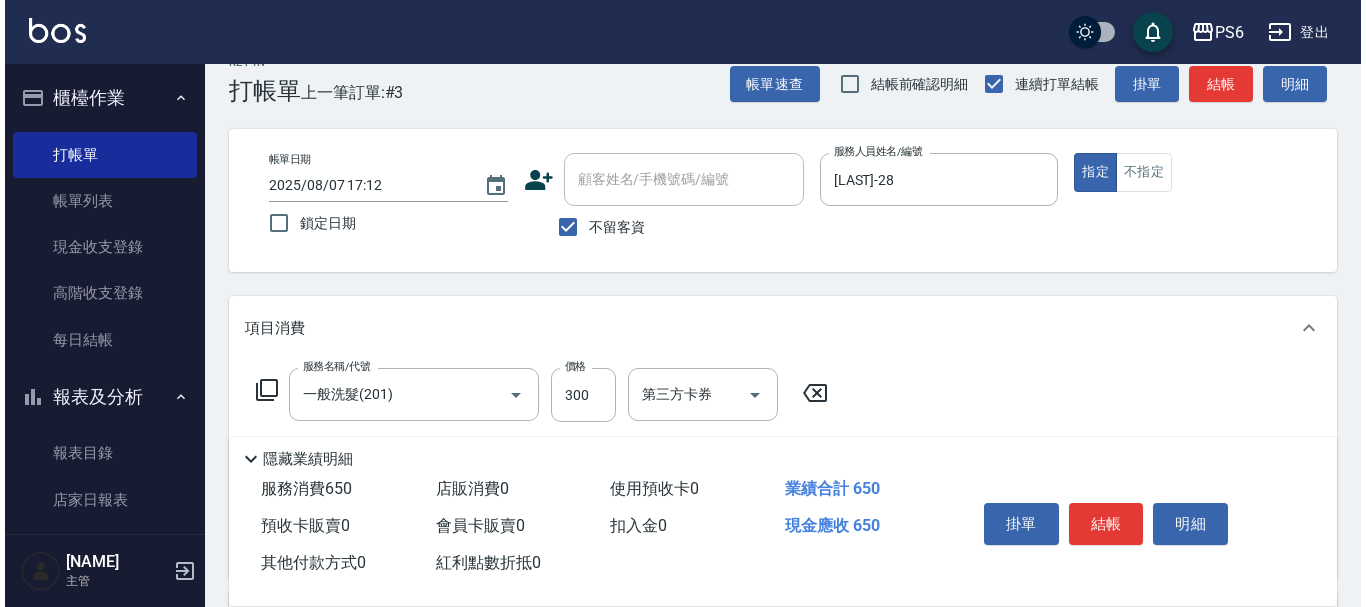 scroll, scrollTop: 0, scrollLeft: 0, axis: both 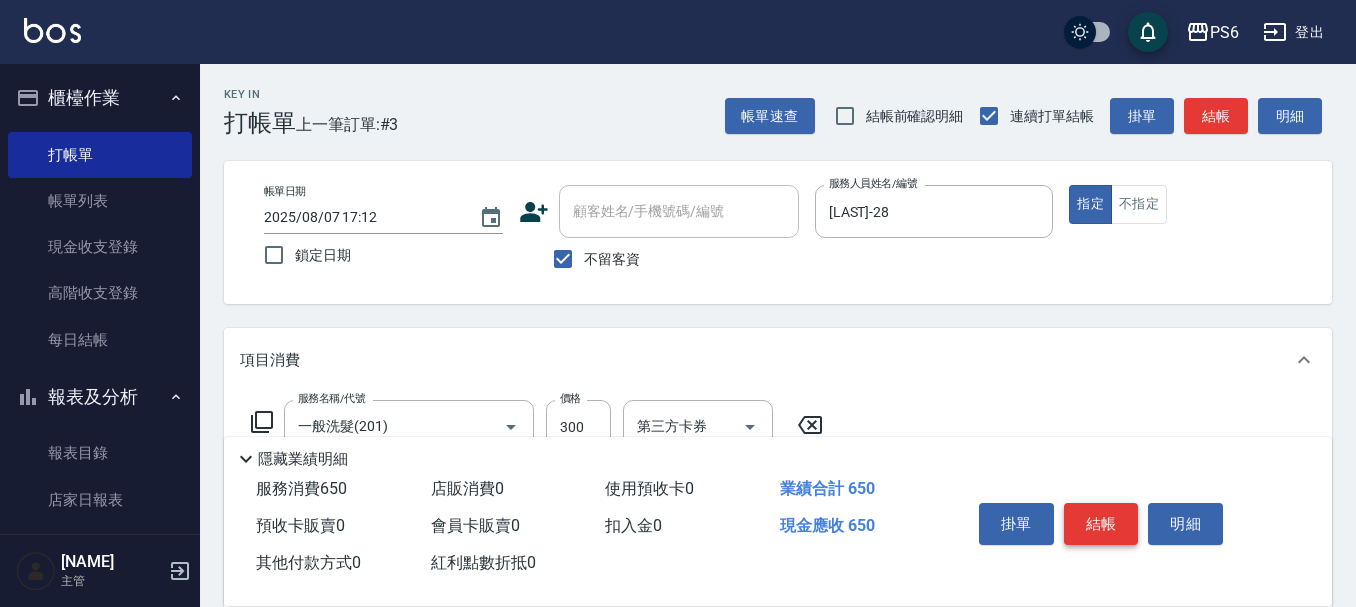 type on "350" 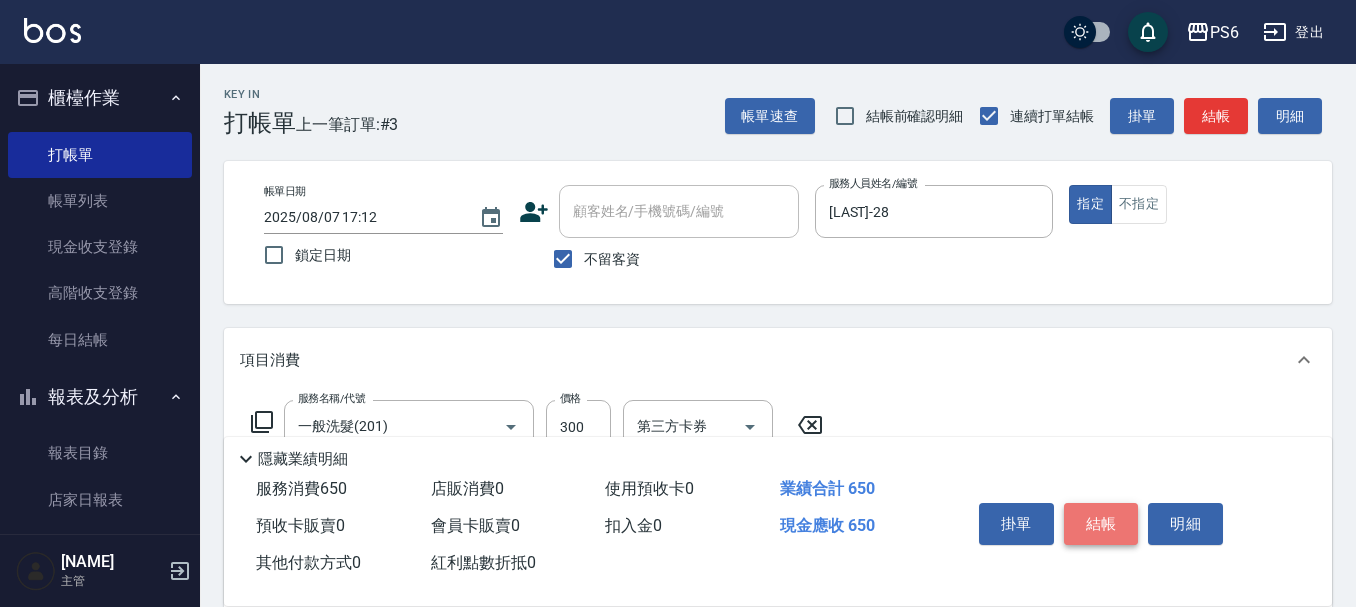 click on "結帳" at bounding box center (1101, 524) 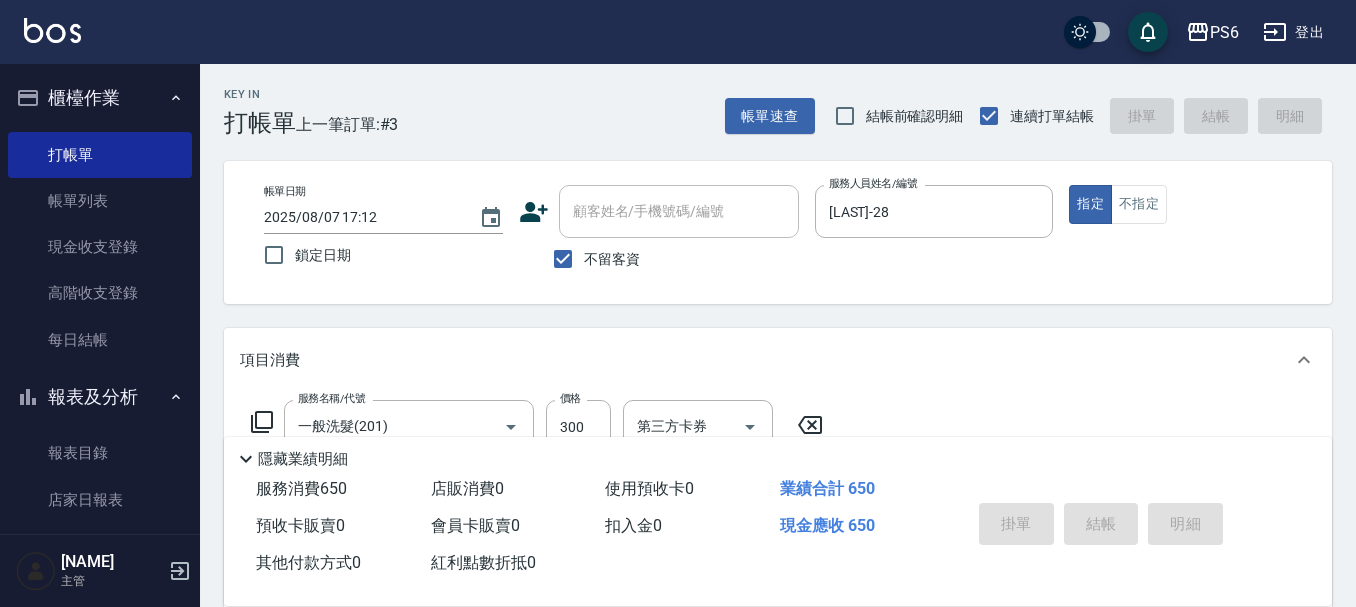 type 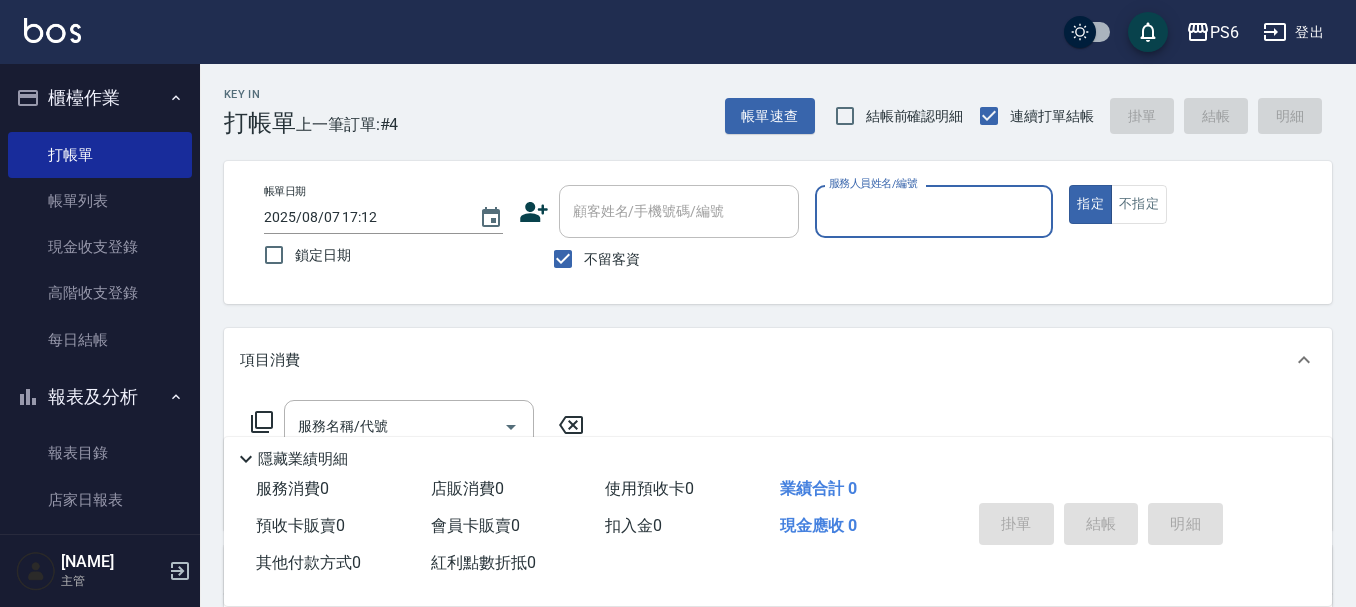 drag, startPoint x: 566, startPoint y: 258, endPoint x: 655, endPoint y: 212, distance: 100.18483 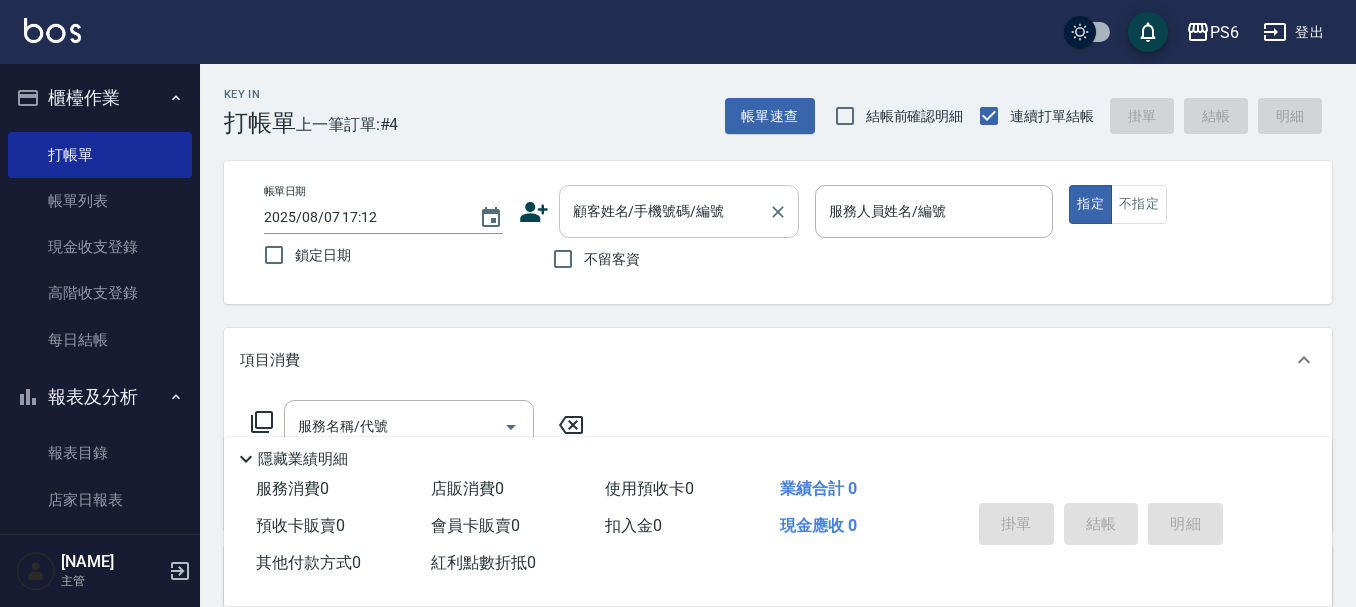 click on "顧客姓名/手機號碼/編號" at bounding box center [664, 211] 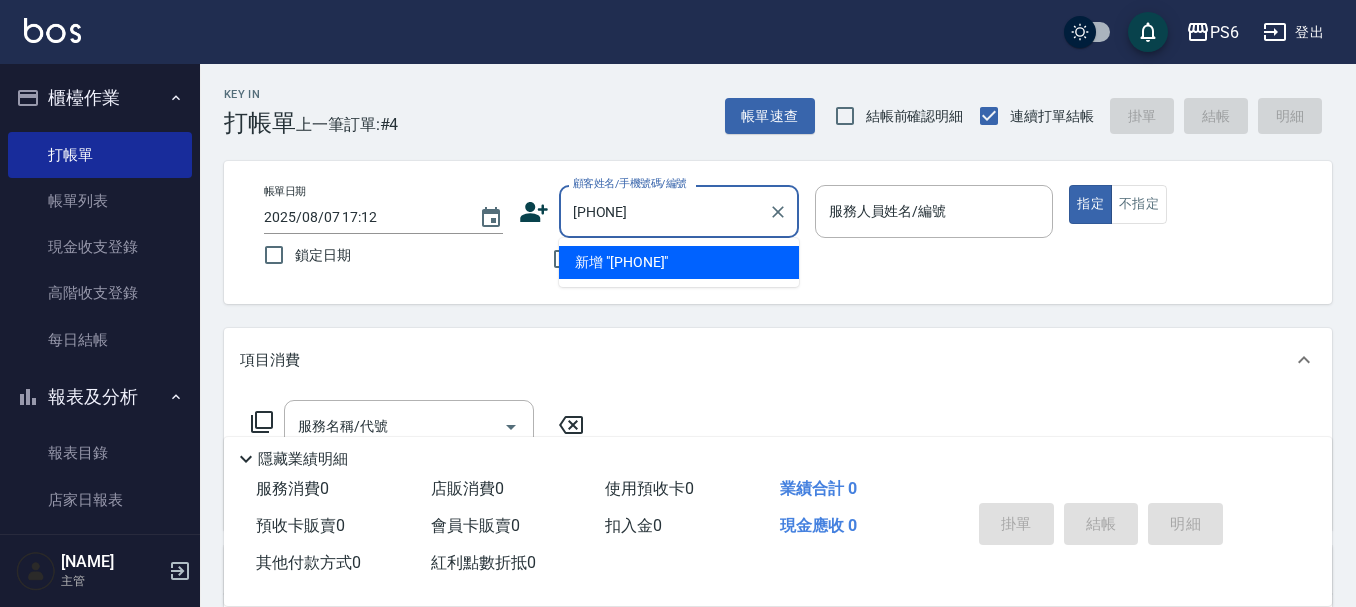 type on "[PHONE]" 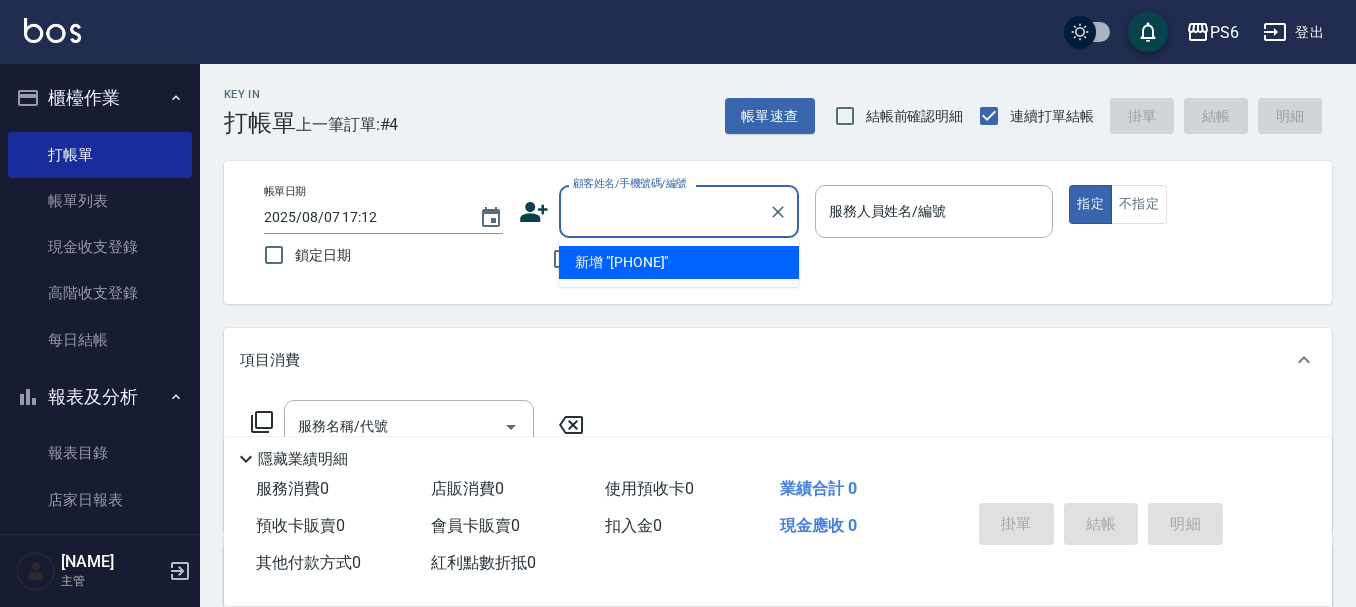 click 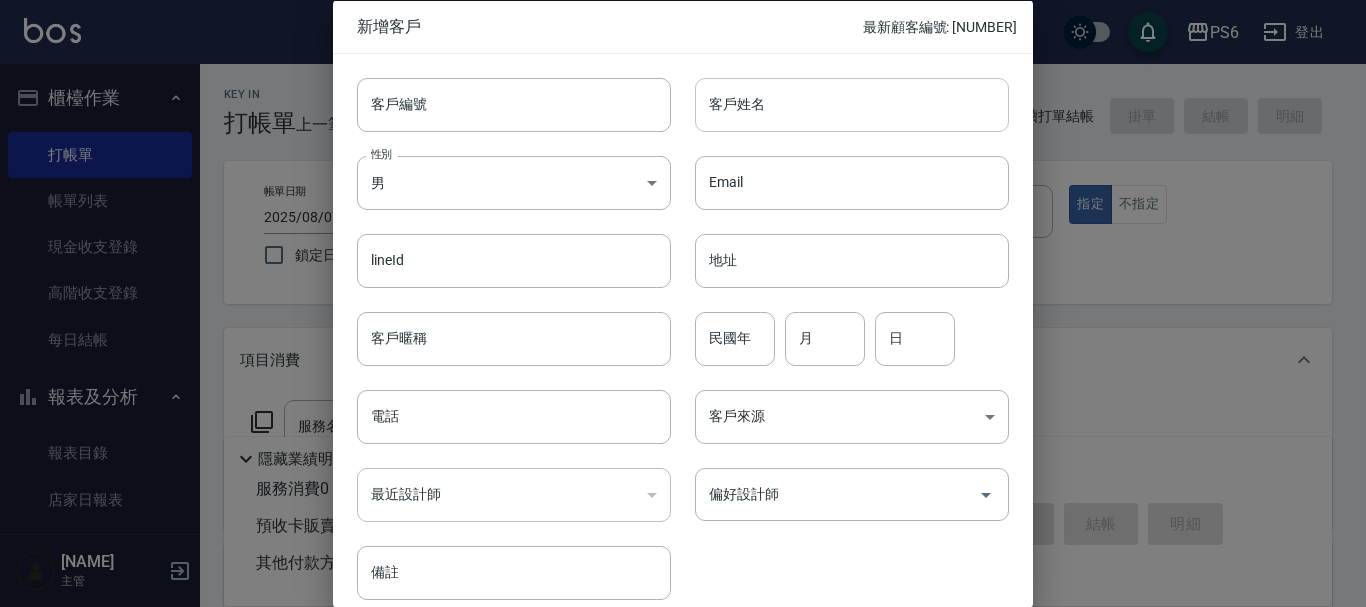 drag, startPoint x: 772, startPoint y: 105, endPoint x: 794, endPoint y: 119, distance: 26.076809 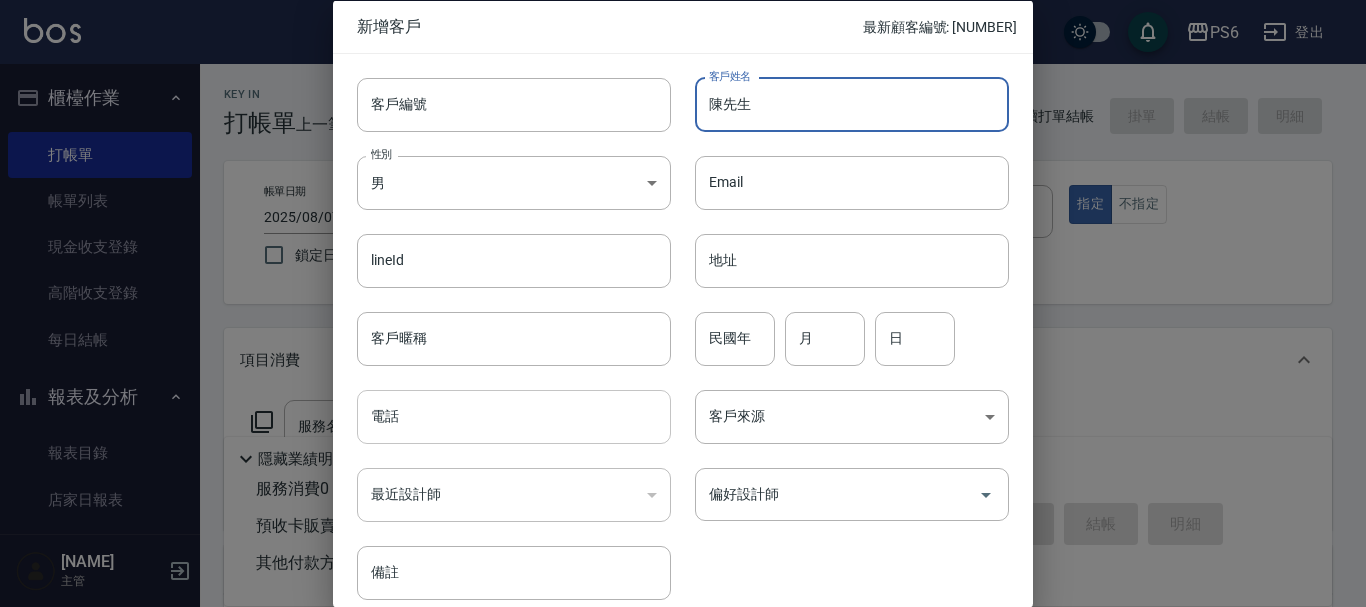 type on "陳先生" 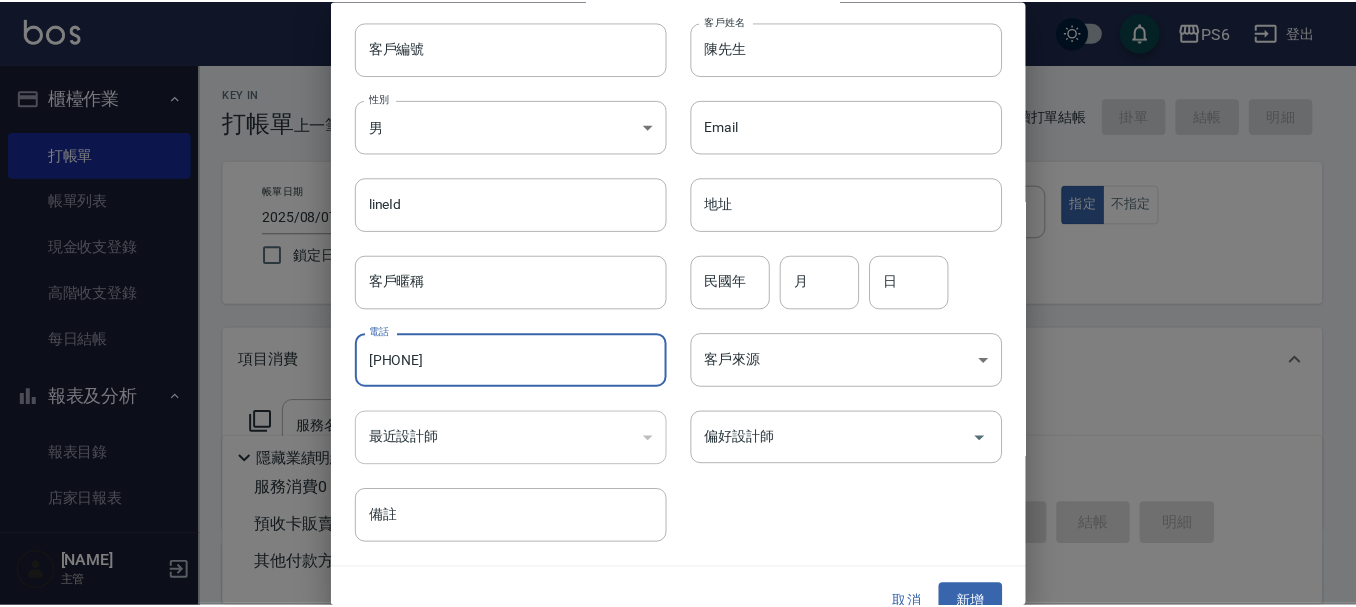 scroll, scrollTop: 86, scrollLeft: 0, axis: vertical 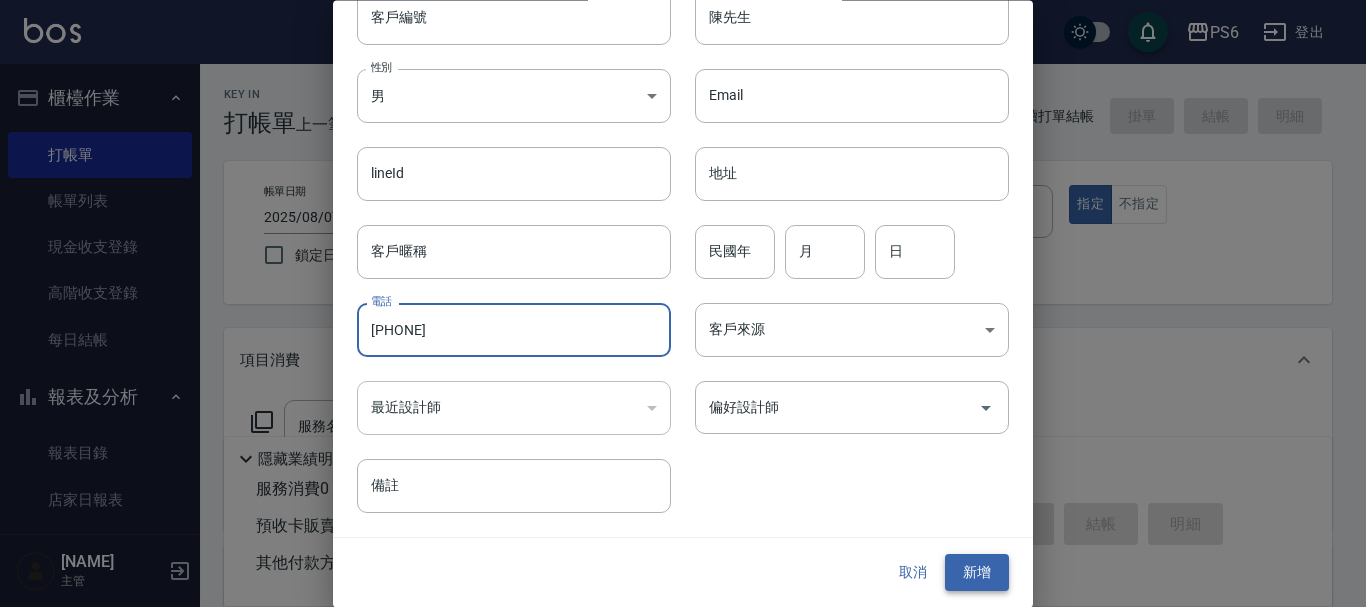 type on "[PHONE]" 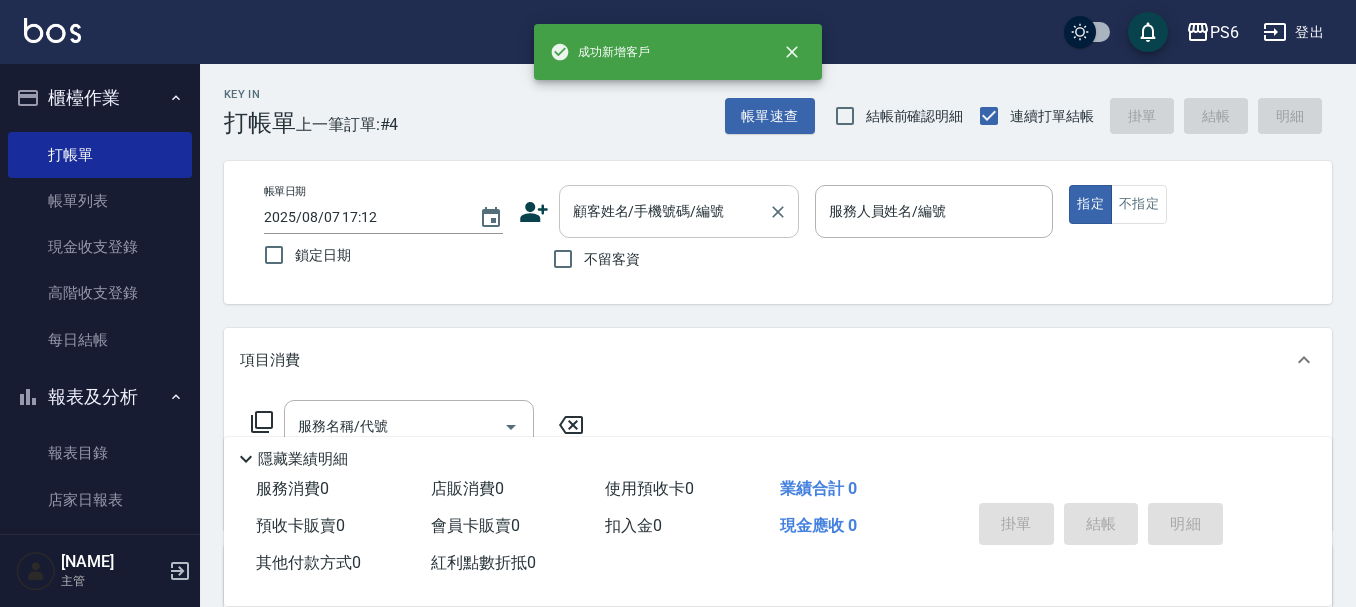 click on "顧客姓名/手機號碼/編號" at bounding box center (664, 211) 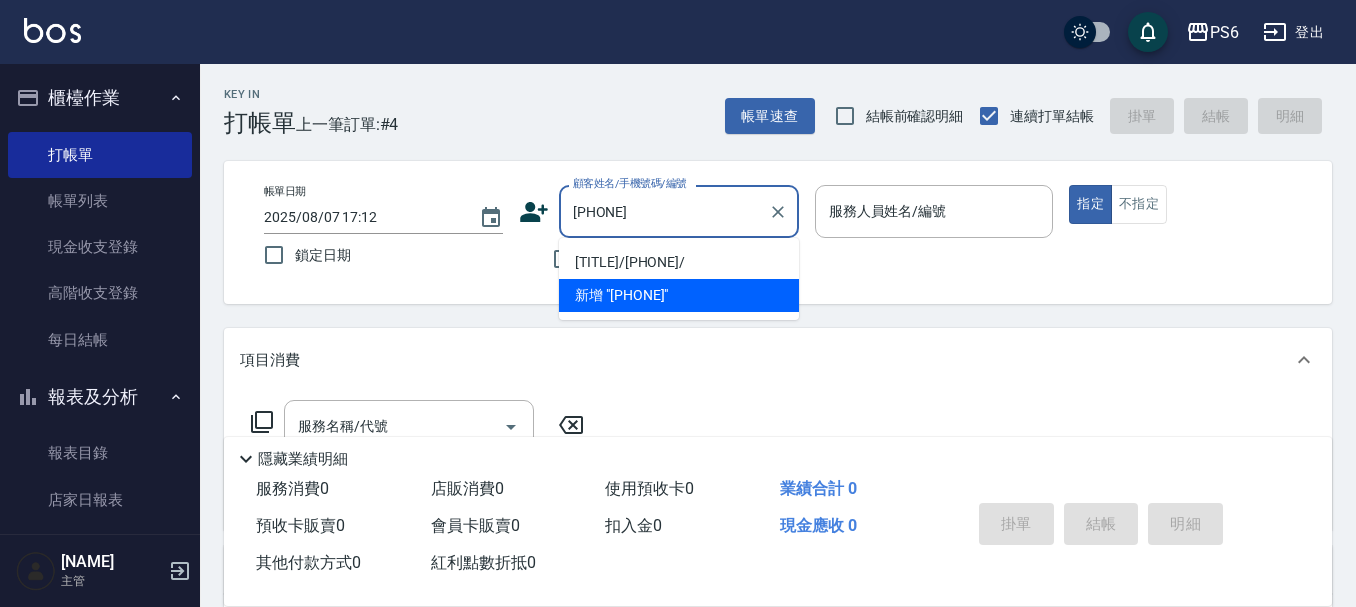 click on "[TITLE]/[PHONE]/" at bounding box center [679, 262] 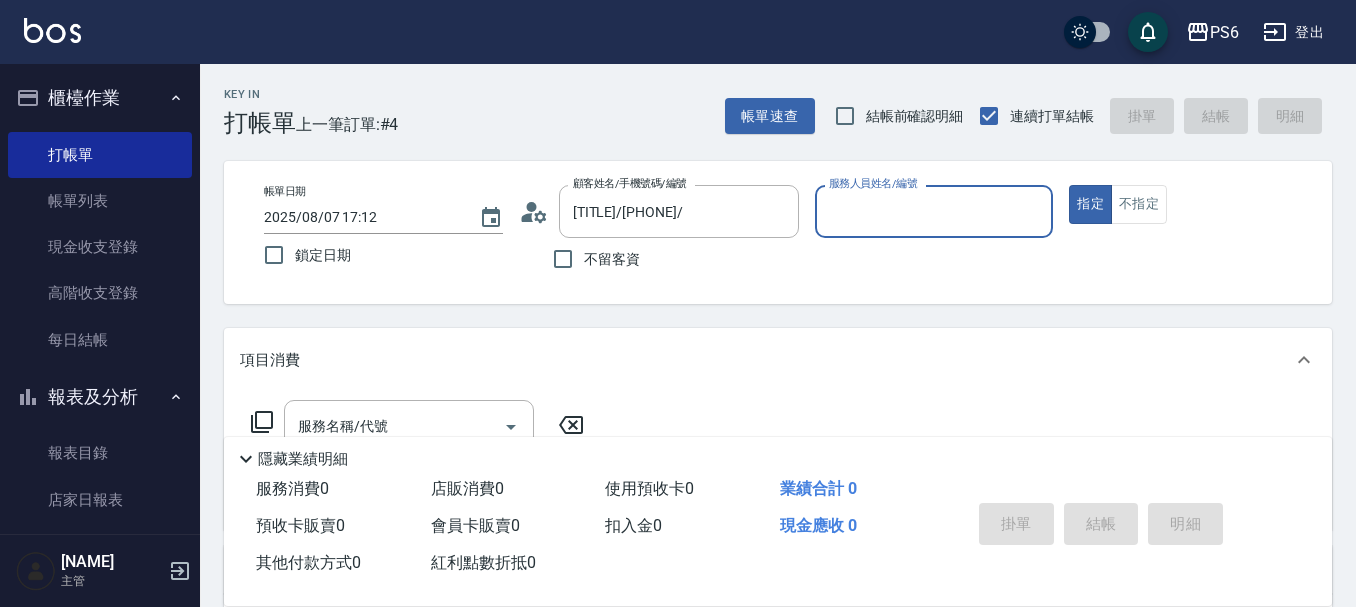 type on "0" 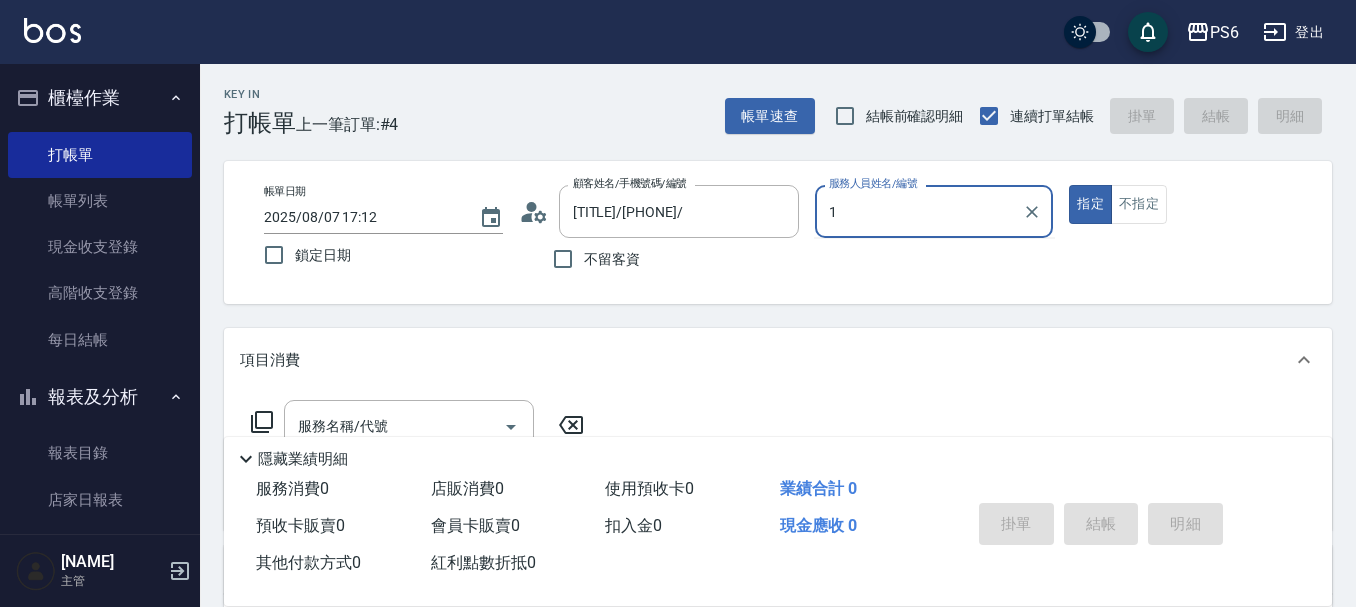 type on "1" 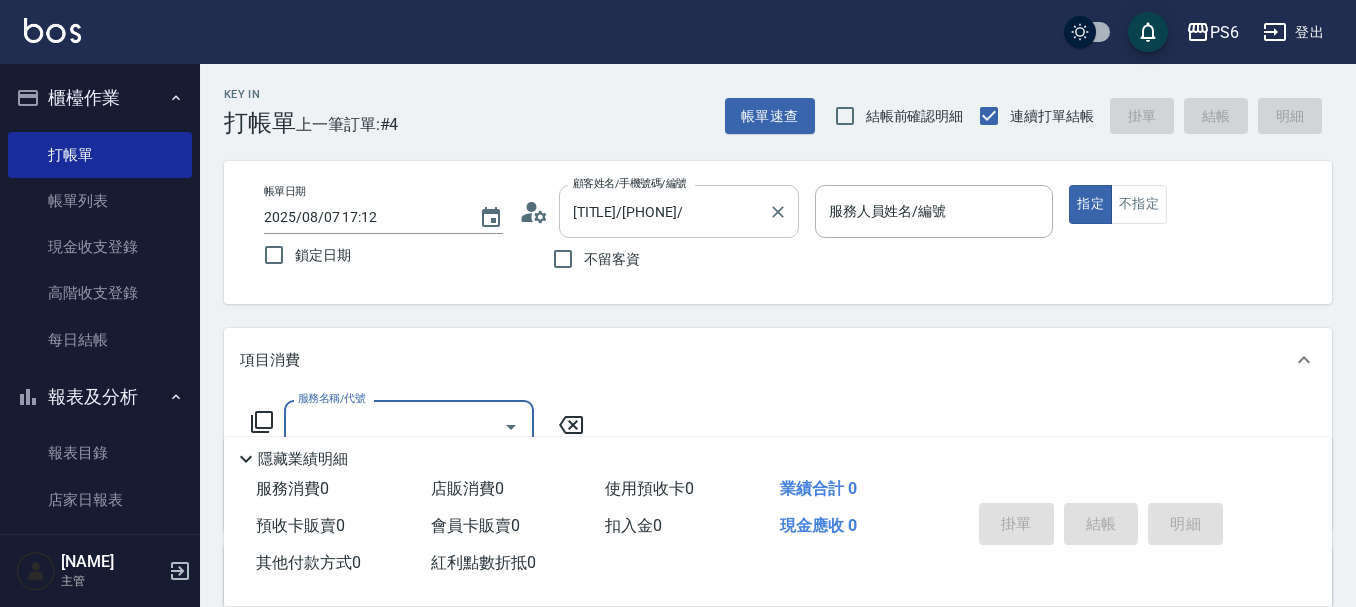 click on "[TITLE]/[PHONE]/" at bounding box center (664, 211) 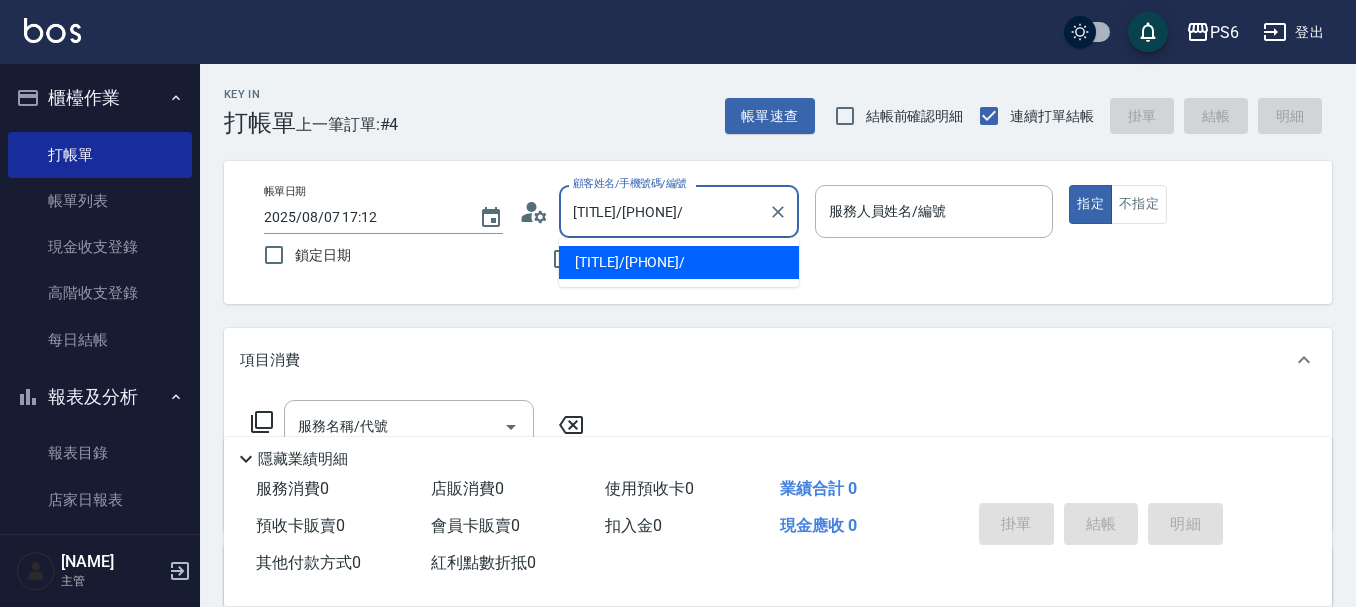 click on "服務人員姓名/編號" at bounding box center (934, 211) 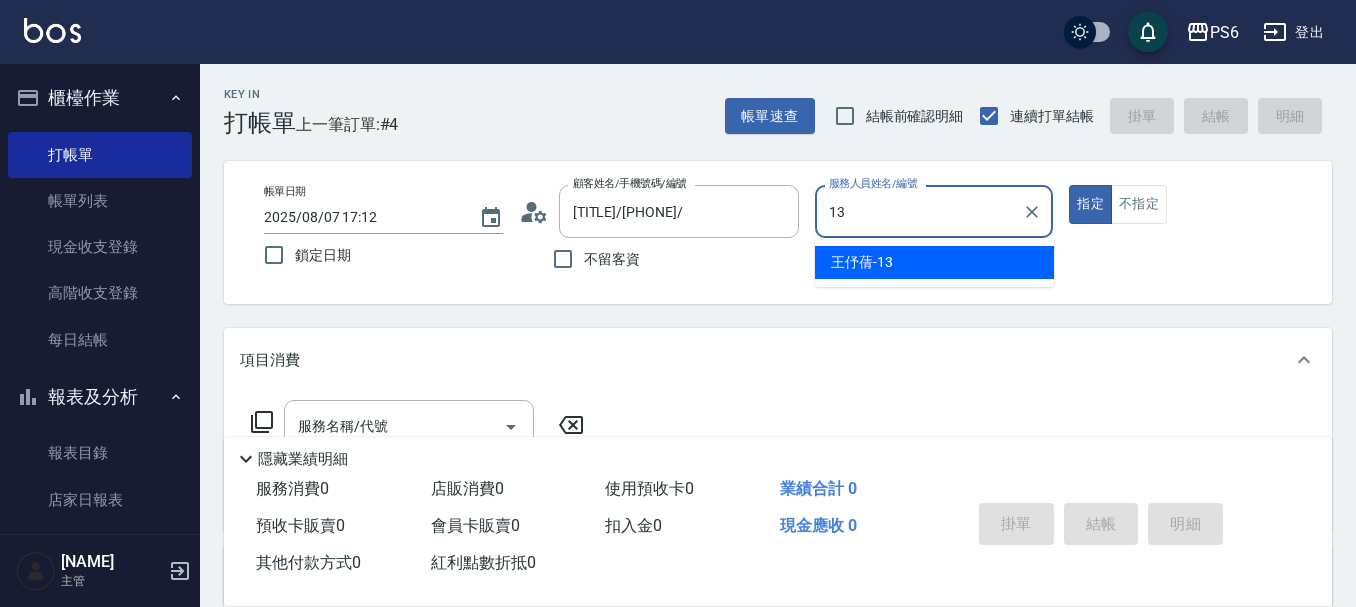type on "[NAME]-13" 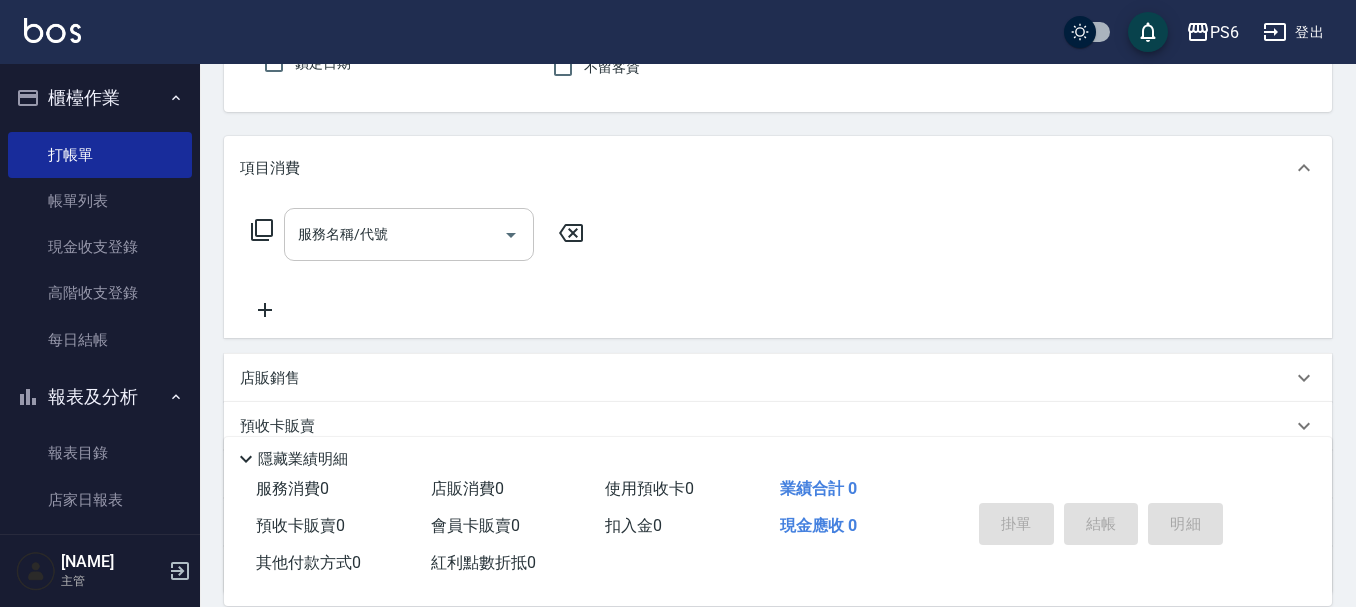 scroll, scrollTop: 200, scrollLeft: 0, axis: vertical 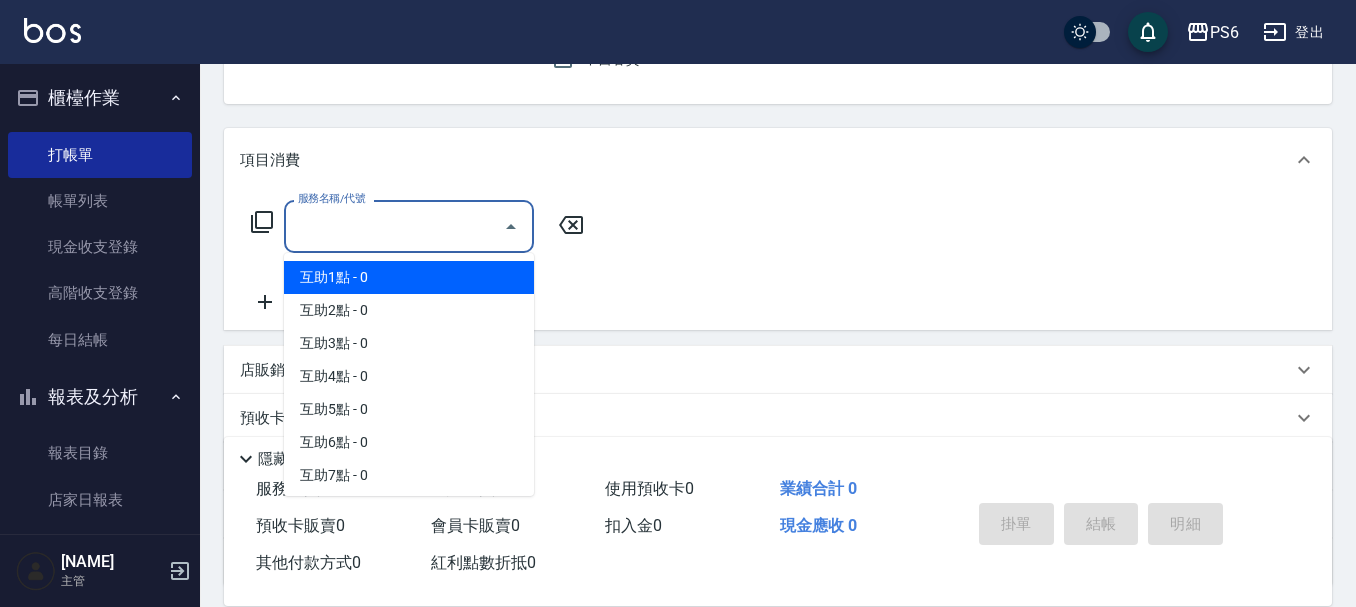 click on "服務名稱/代號" at bounding box center (394, 226) 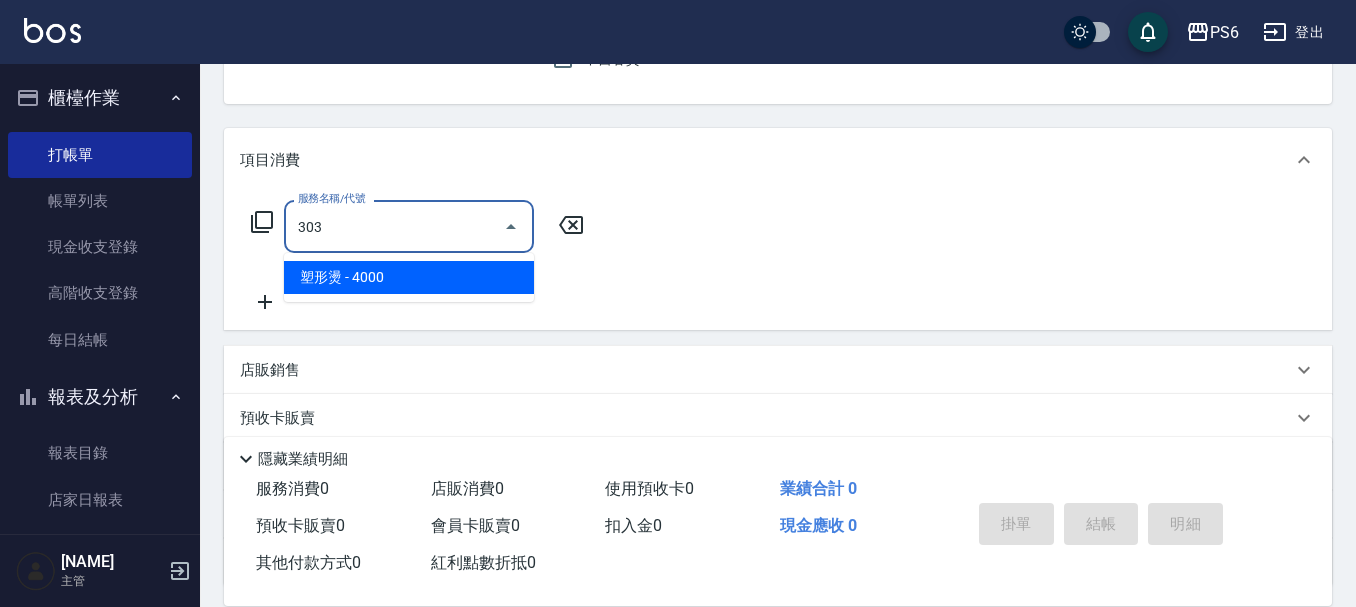 type on "塑形燙(303)" 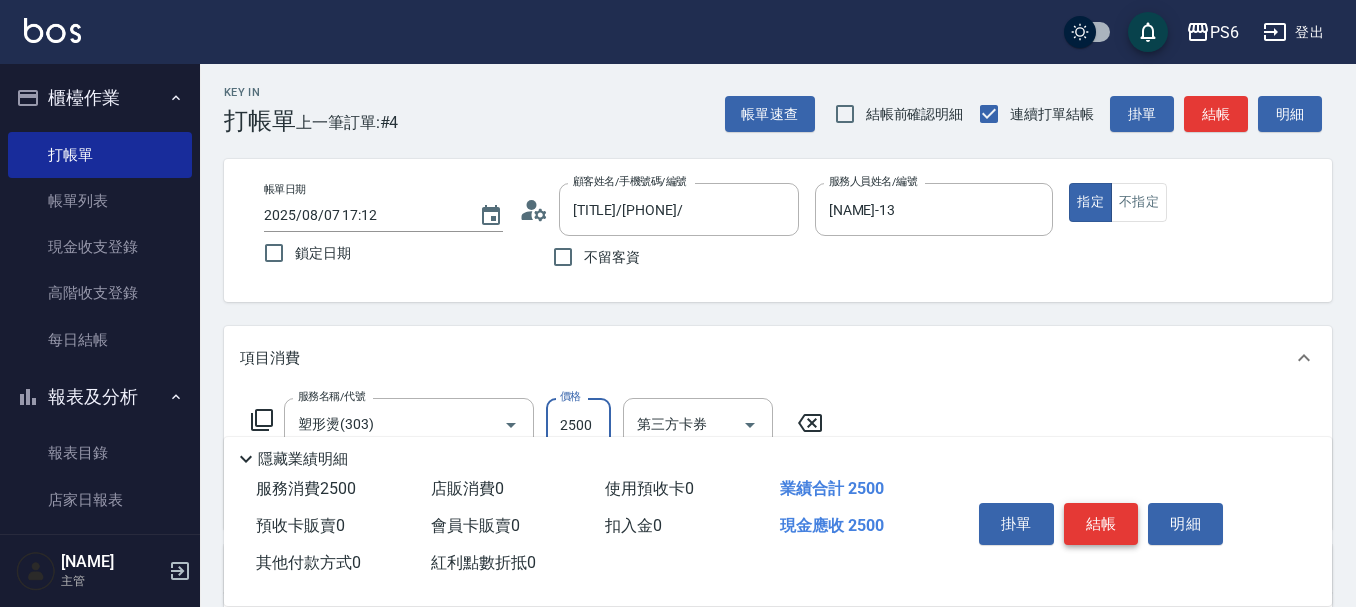 scroll, scrollTop: 0, scrollLeft: 0, axis: both 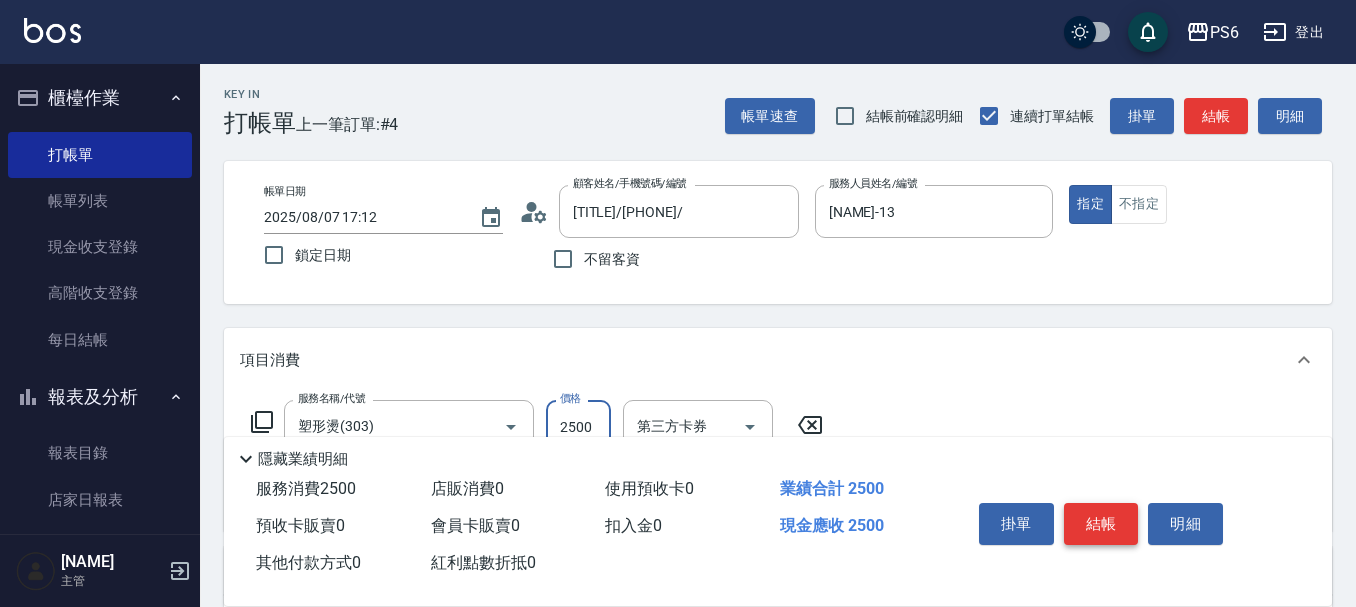 type on "2500" 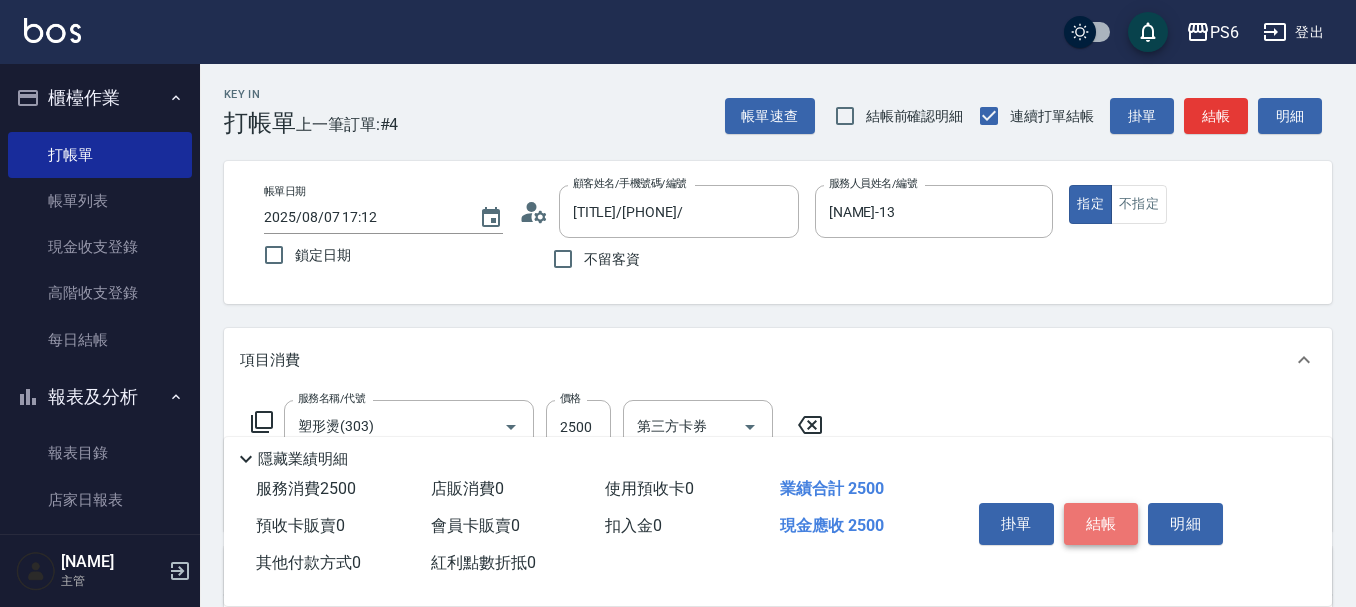 click on "結帳" at bounding box center (1101, 524) 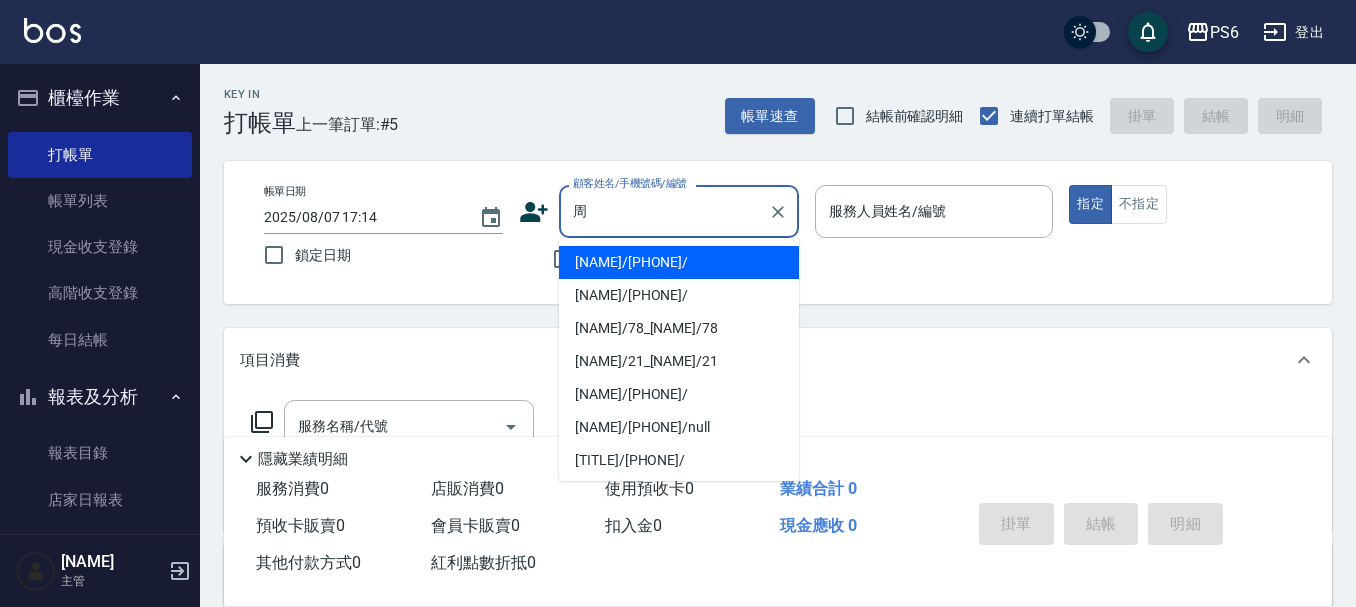 click on "[NAME]/78_[NAME]/78" at bounding box center [679, 328] 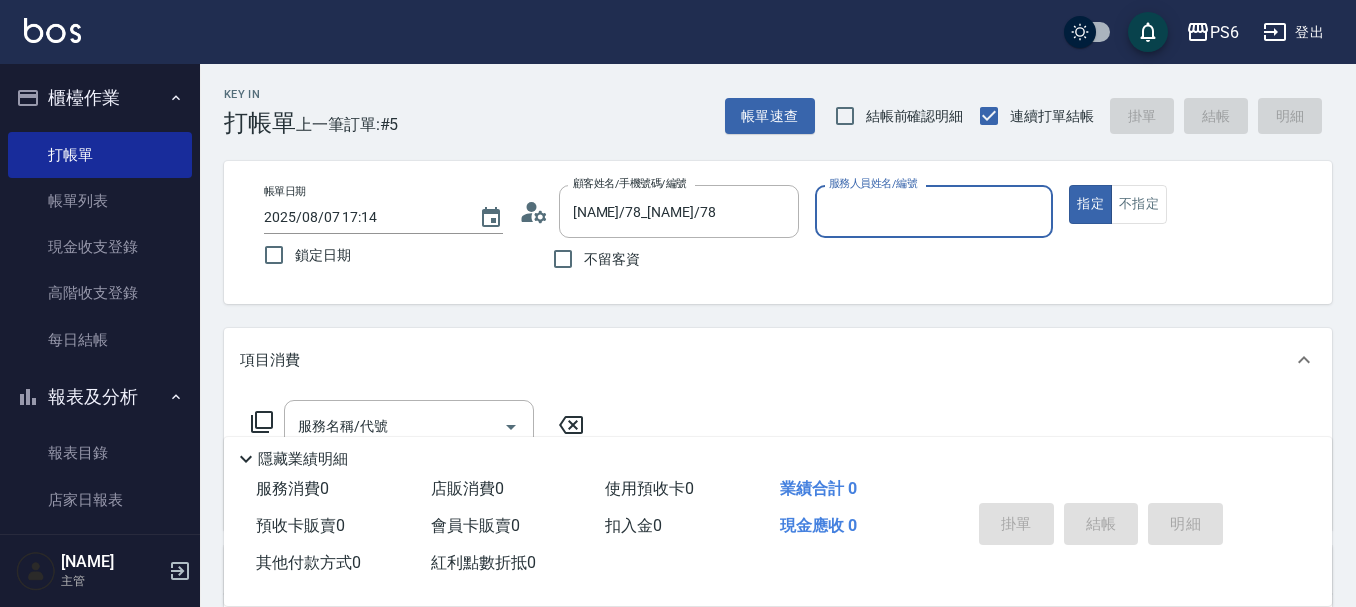 type on "[LAST]-04" 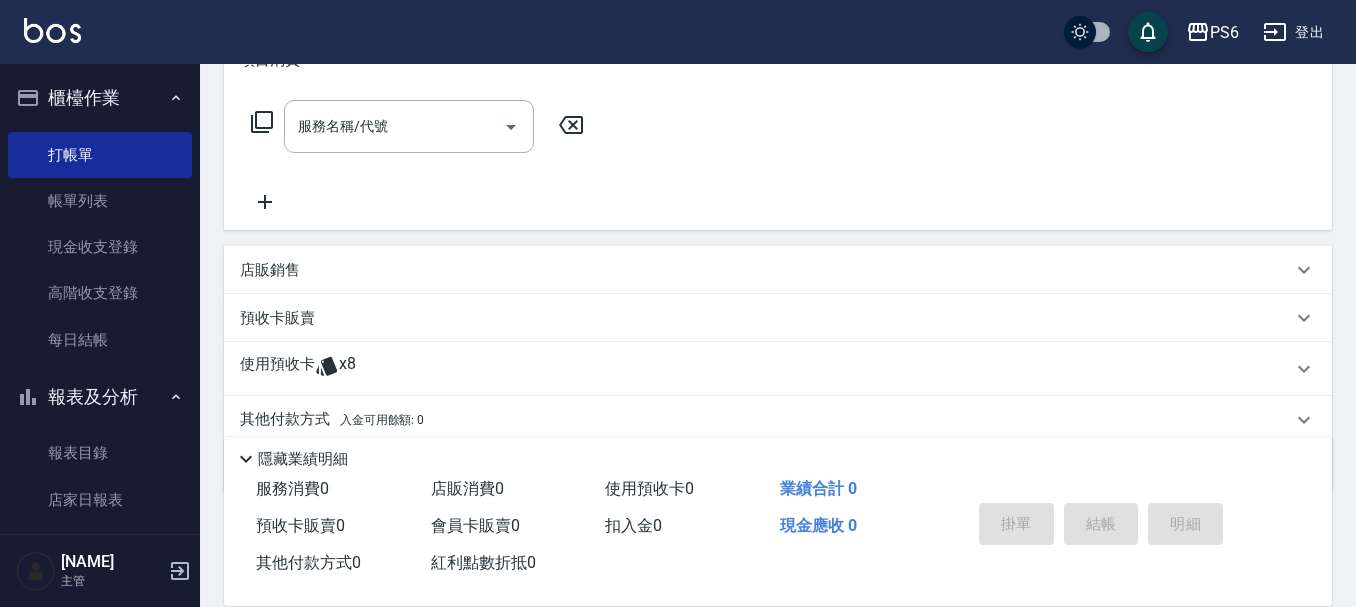 scroll, scrollTop: 377, scrollLeft: 0, axis: vertical 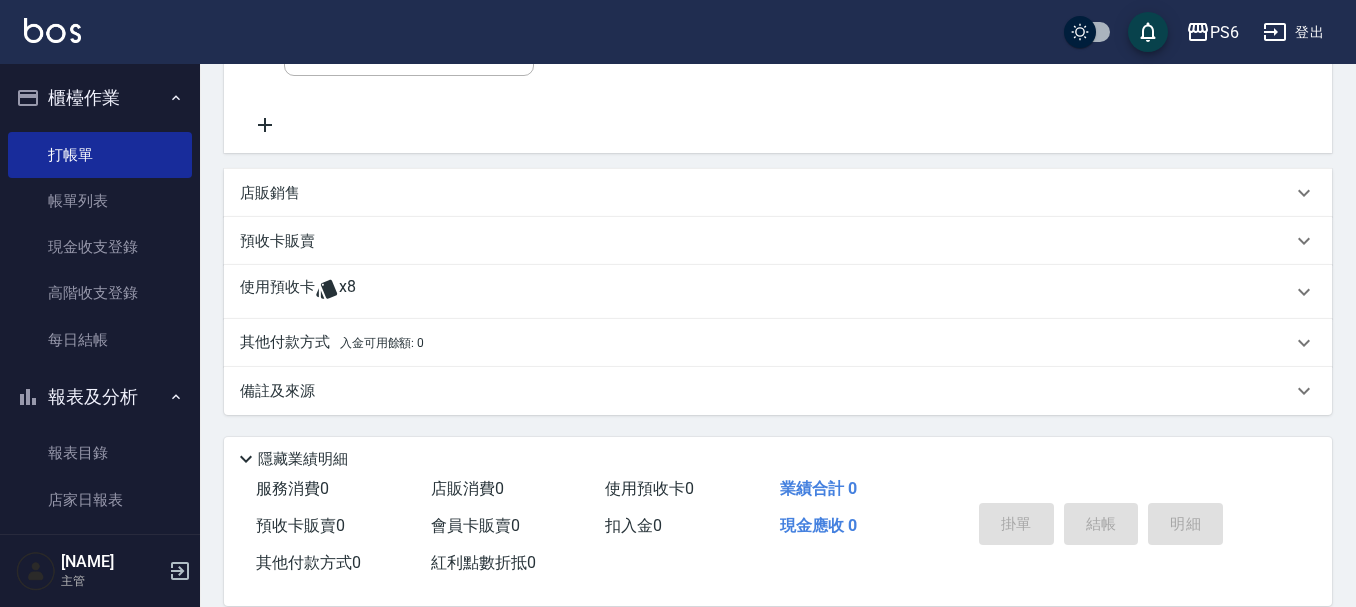 click on "使用預收卡 x8" at bounding box center [766, 292] 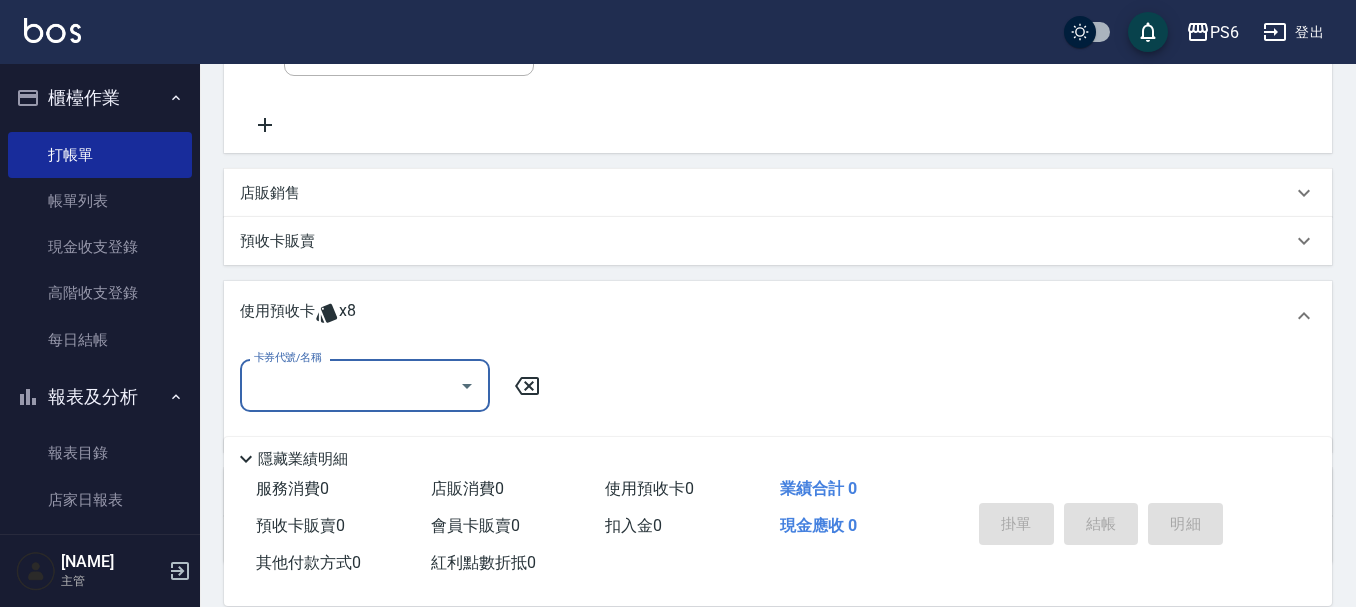 scroll, scrollTop: 0, scrollLeft: 0, axis: both 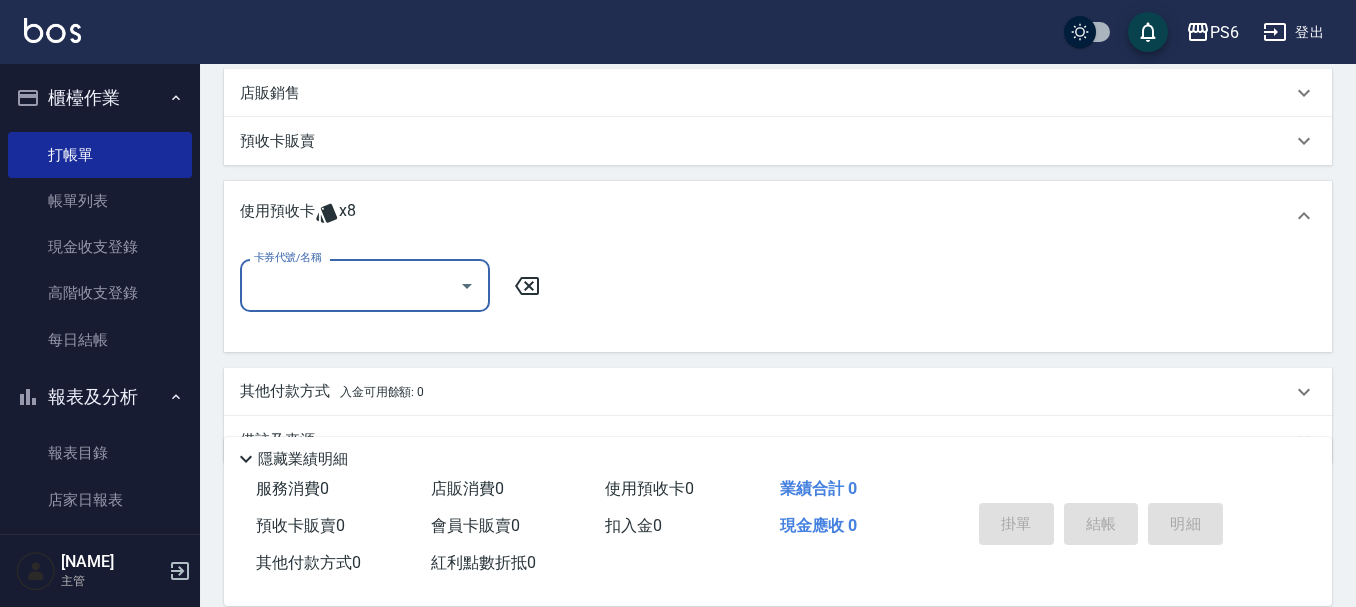 click on "卡券代號/名稱" at bounding box center [350, 285] 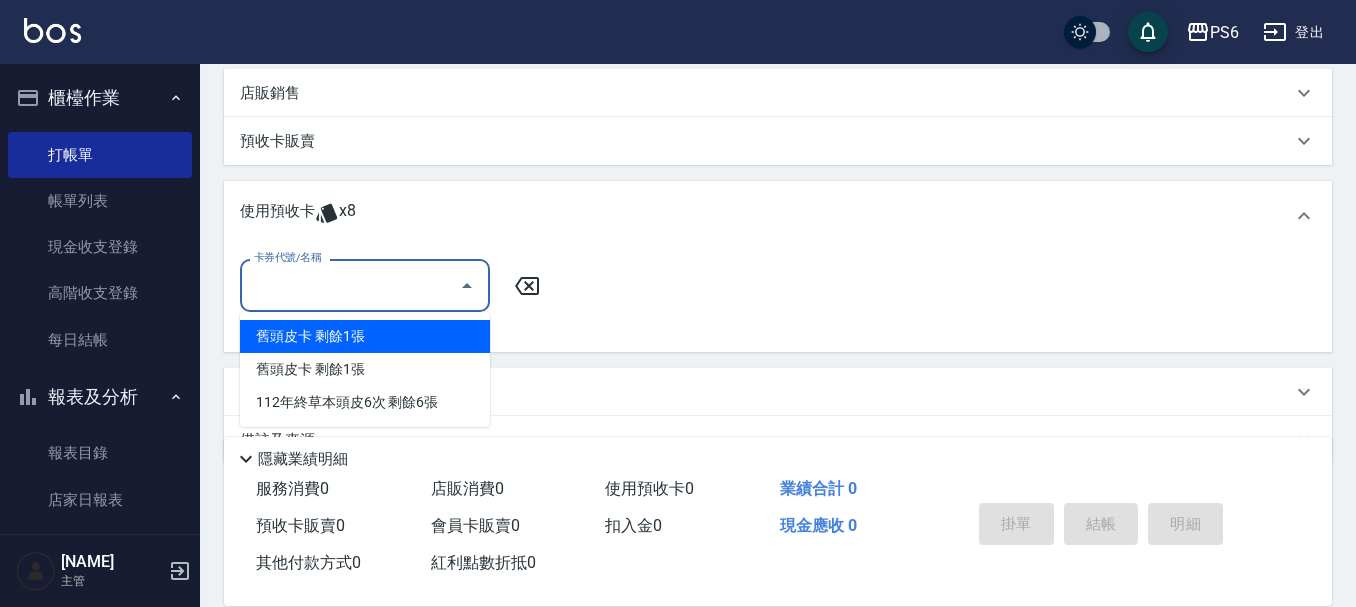 click on "舊頭皮卡 剩餘1張" at bounding box center (365, 336) 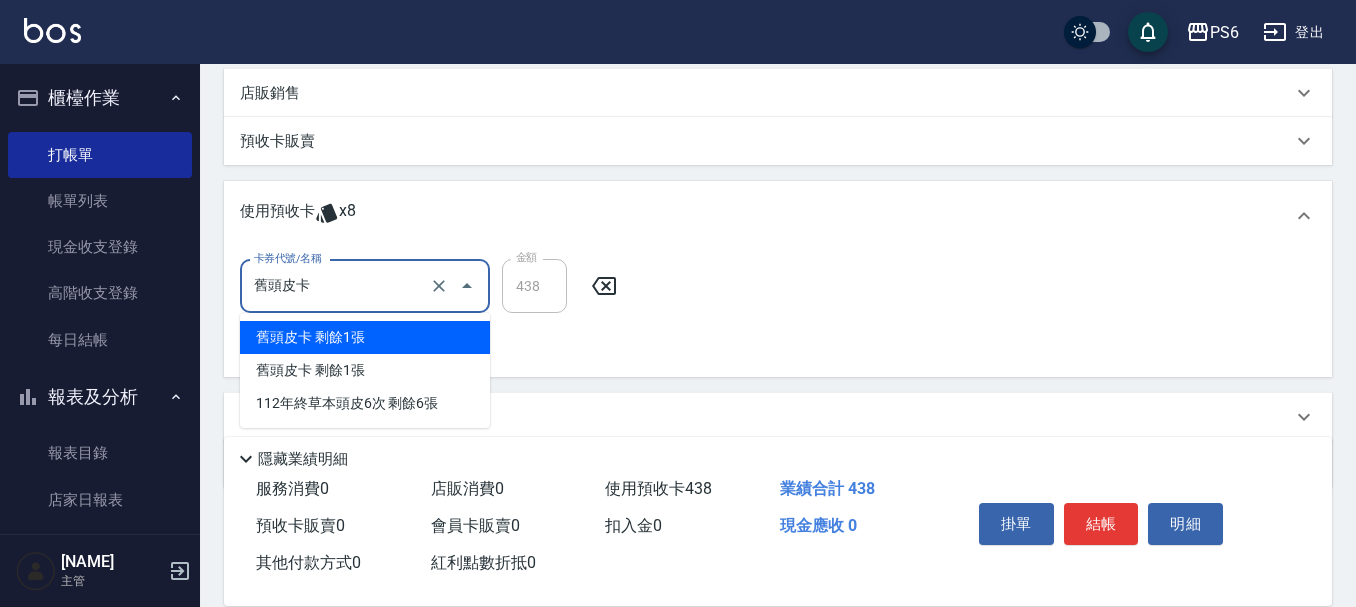 click on "舊頭皮卡" at bounding box center [337, 286] 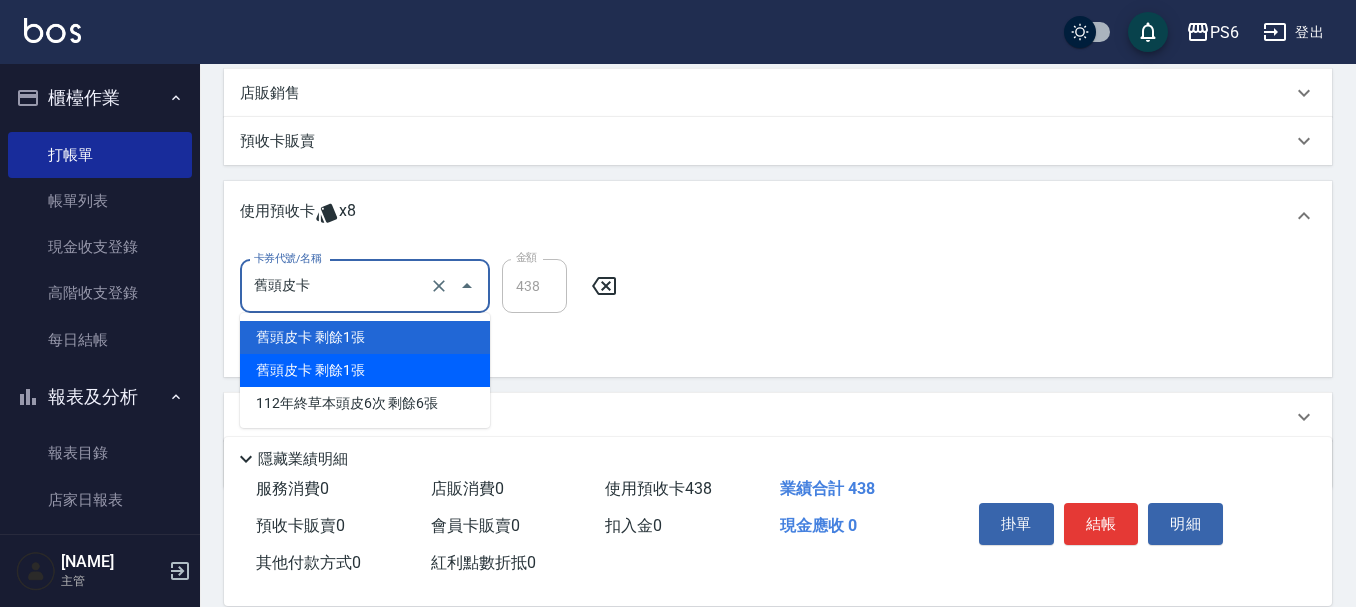 click on "舊頭皮卡 剩餘1張" at bounding box center (365, 370) 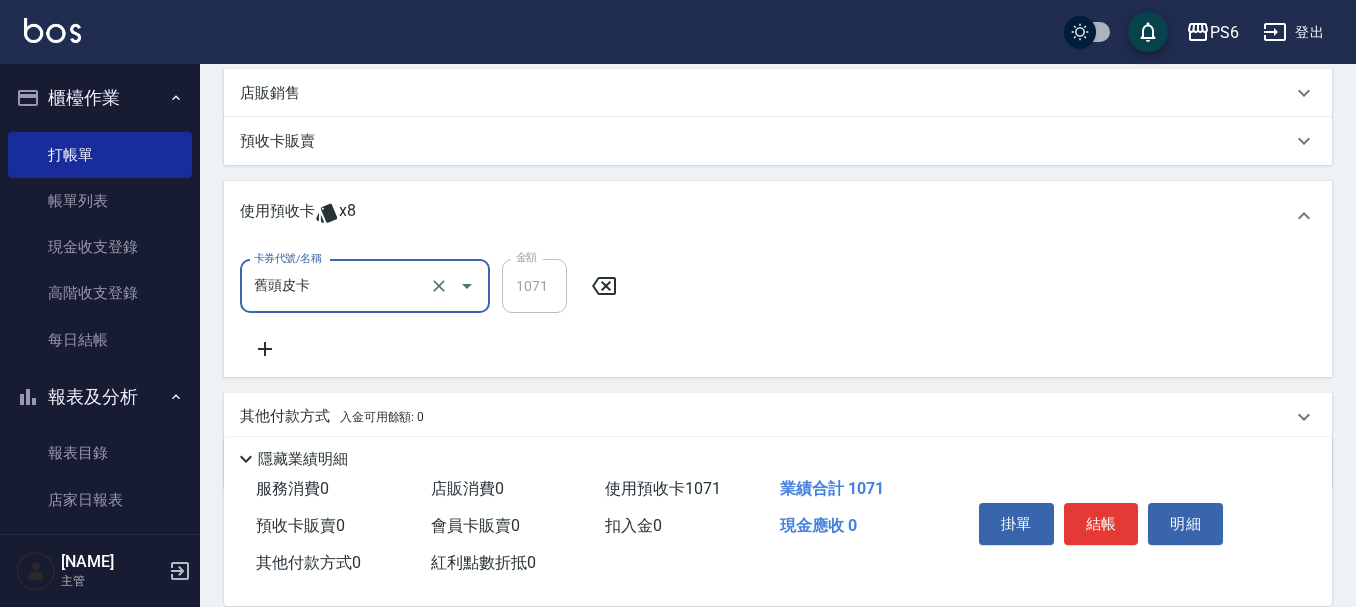 click on "舊頭皮卡" at bounding box center [337, 286] 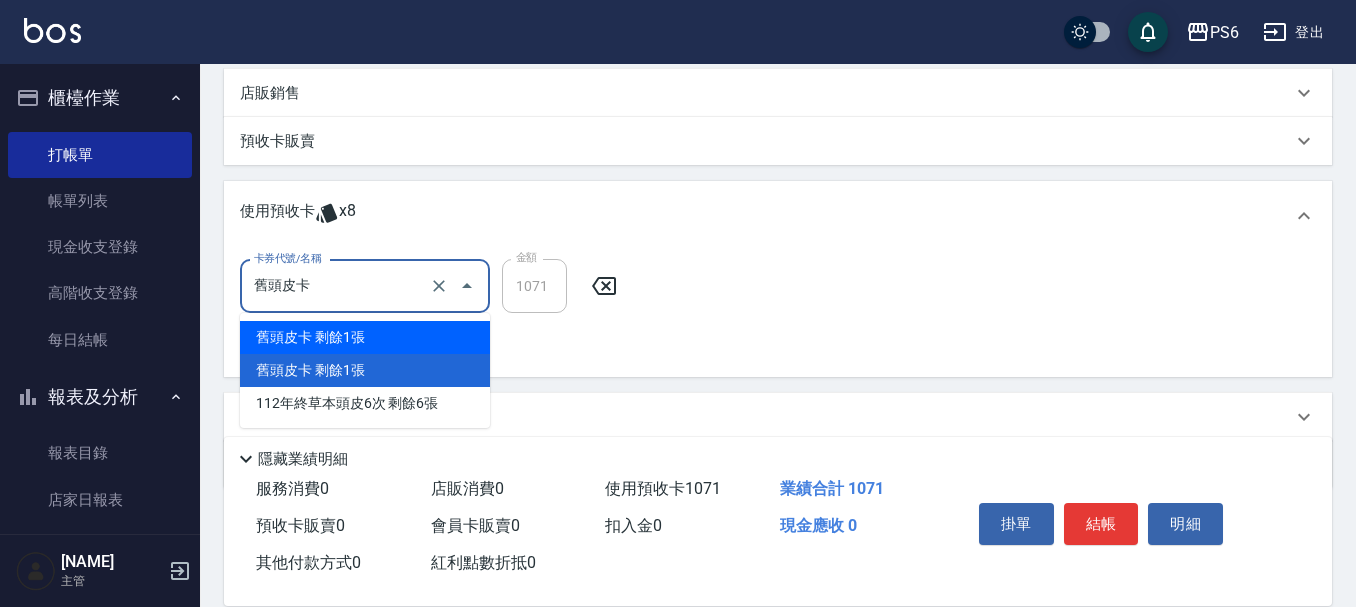 click on "舊頭皮卡 剩餘1張" at bounding box center (365, 337) 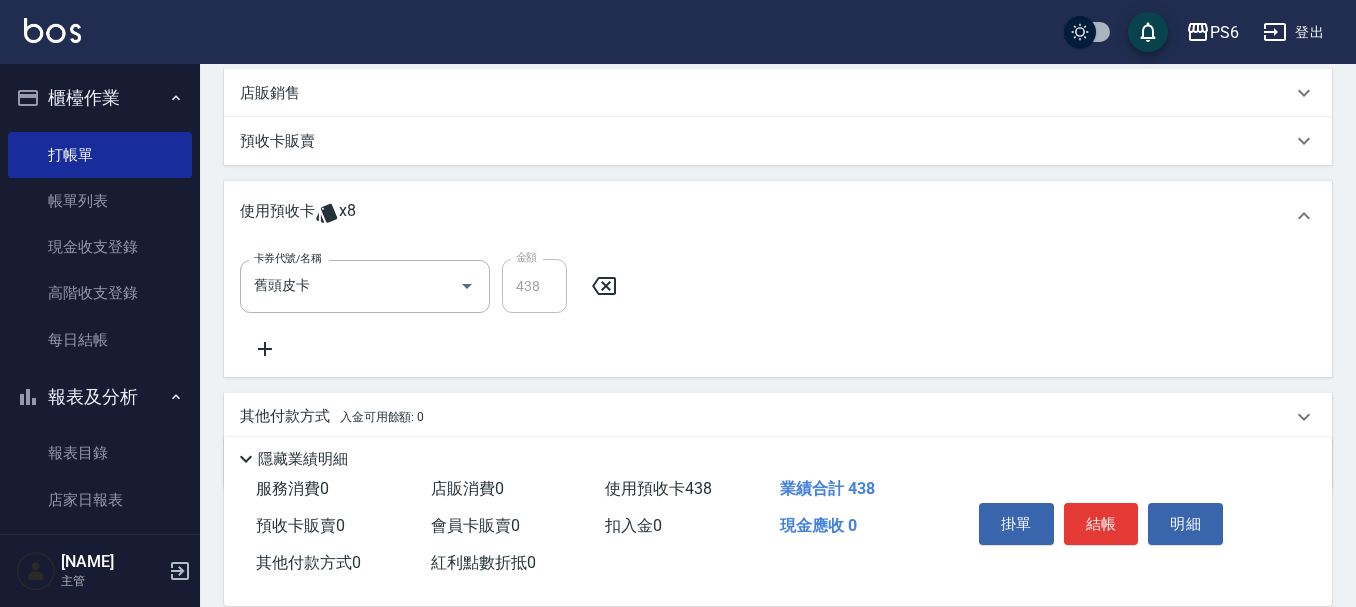 click 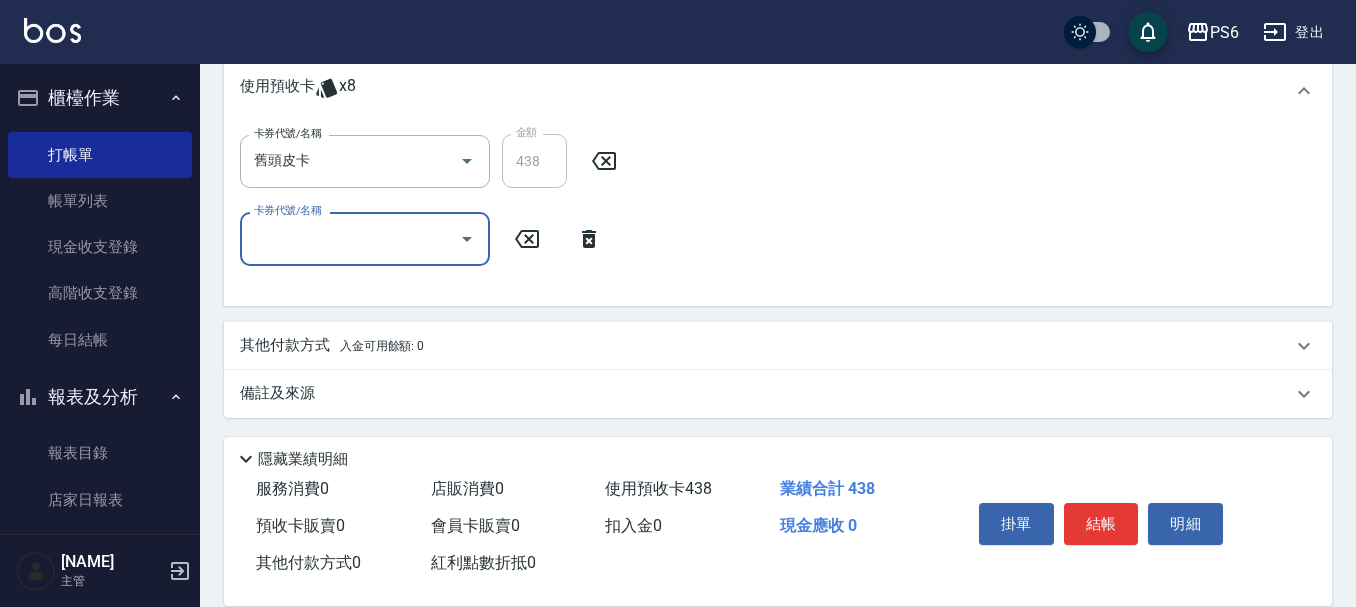 scroll, scrollTop: 605, scrollLeft: 0, axis: vertical 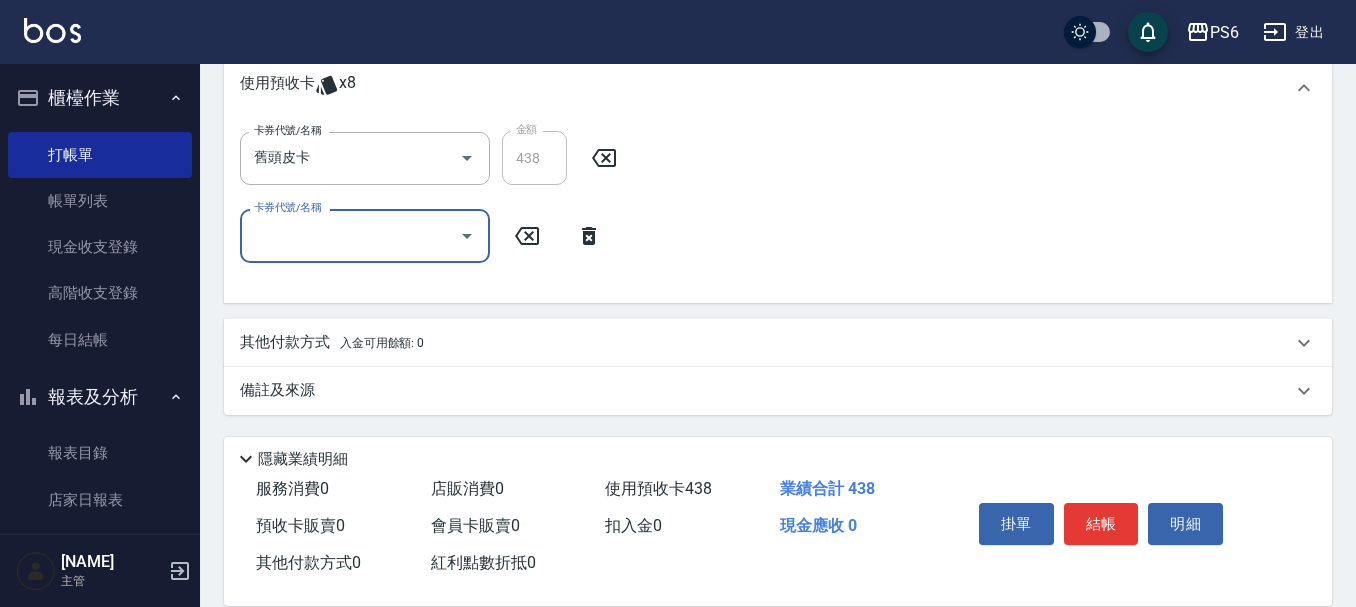 click on "卡券代號/名稱" at bounding box center (350, 235) 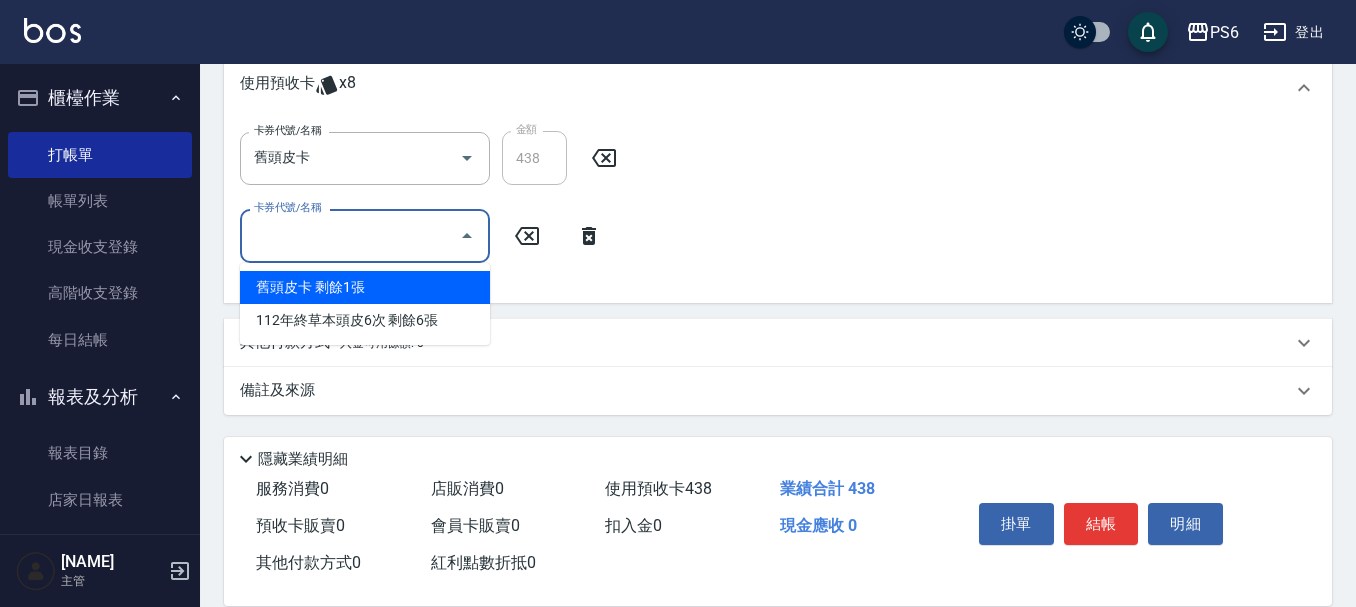click on "舊頭皮卡 剩餘1張" at bounding box center [365, 287] 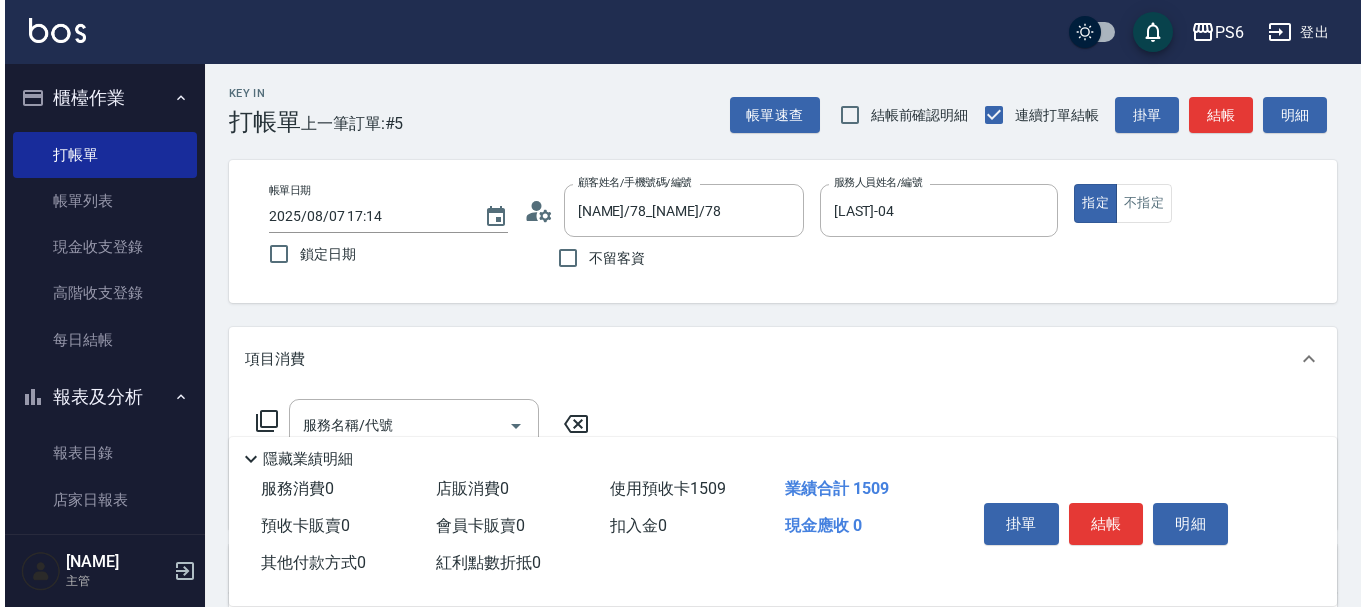 scroll, scrollTop: 0, scrollLeft: 0, axis: both 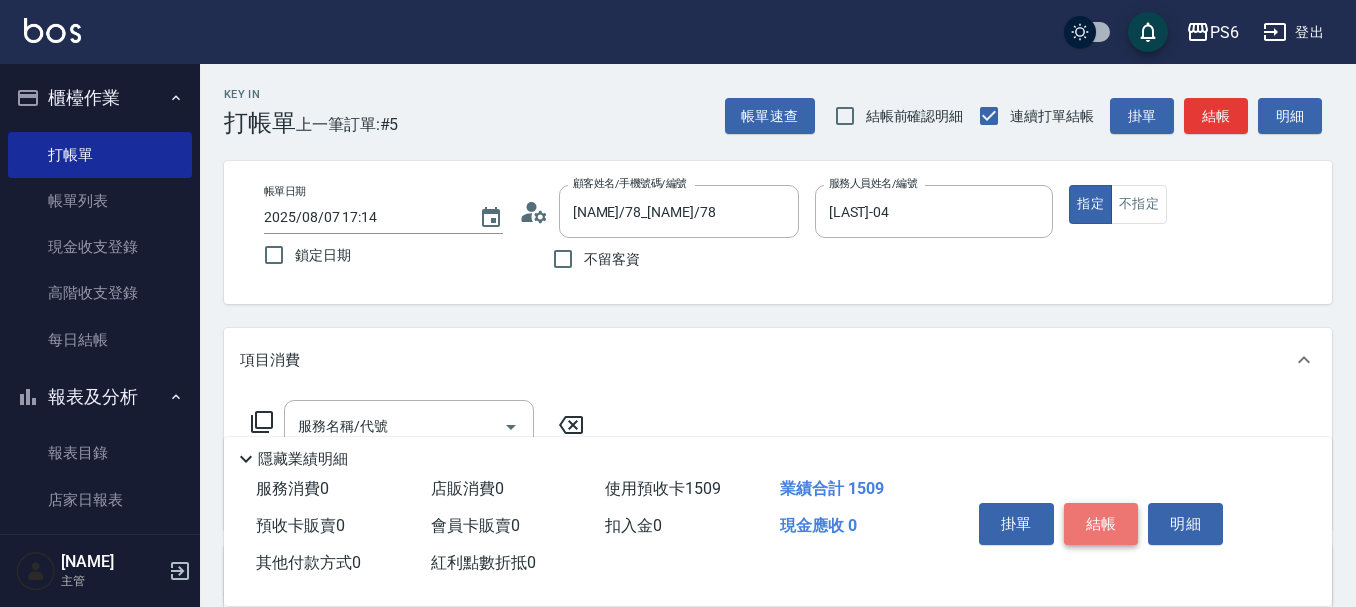 click on "結帳" at bounding box center [1101, 524] 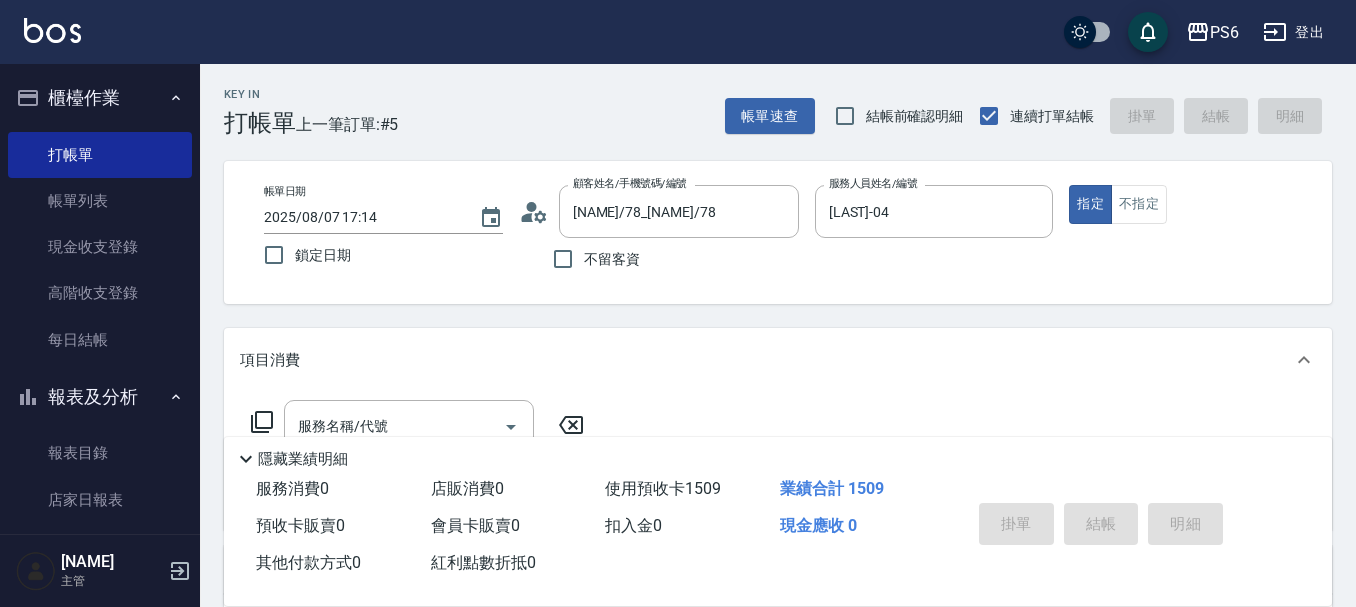 type 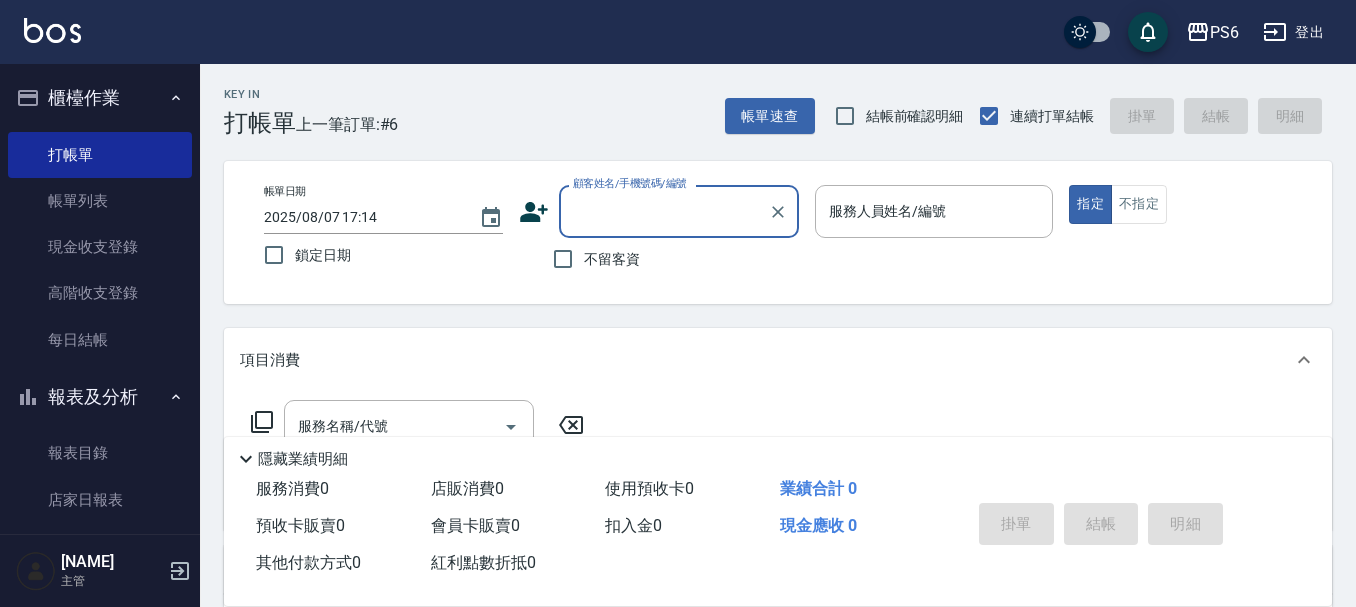 click 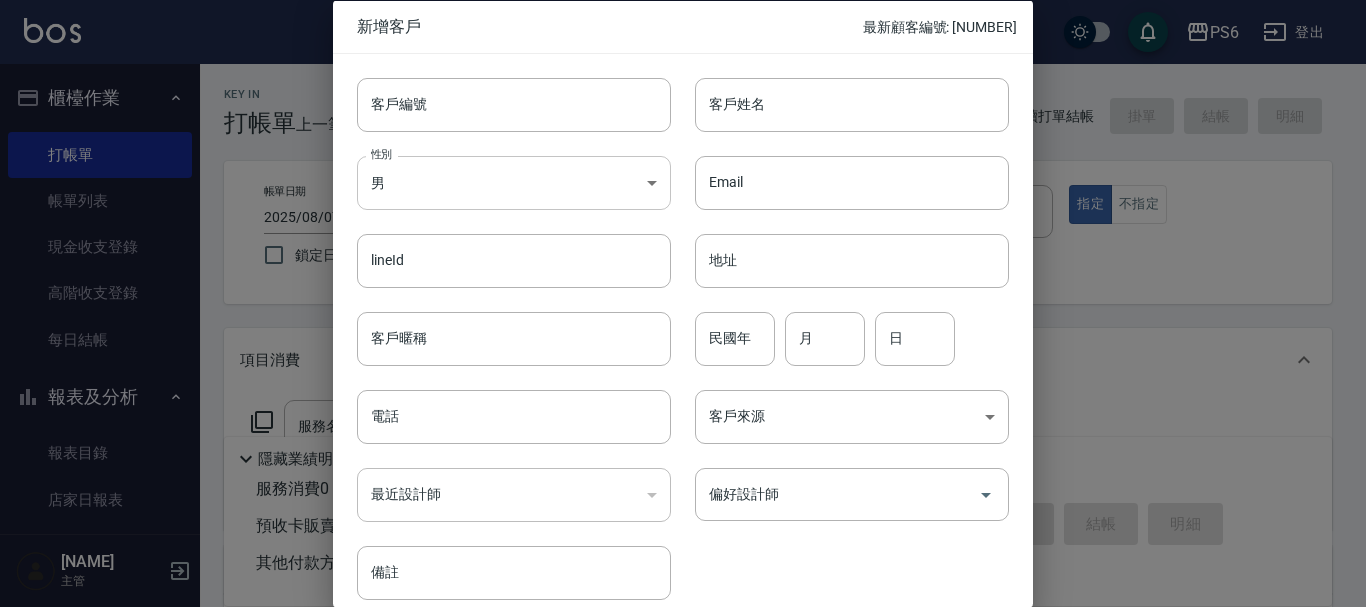 click on "PS6 登出 櫃檯作業 打帳單 帳單列表 現金收支登錄 高階收支登錄 每日結帳 報表及分析 報表目錄 店家日報表 互助日報表 互助排行榜 互助點數明細 設計師業績表 設計師日報表 設計師業績分析表 設計師抽成報表 設計師排行榜 單一服務項目查詢 顧客入金餘額表 顧客卡券餘額表 每日非現金明細 每日收支明細 收支分類明細表 非現金明細對帳單 客戶管理 客戶列表 卡券管理 入金管理 商品管理 商品列表 廠商列表 [NAME] 主管 Key In 打帳單 上一筆訂單:#6 帳單速查 結帳前確認明細 連續打單結帳 掛單 結帳 明細 帳單日期 2025/08/07 17:14 鎖定日期 顧客姓名/手機號碼/編號 顧客姓名/手機號碼/編號 不留客資 服務人員姓名/編號 服務人員姓名/編號 指定 不指定 項目消費 服務名稱/代號 服務名稱/代號 店販銷售 服務人員姓名/編號 服務人員姓名/編號 商品代號/名稱 商品代號/名稱 0" at bounding box center (683, 489) 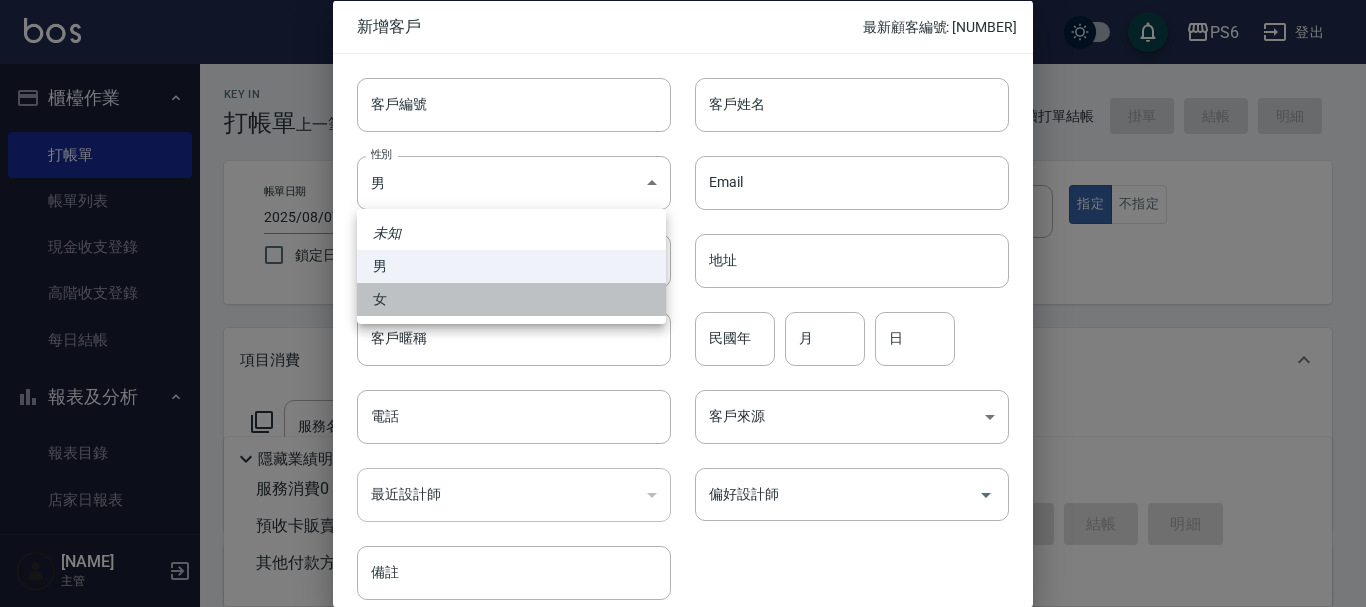 drag, startPoint x: 450, startPoint y: 305, endPoint x: 901, endPoint y: 135, distance: 481.97614 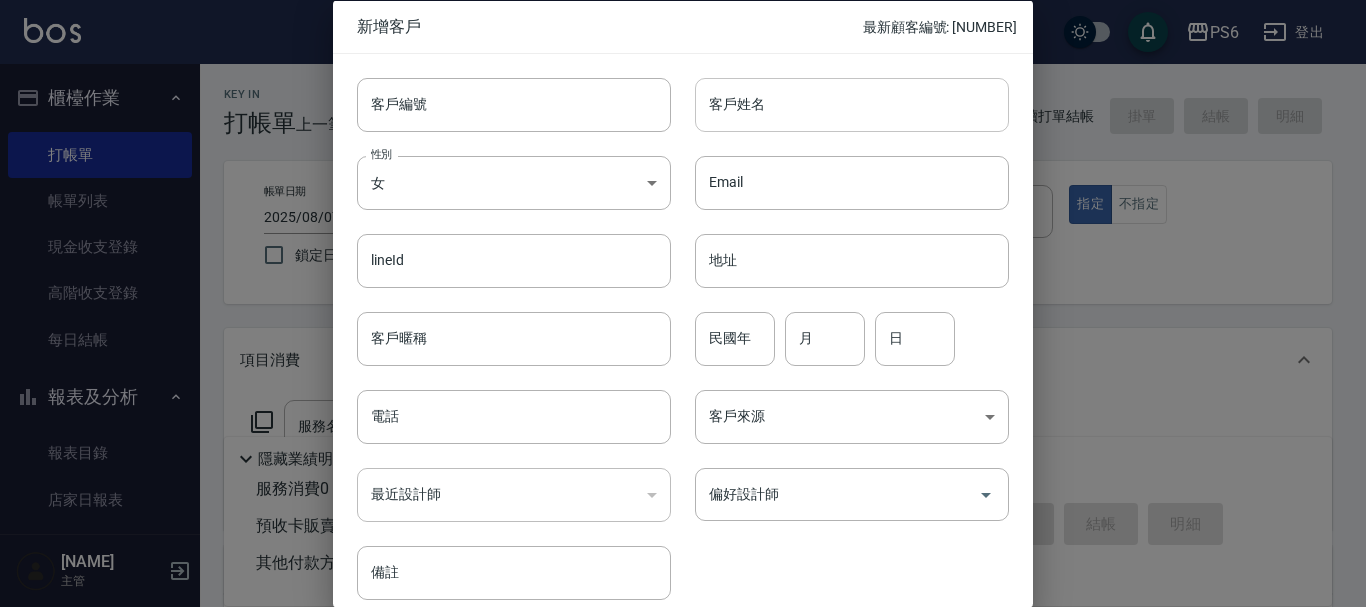 click on "客戶姓名" at bounding box center [852, 104] 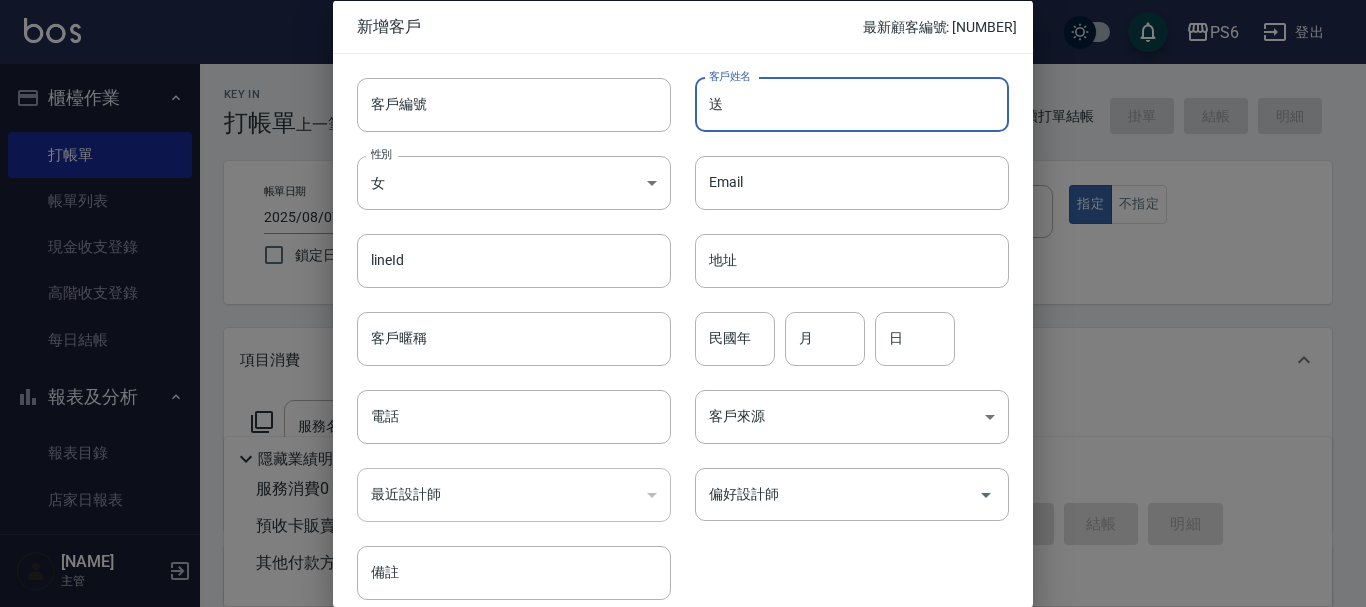 type on "[LAST]" 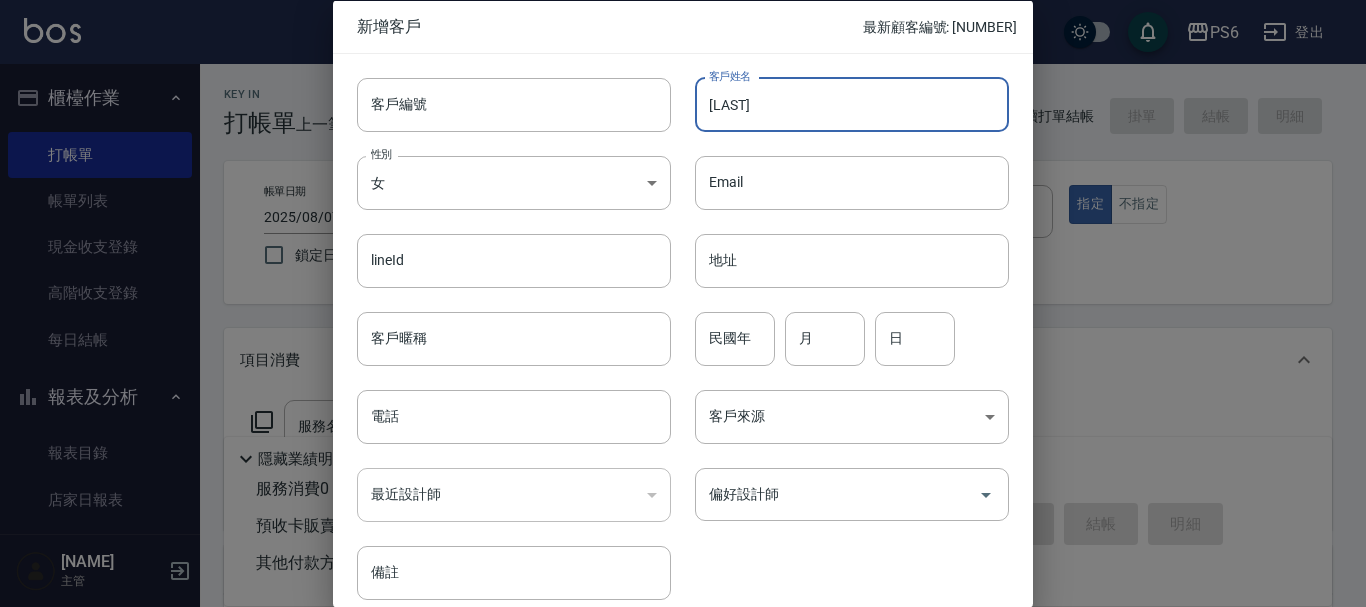click on "[LAST]" at bounding box center (852, 104) 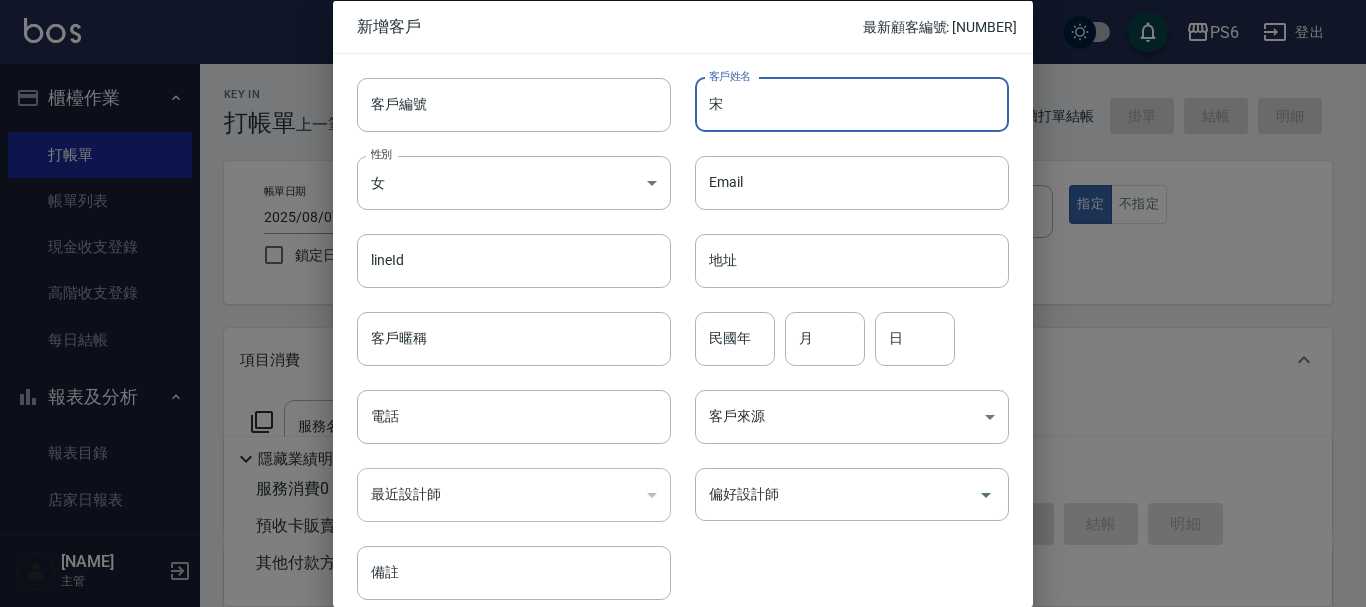 click on "宋" at bounding box center [852, 104] 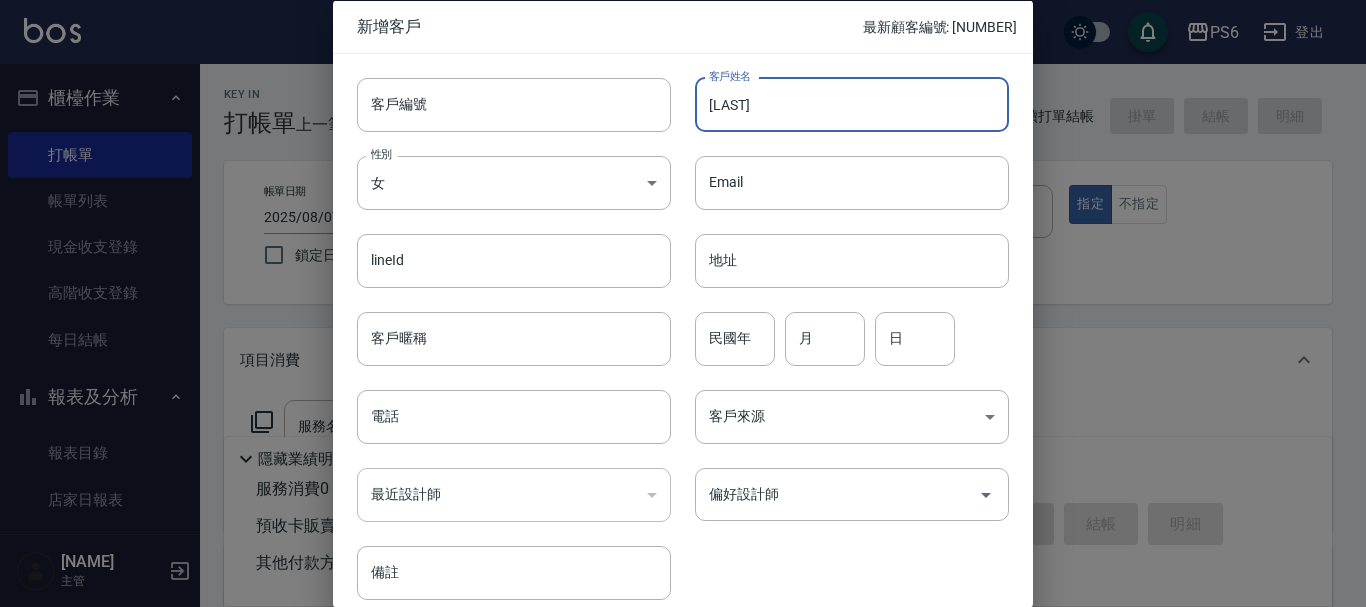 click on "[LAST]" at bounding box center [852, 104] 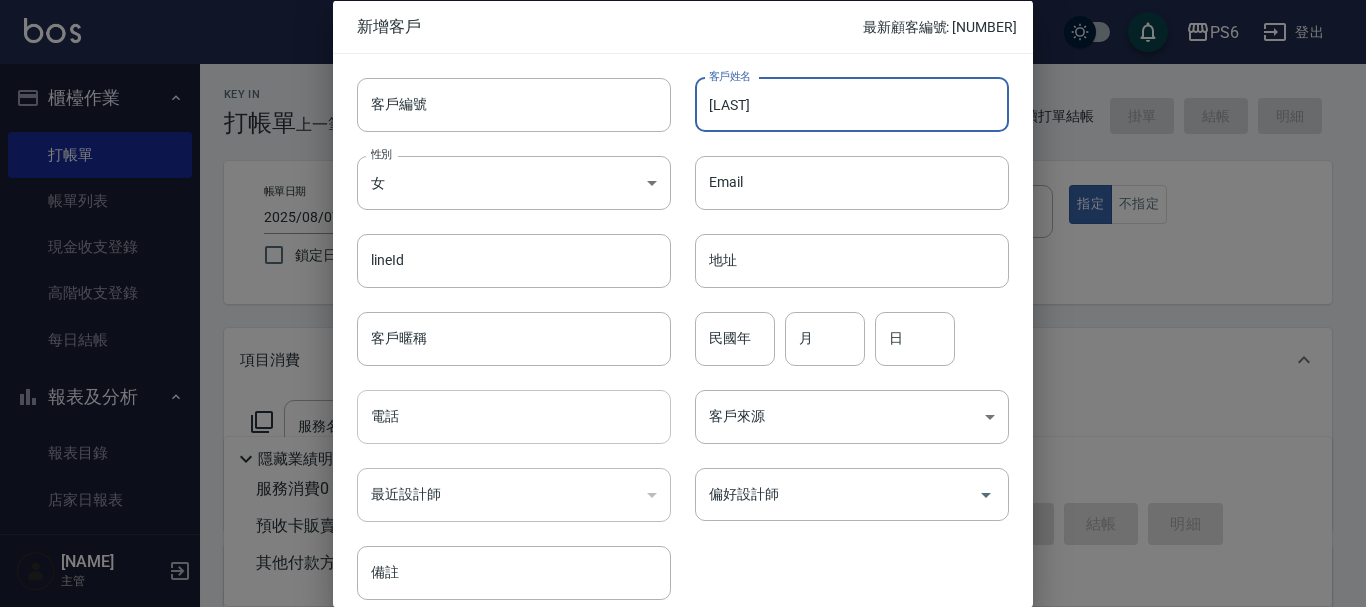 type on "[LAST]" 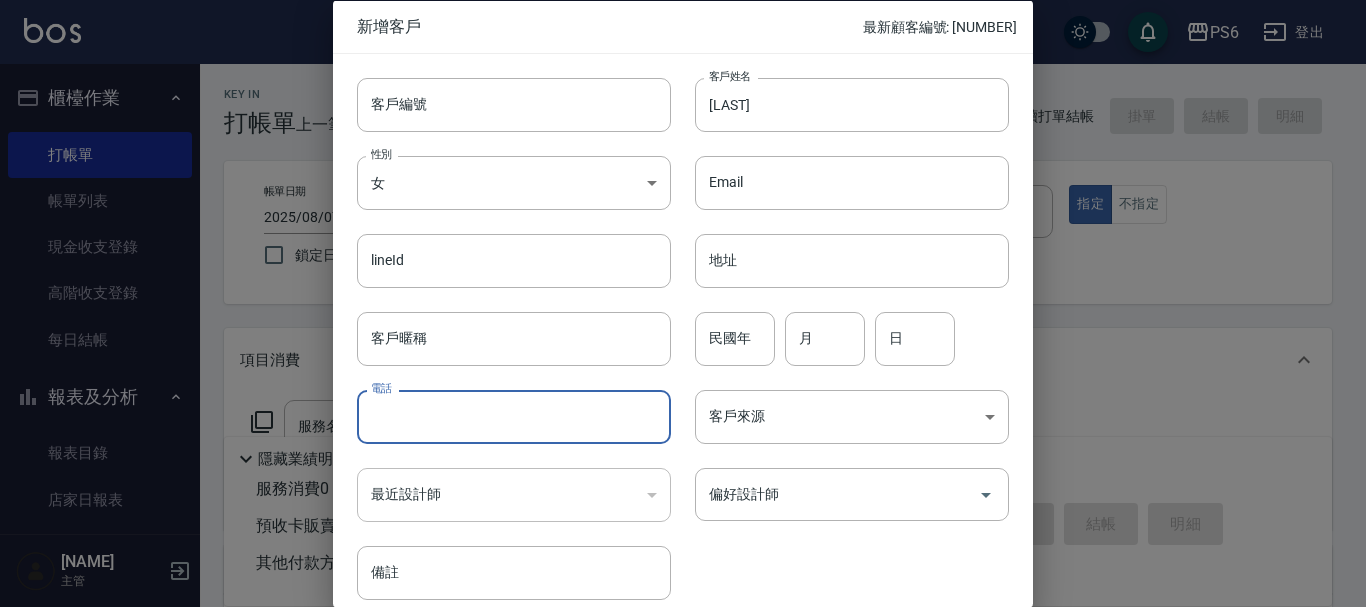 click on "電話" at bounding box center (514, 417) 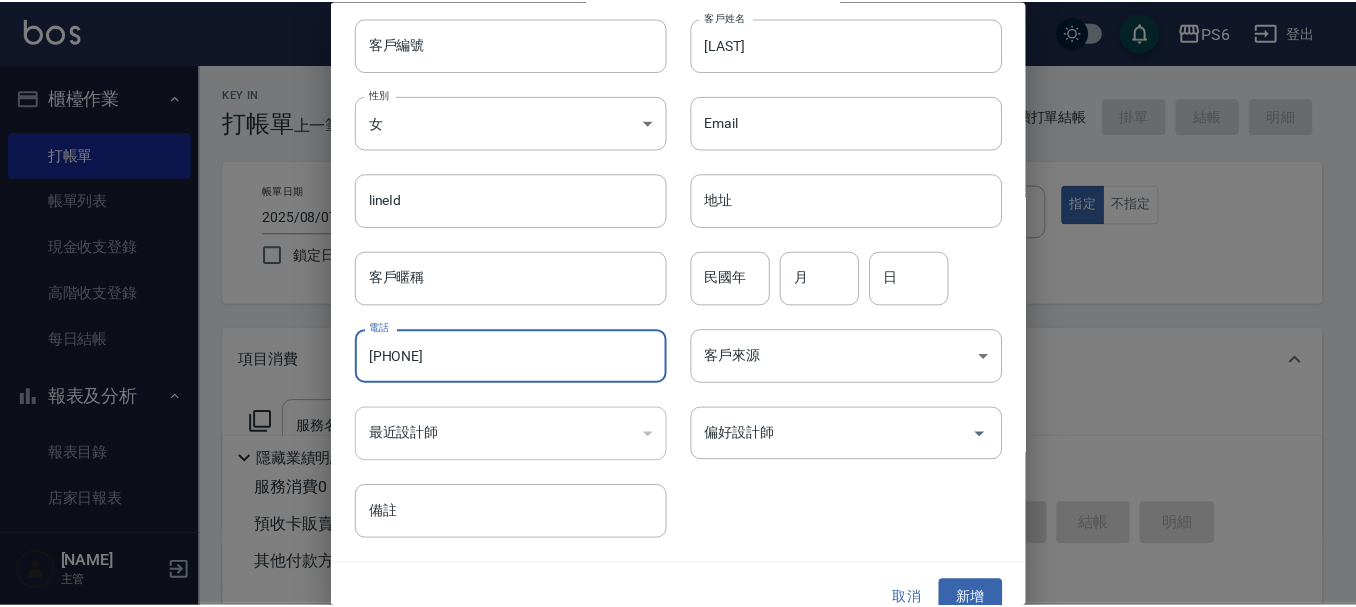 scroll, scrollTop: 86, scrollLeft: 0, axis: vertical 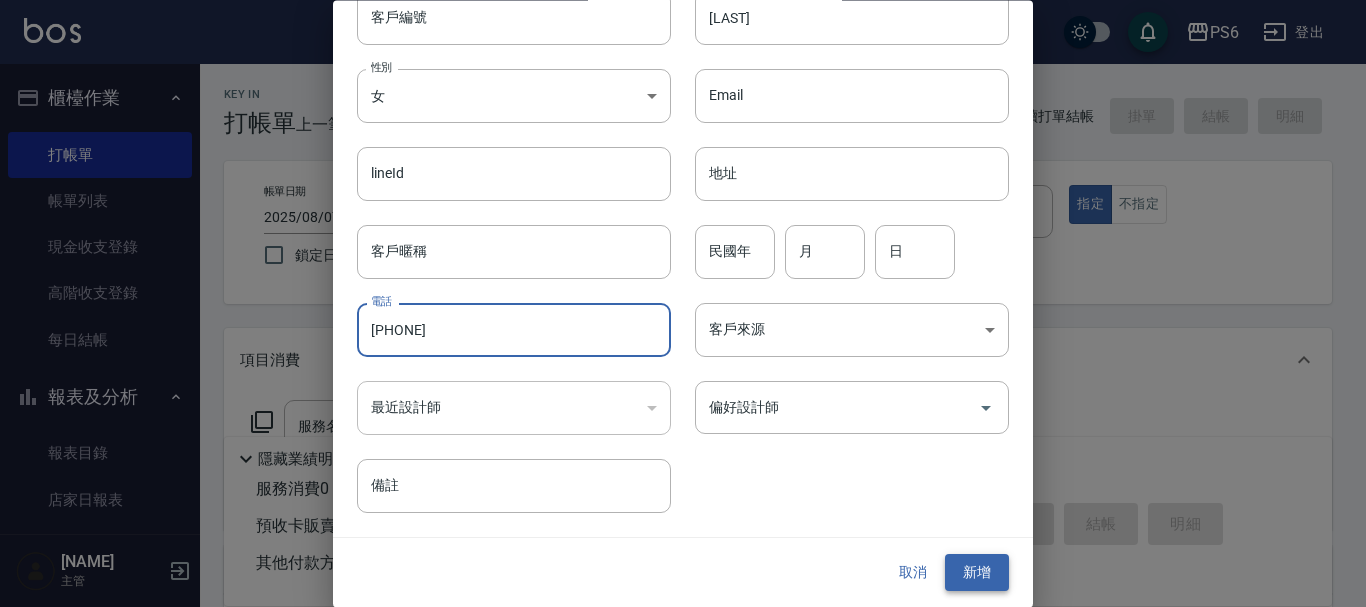 type on "[PHONE]" 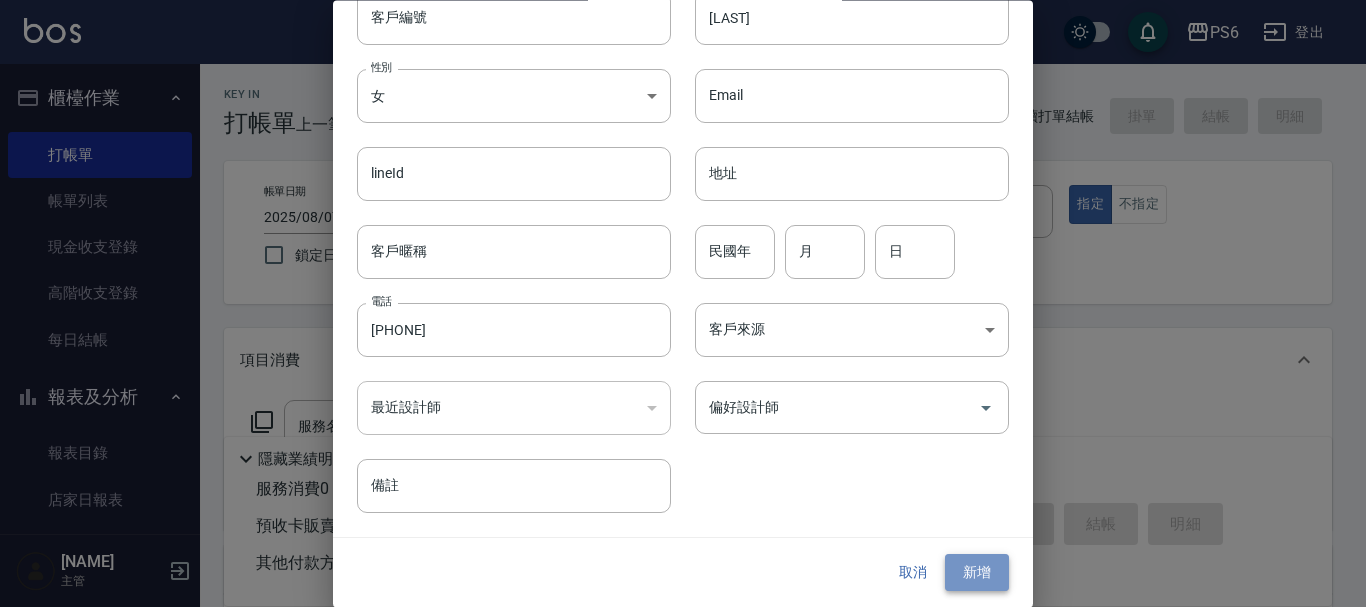 click on "新增" at bounding box center (977, 573) 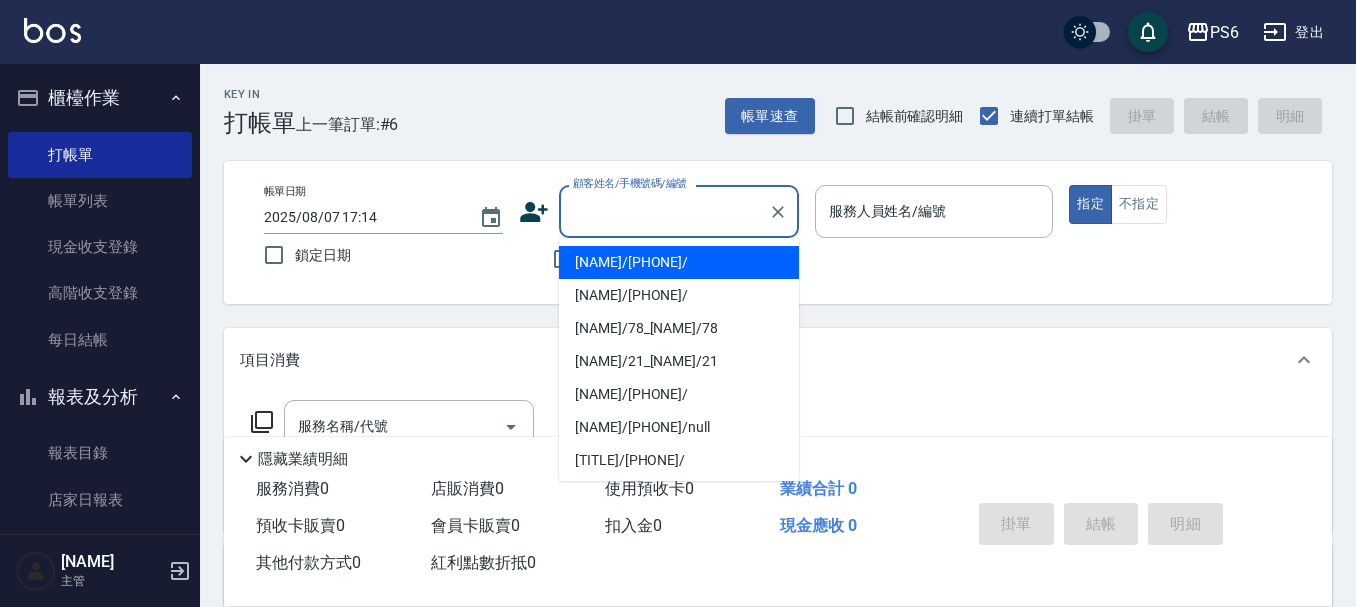 click on "顧客姓名/手機號碼/編號" at bounding box center [664, 211] 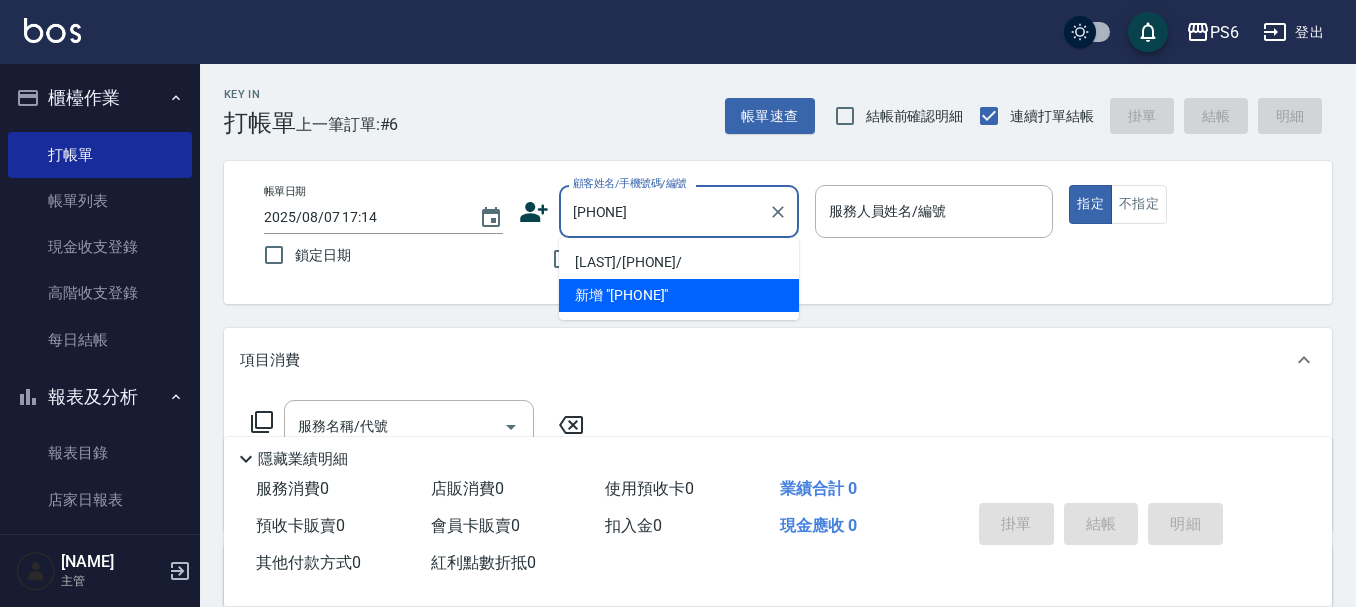 click on "[LAST]/[PHONE]/" at bounding box center [679, 262] 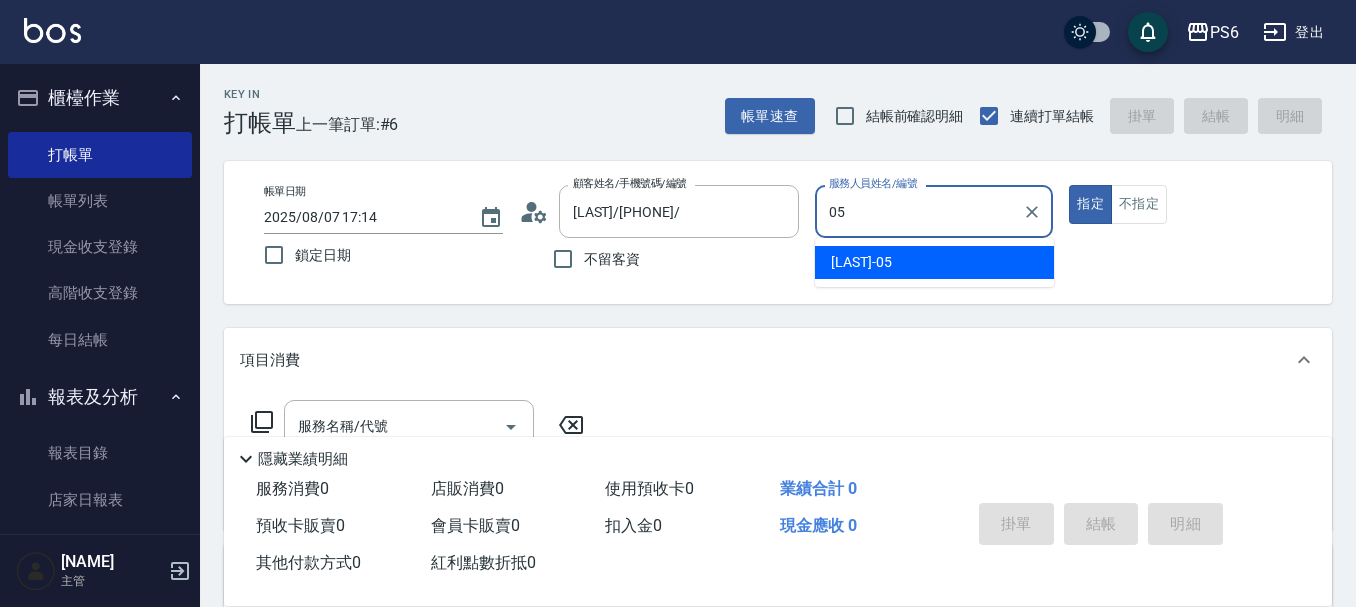 type on "[LAST]-05" 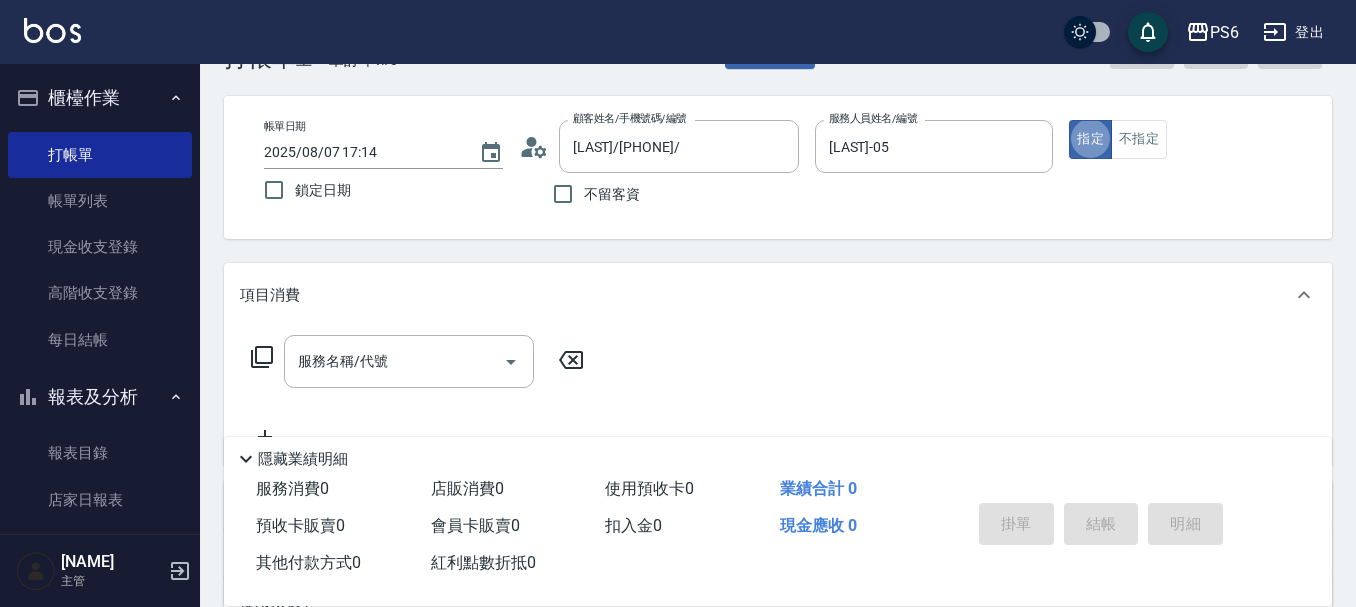 scroll, scrollTop: 100, scrollLeft: 0, axis: vertical 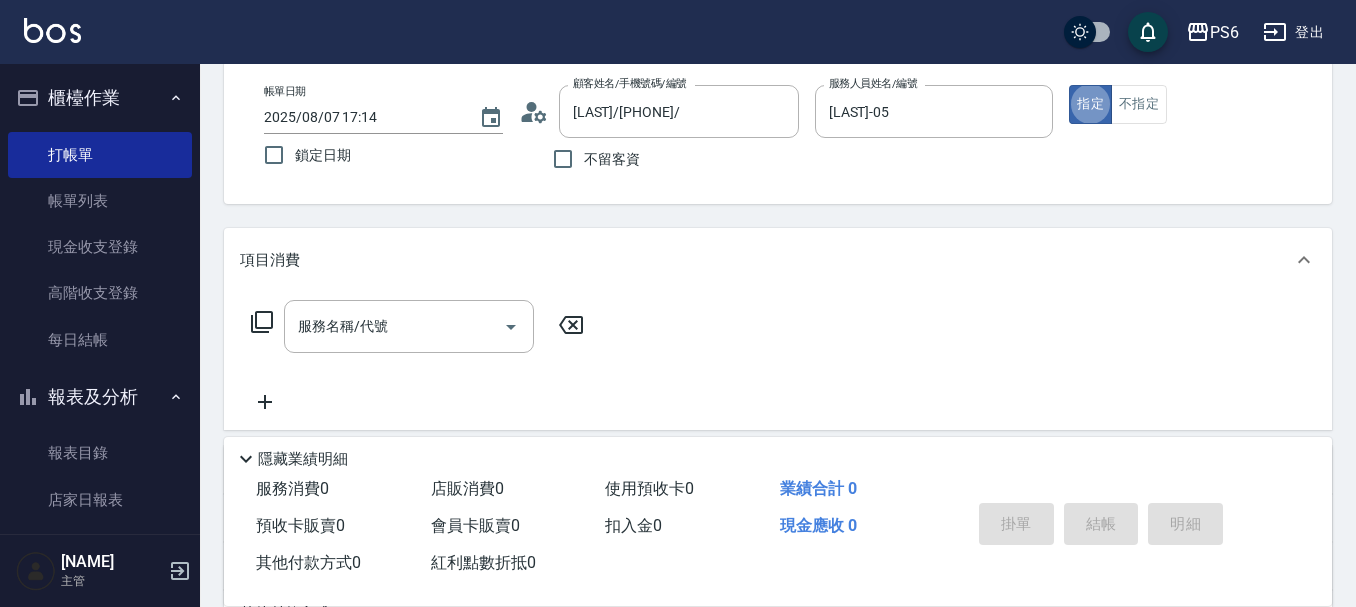 click 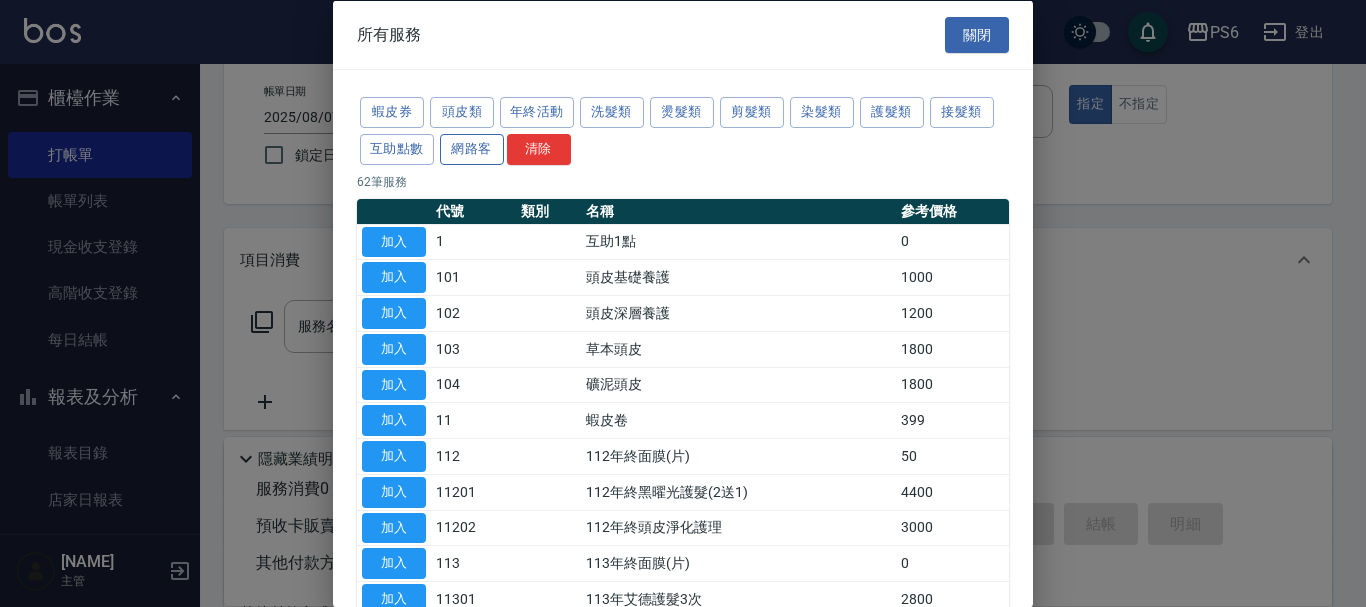 click on "網路客" at bounding box center [472, 148] 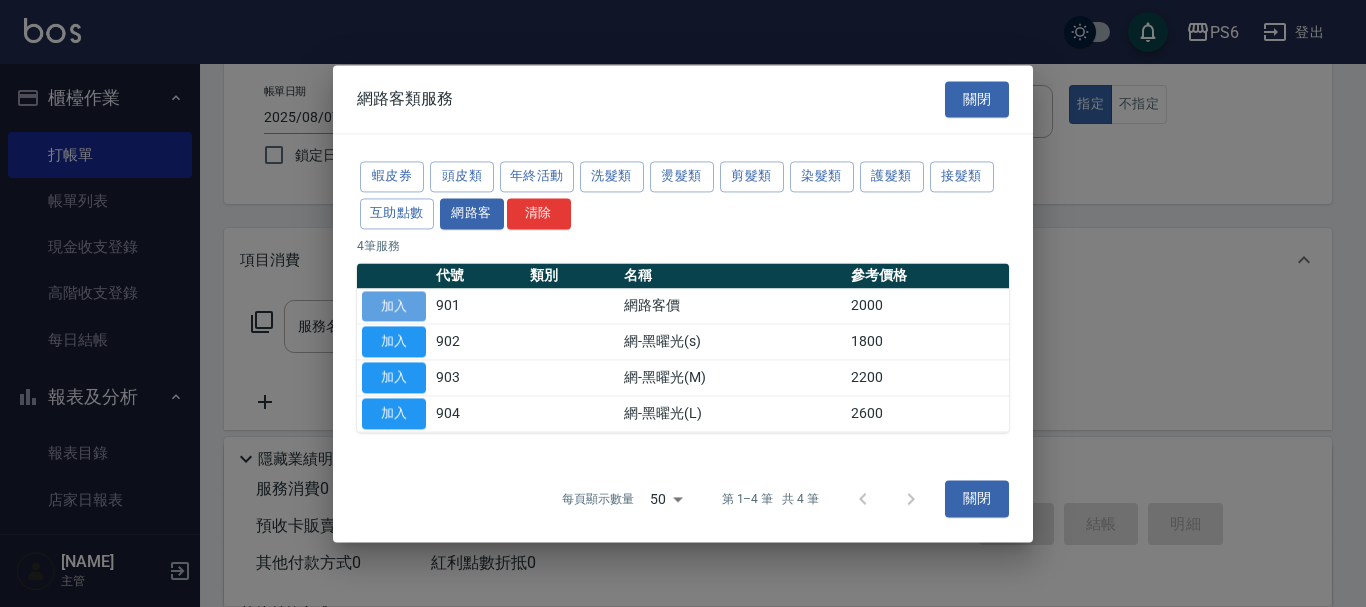 click on "加入" at bounding box center (394, 306) 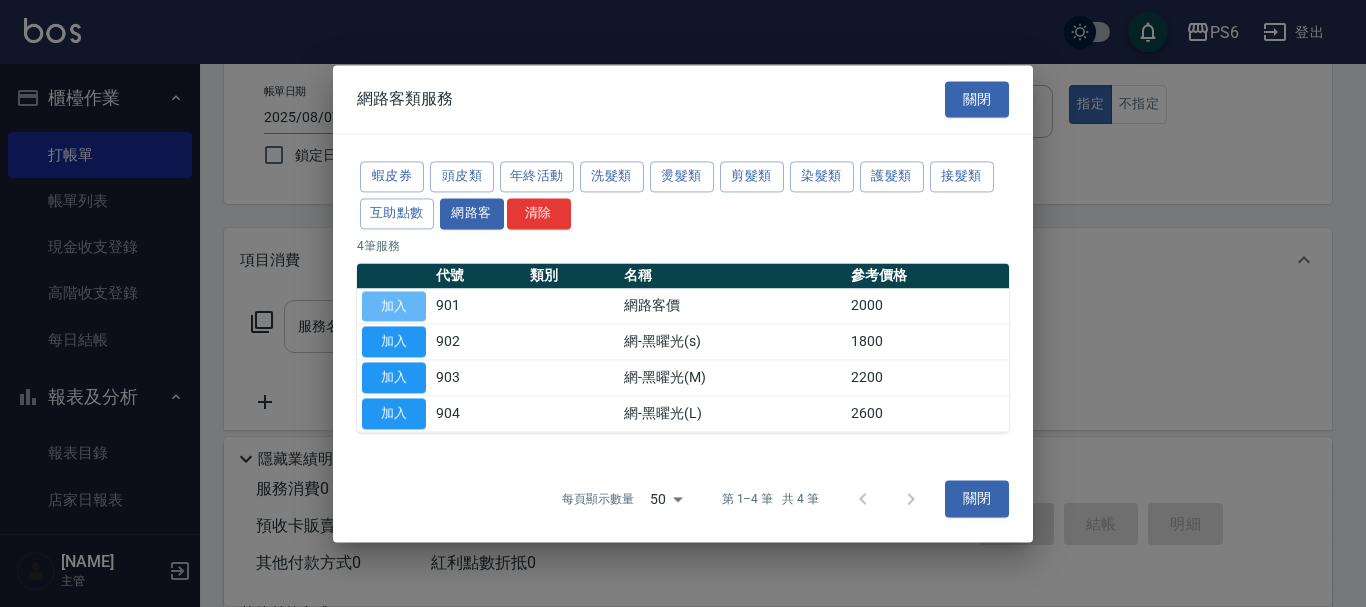 type on "網路客價(901)" 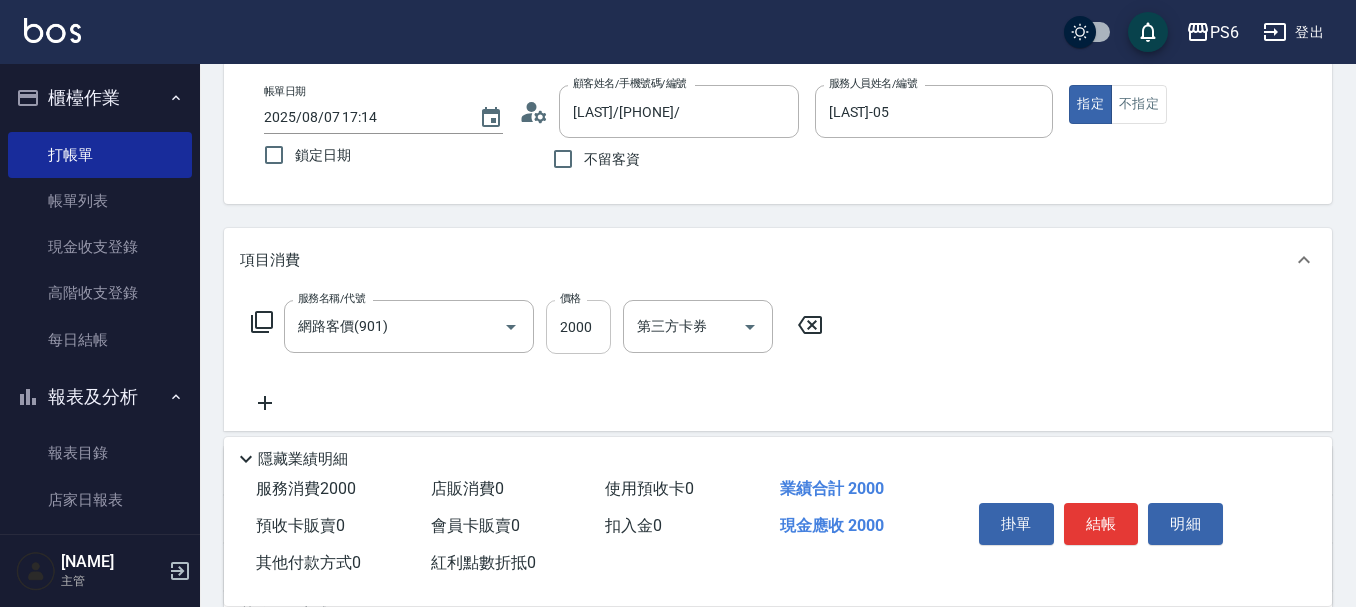 click on "2000" at bounding box center [578, 327] 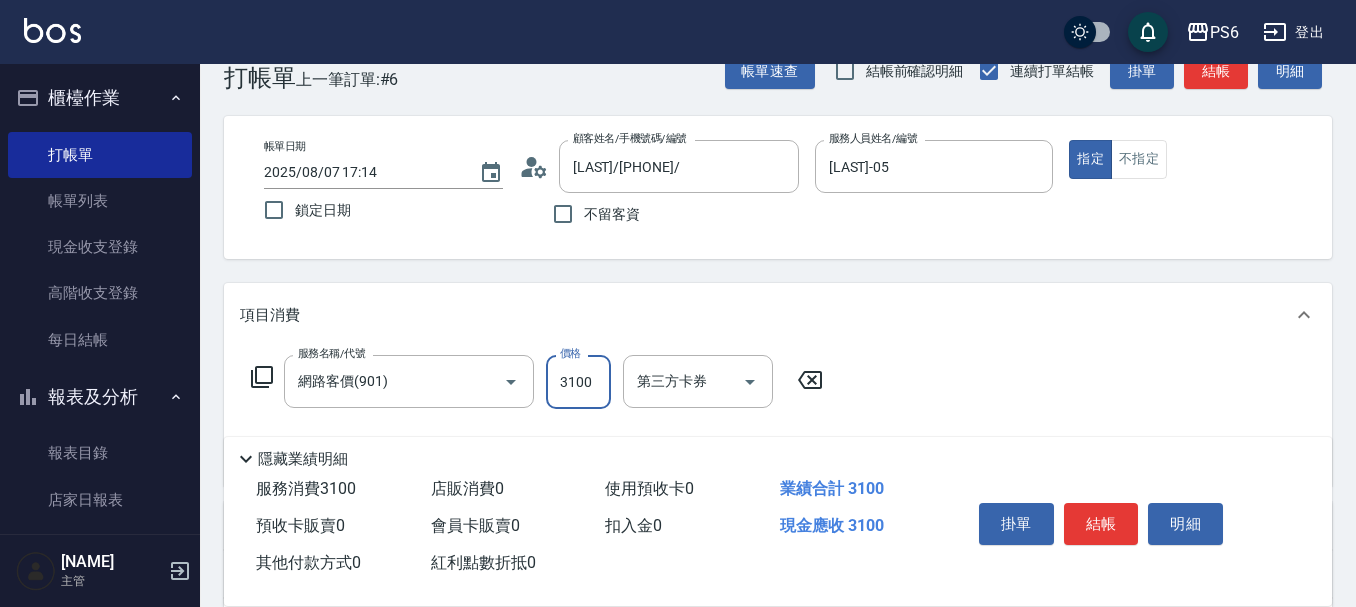 scroll, scrollTop: 0, scrollLeft: 0, axis: both 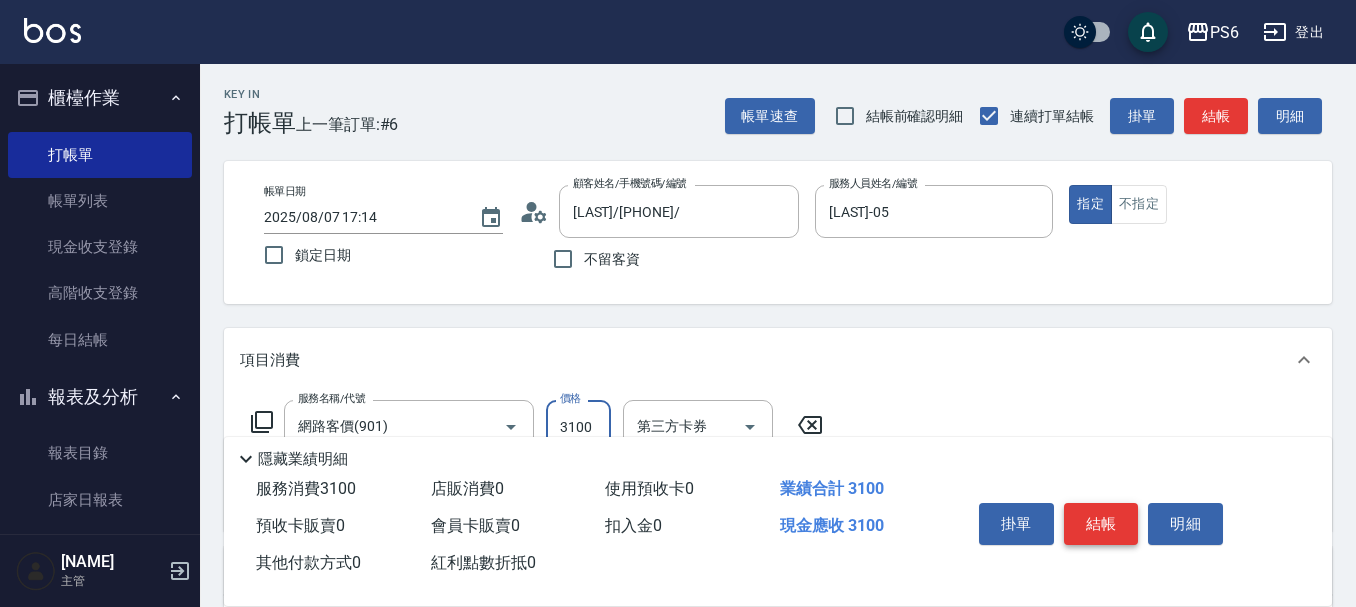 type on "3100" 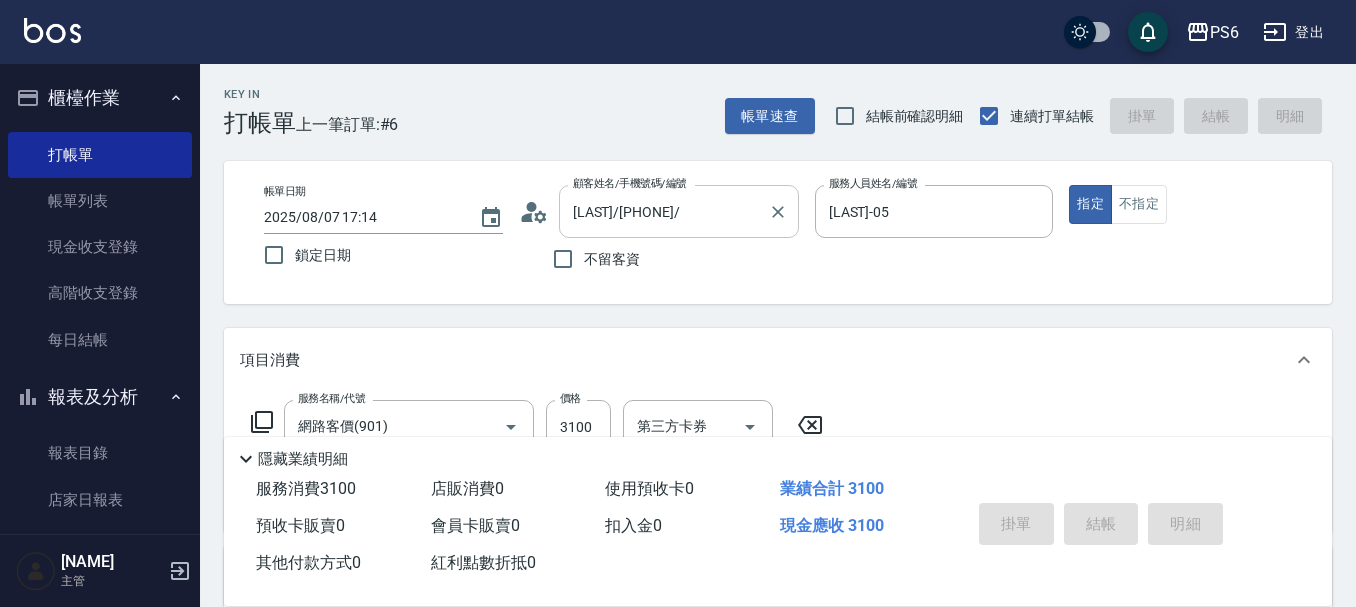 type on "2025/08/07 17:18" 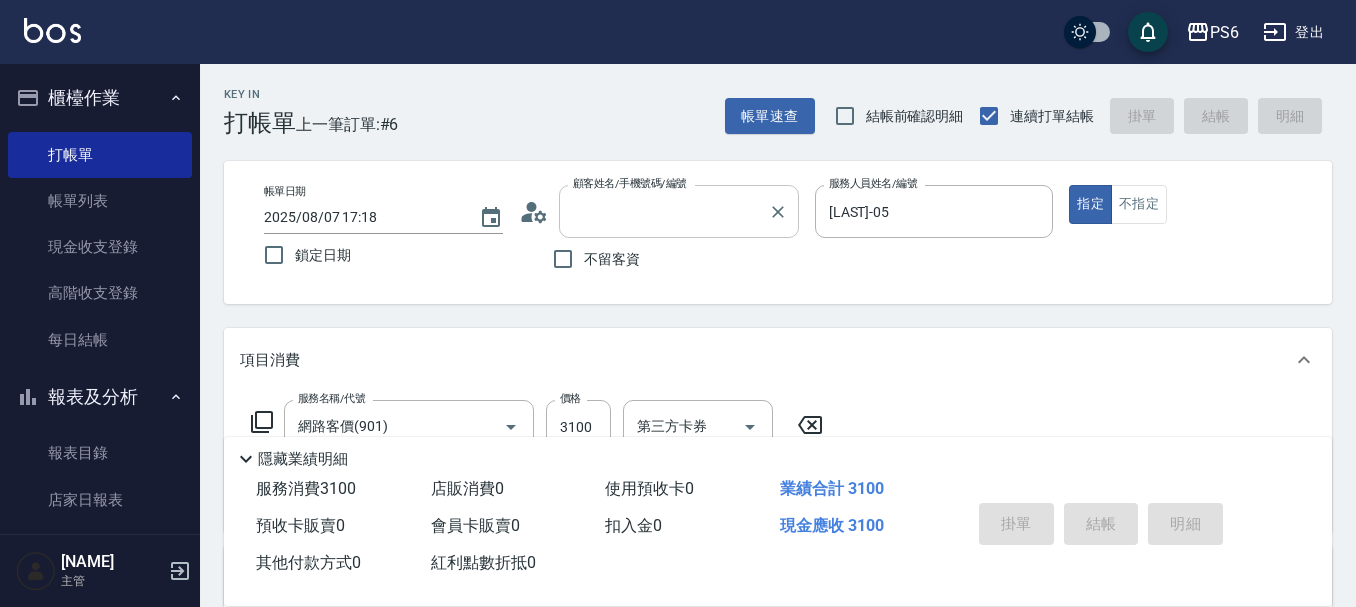 type 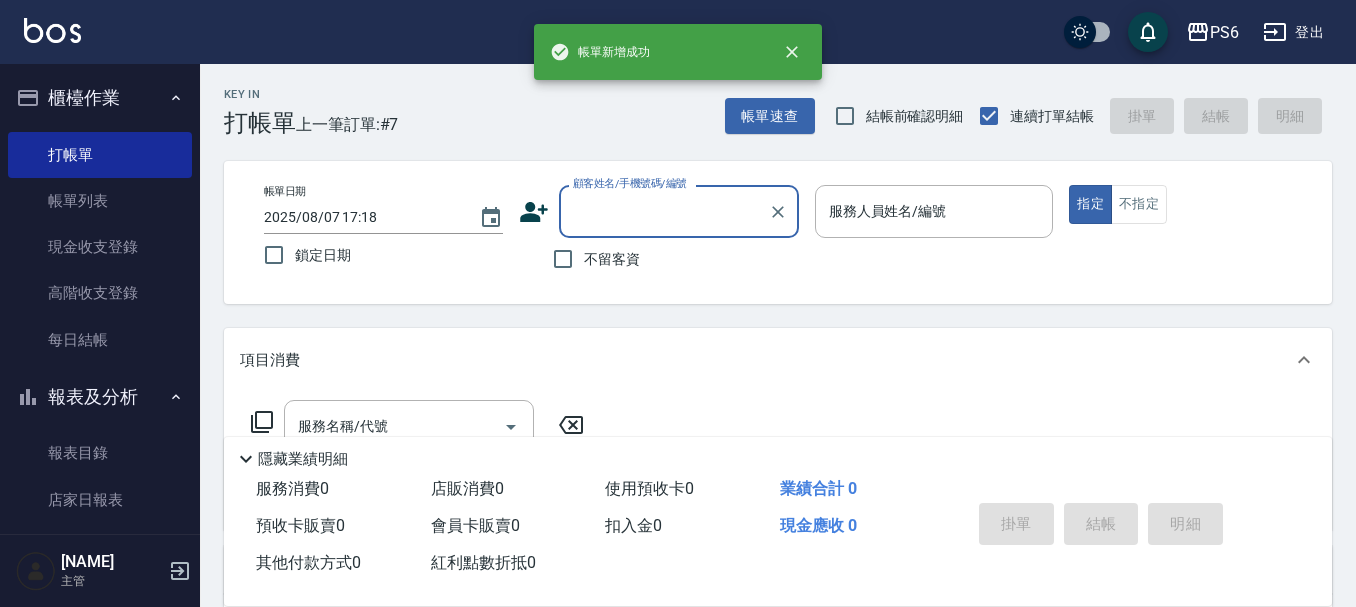 click on "顧客姓名/手機號碼/編號" at bounding box center [664, 211] 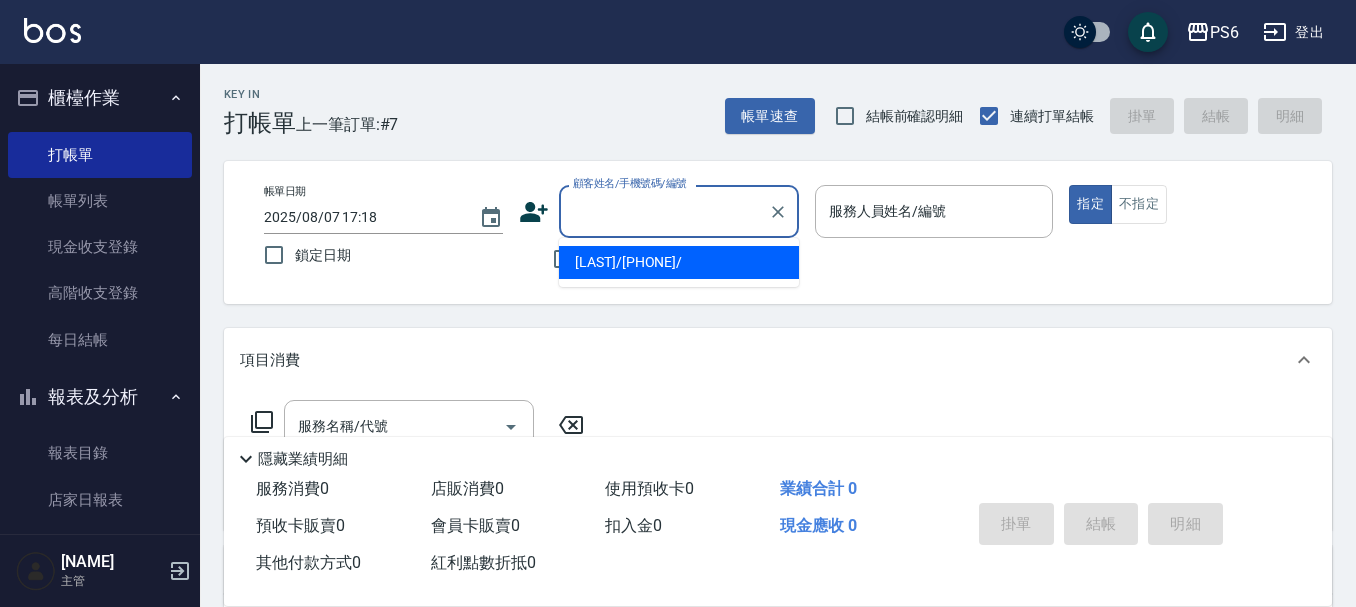 click on "[LAST]/[PHONE]/" at bounding box center [679, 262] 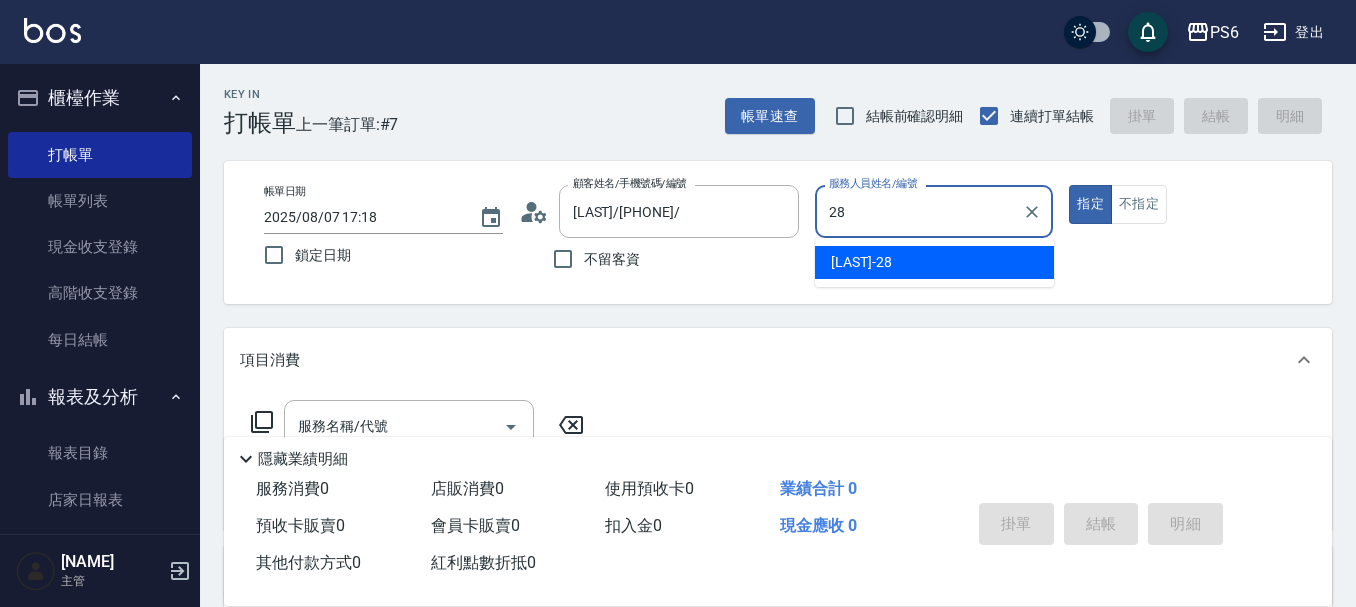 type on "[LAST]-28" 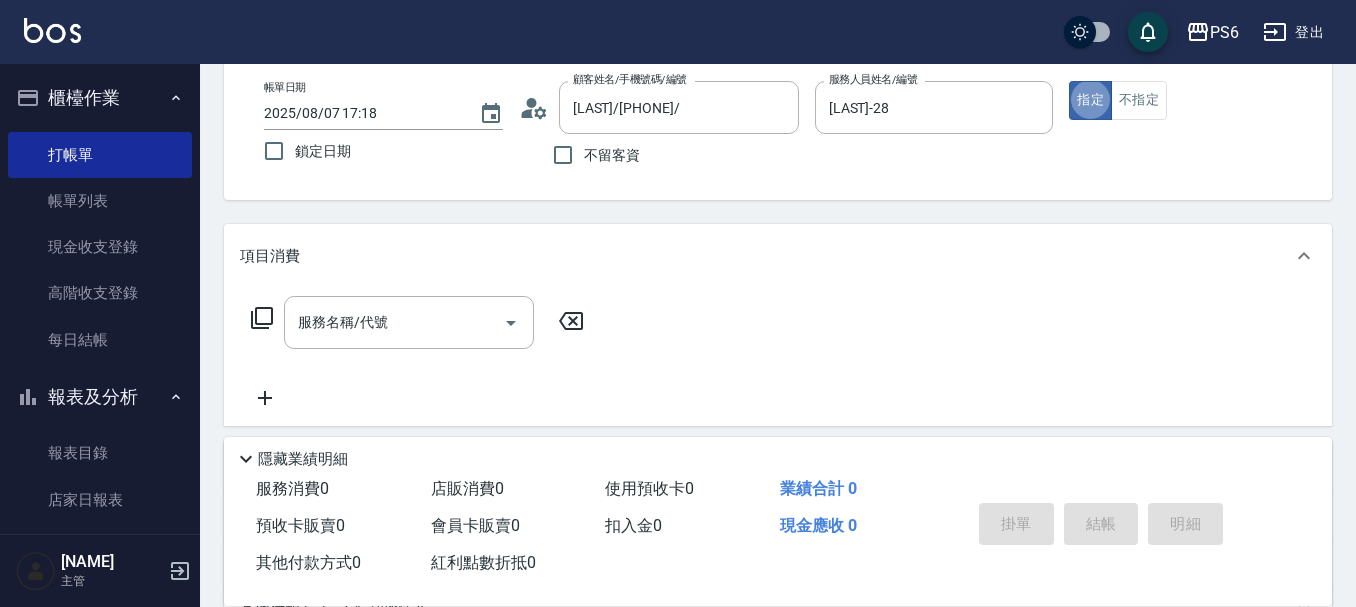 scroll, scrollTop: 200, scrollLeft: 0, axis: vertical 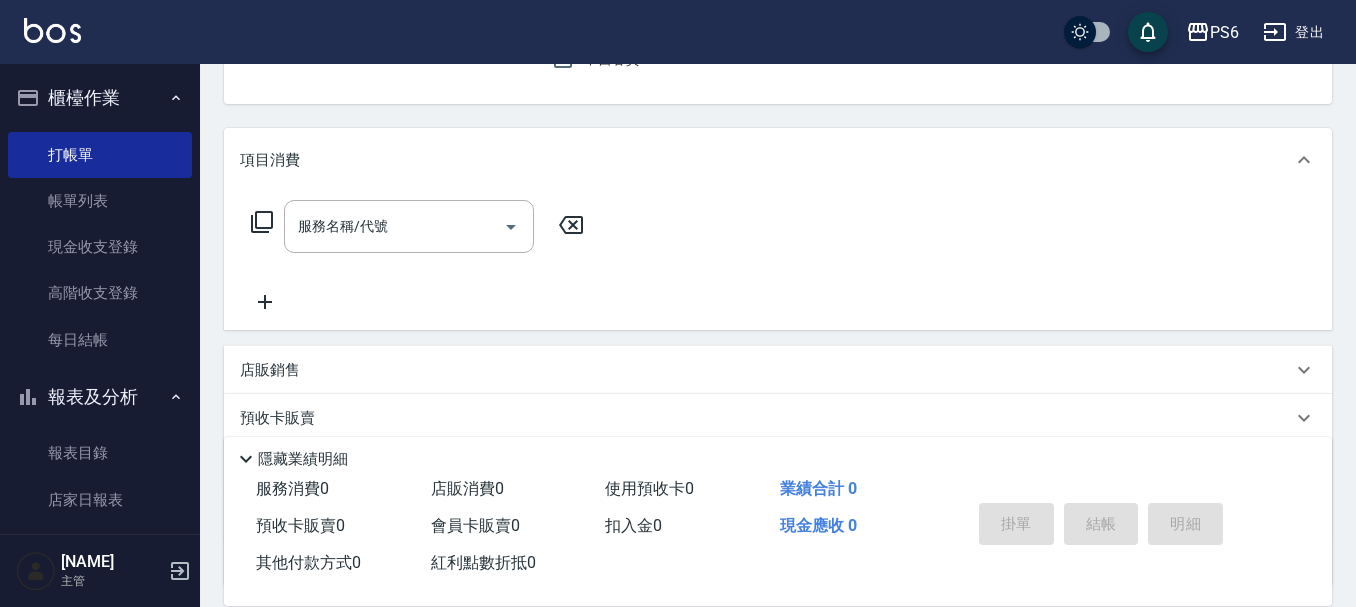 click 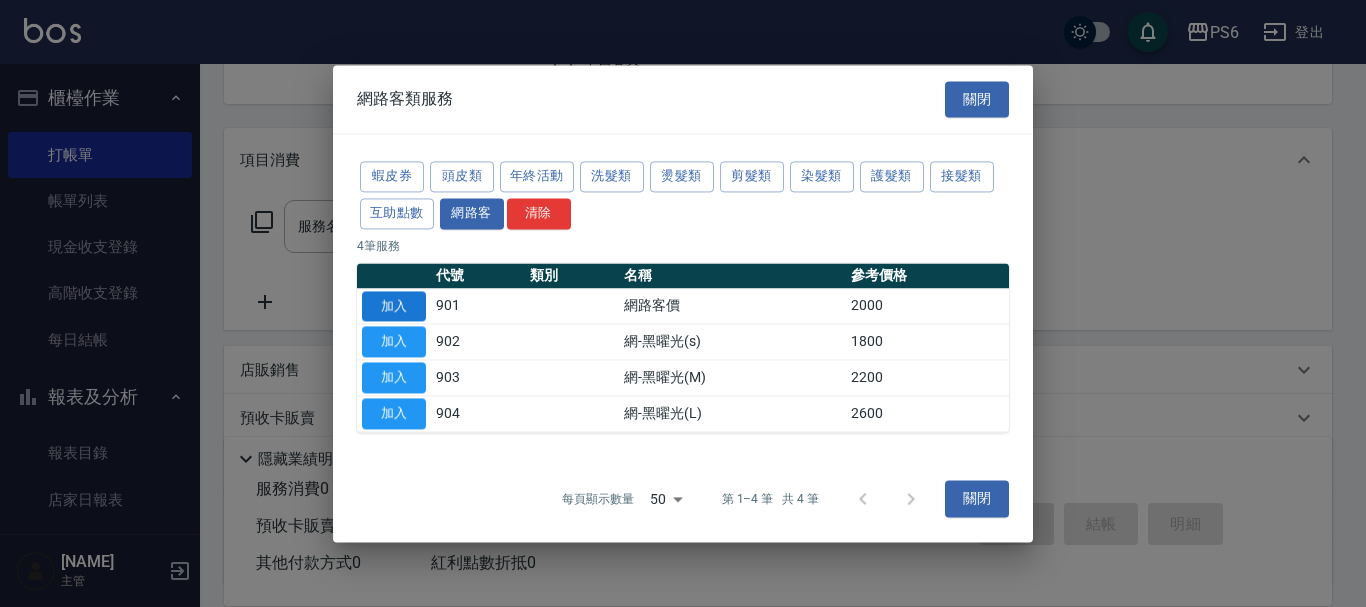 click on "加入" at bounding box center (394, 306) 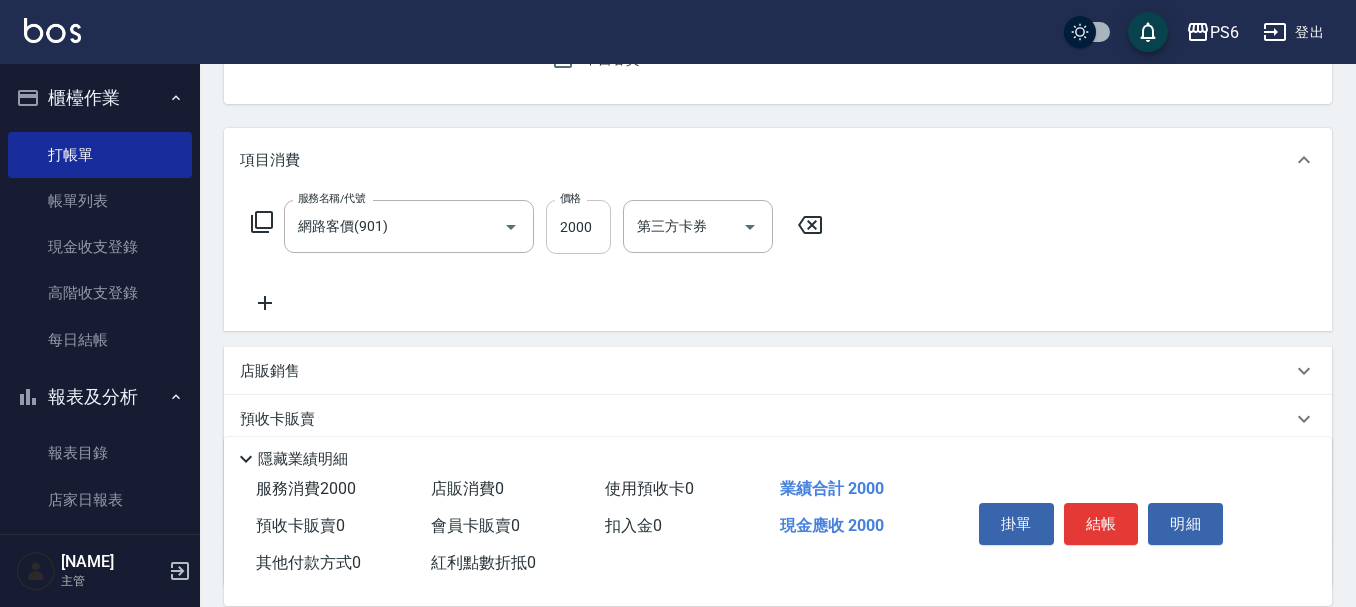 click on "2000" at bounding box center (578, 227) 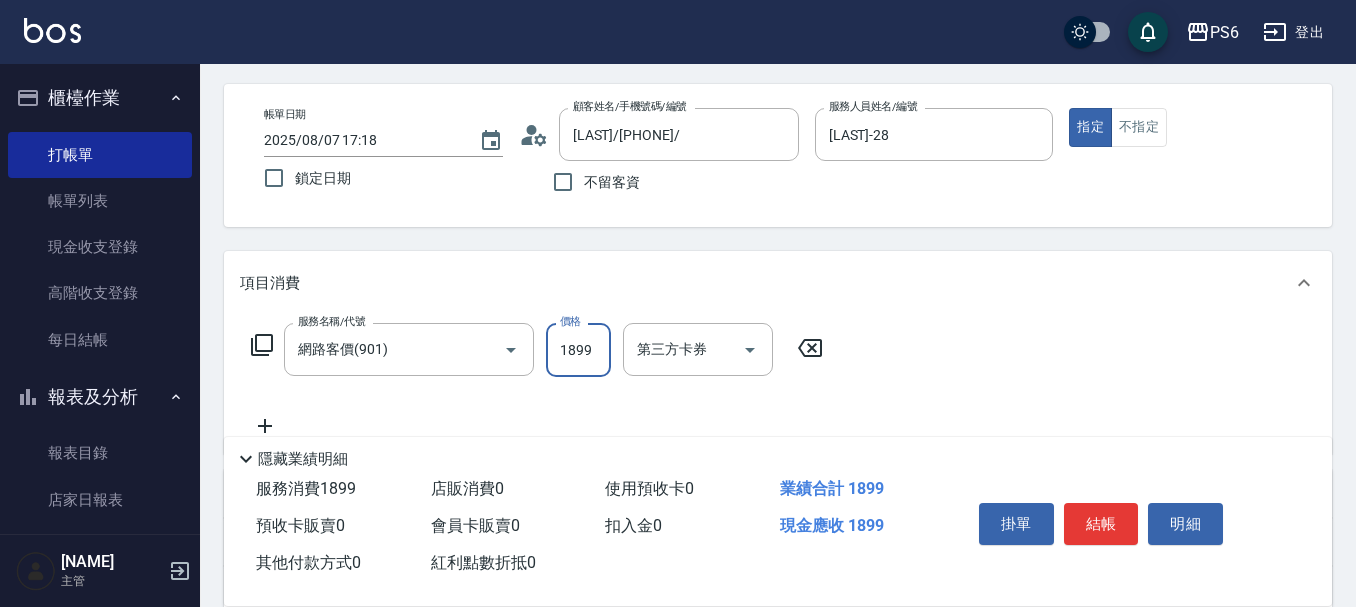 scroll, scrollTop: 200, scrollLeft: 0, axis: vertical 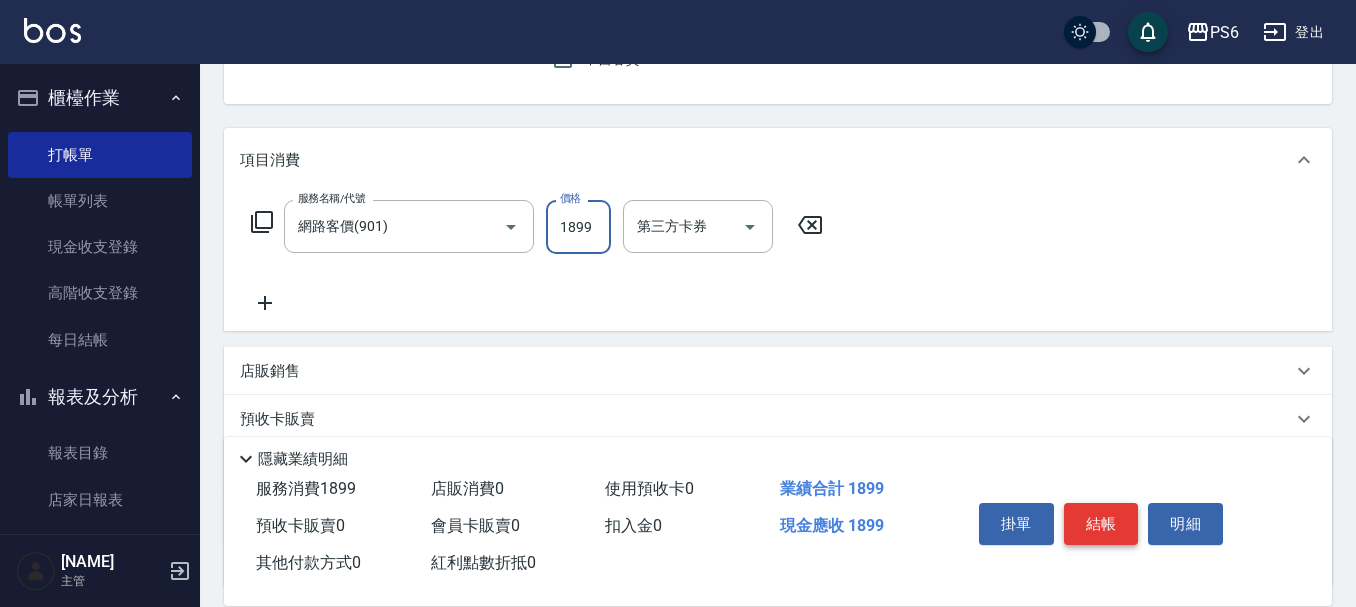 type on "1899" 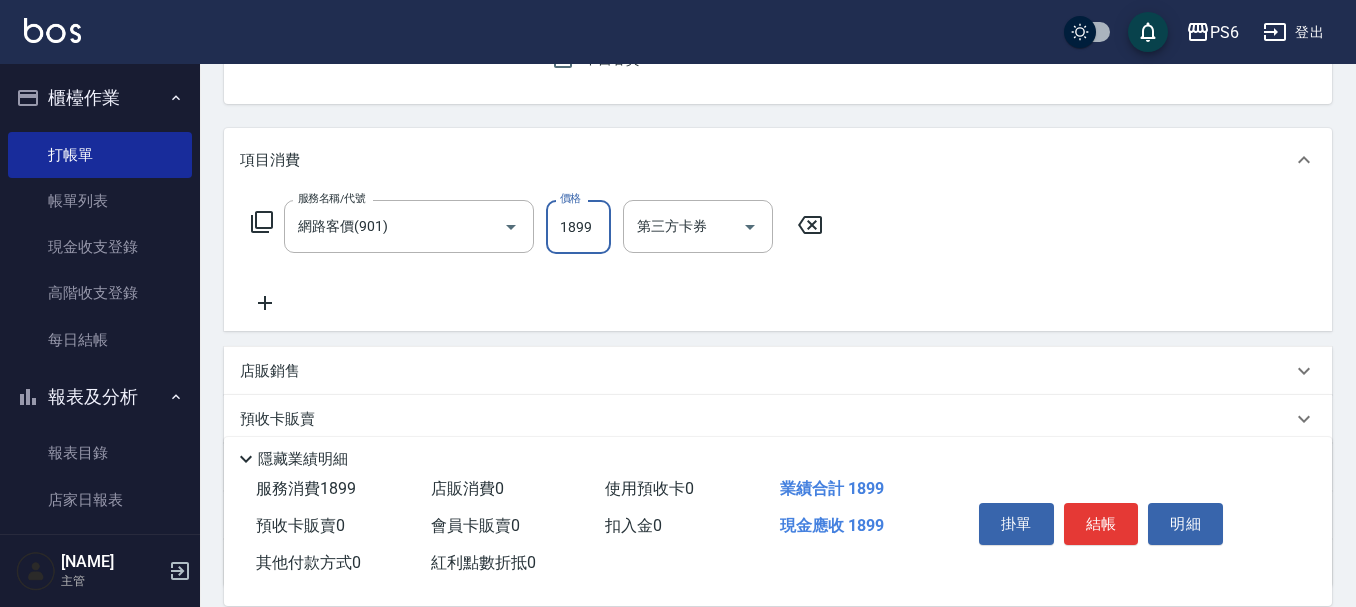 click on "結帳" at bounding box center [1101, 524] 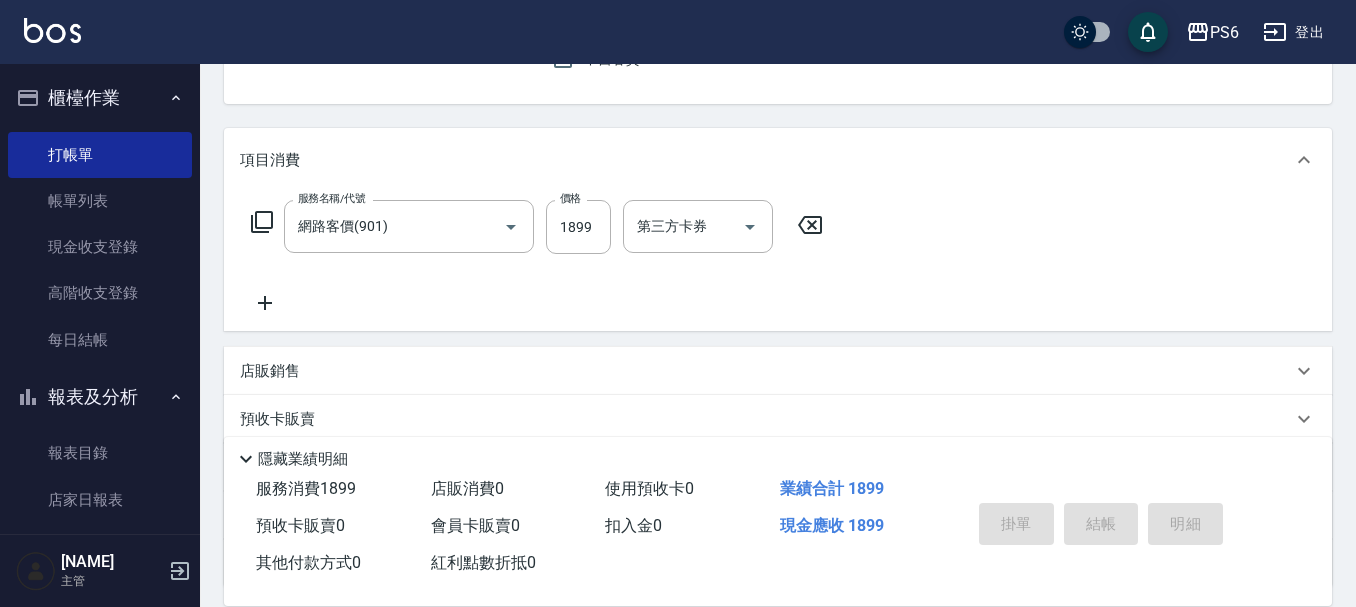 type 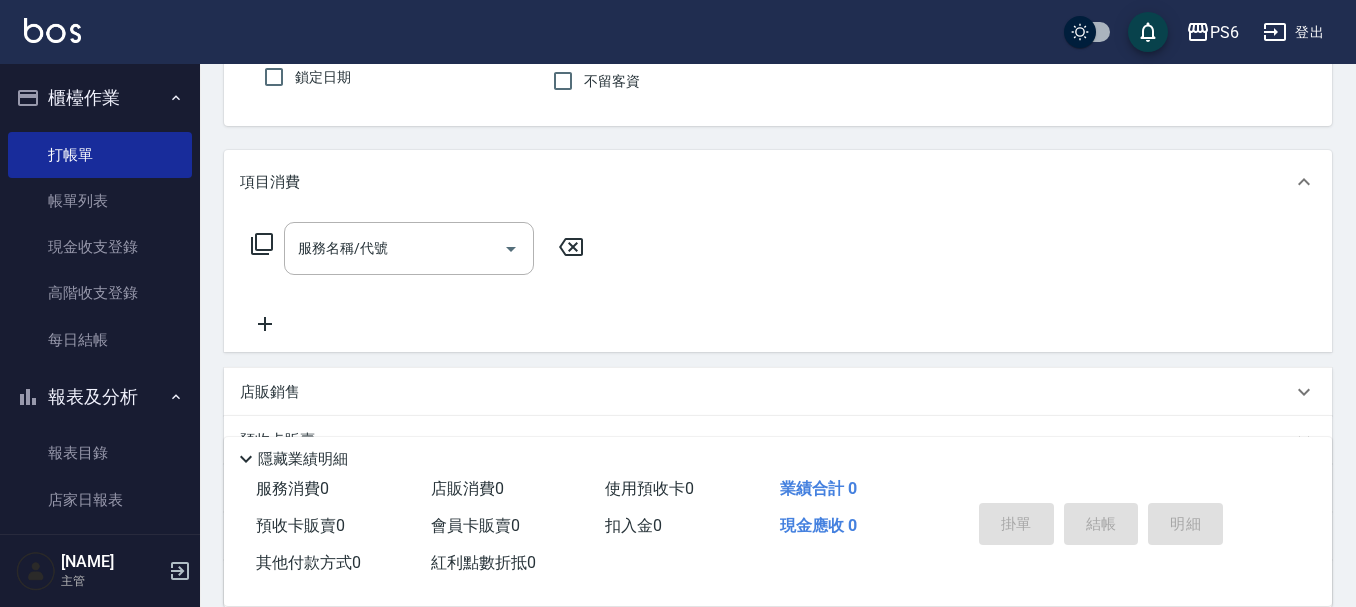 scroll, scrollTop: 0, scrollLeft: 0, axis: both 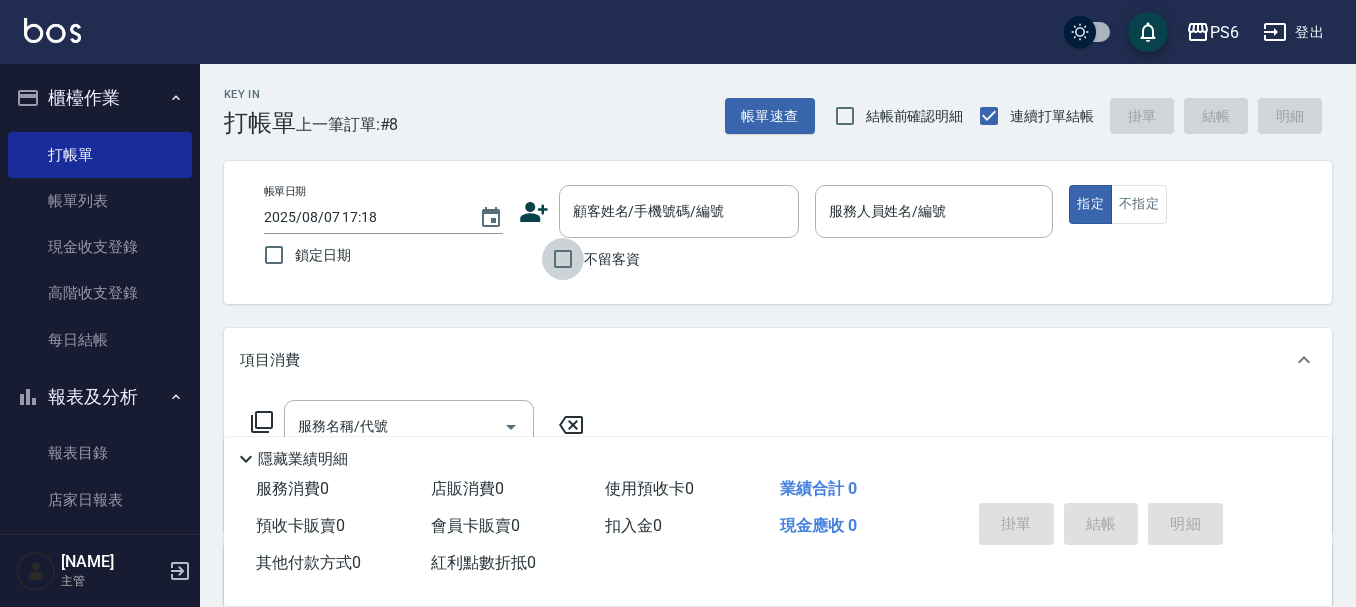 drag, startPoint x: 552, startPoint y: 262, endPoint x: 775, endPoint y: 265, distance: 223.02017 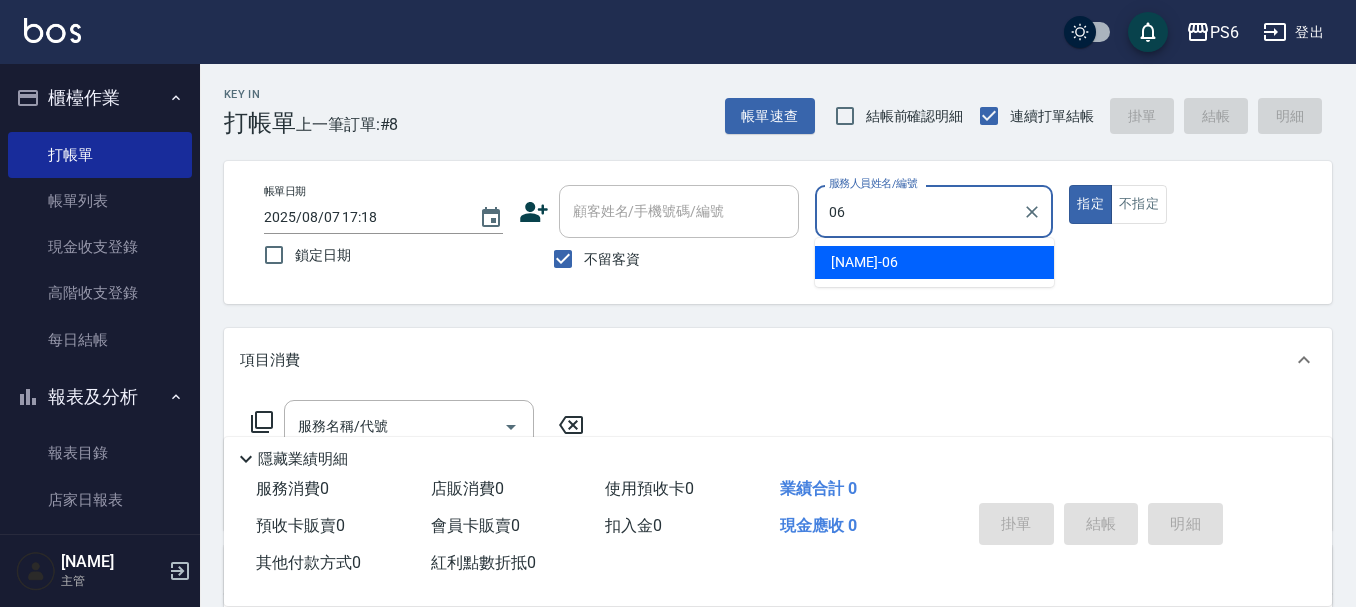 type on "[NAME]-06" 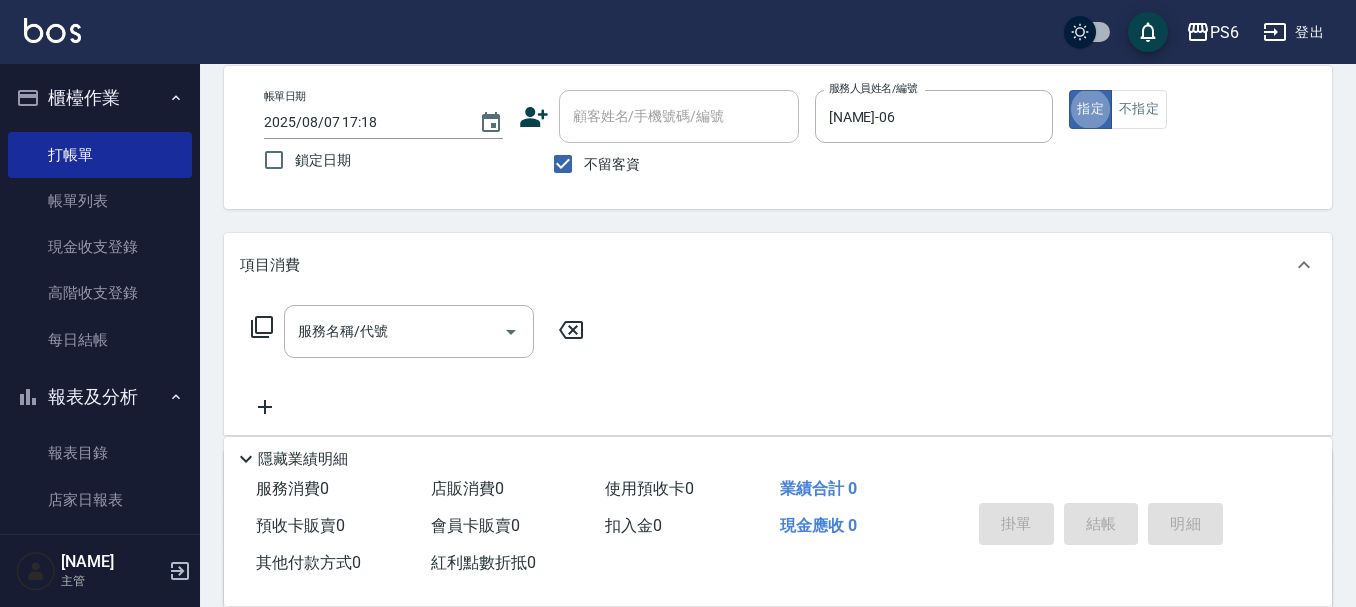 scroll, scrollTop: 100, scrollLeft: 0, axis: vertical 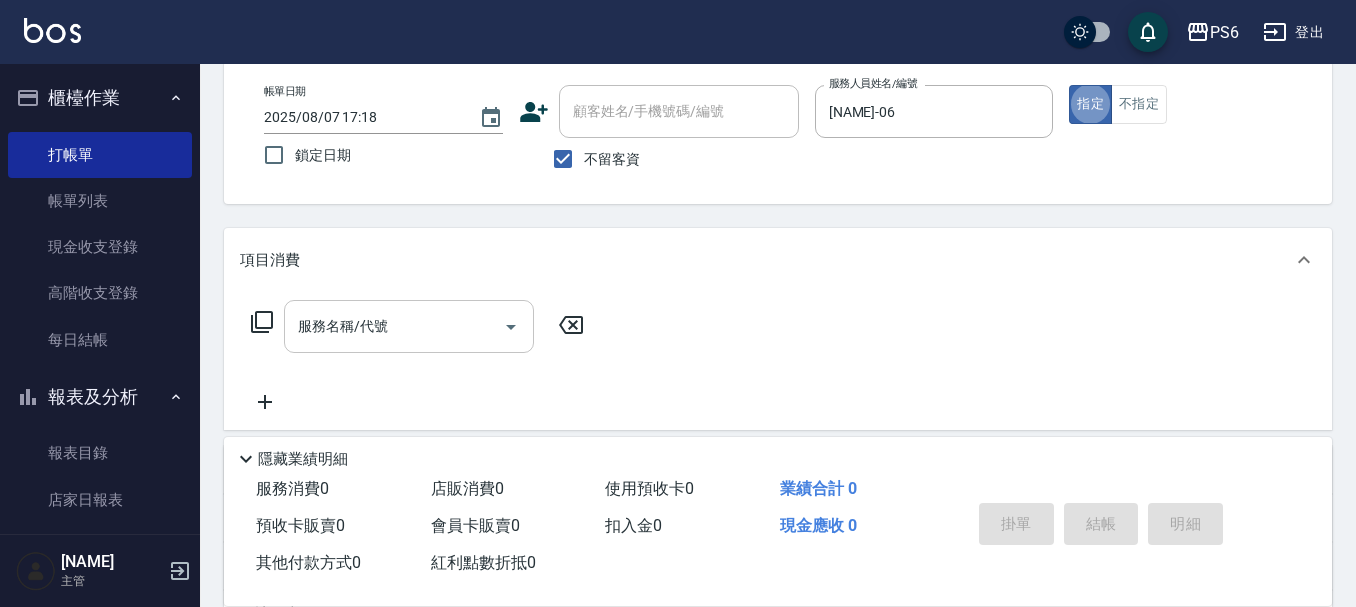 click on "服務名稱/代號" at bounding box center [394, 326] 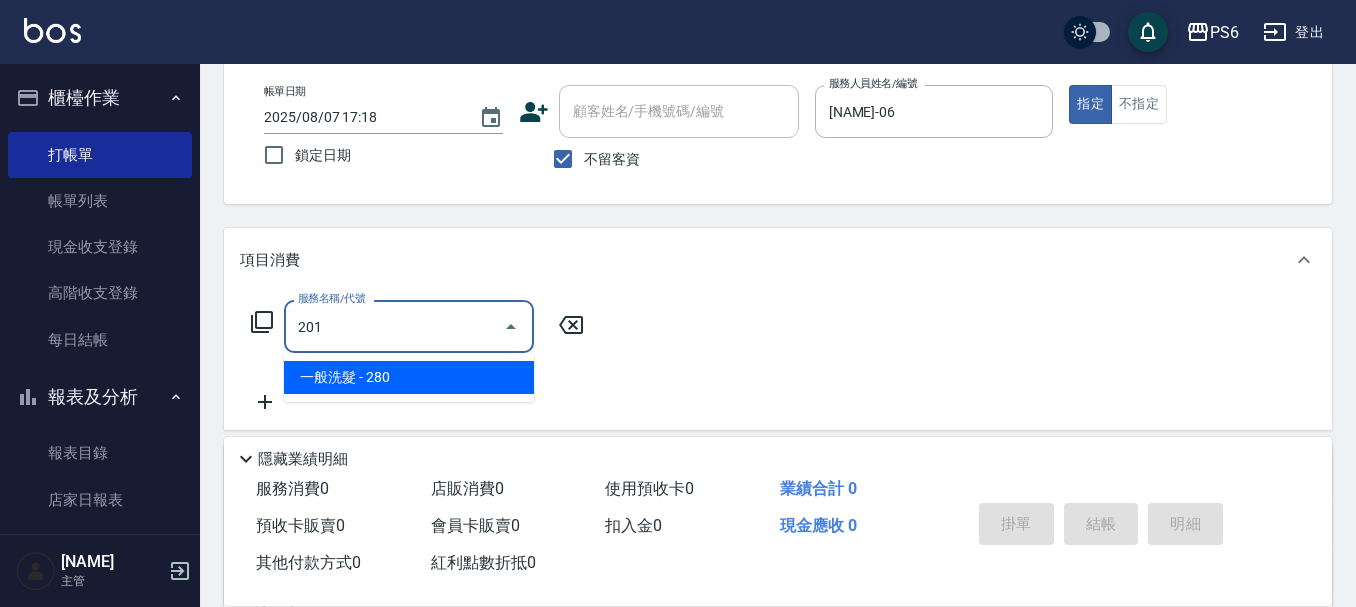 type on "一般洗髮(201)" 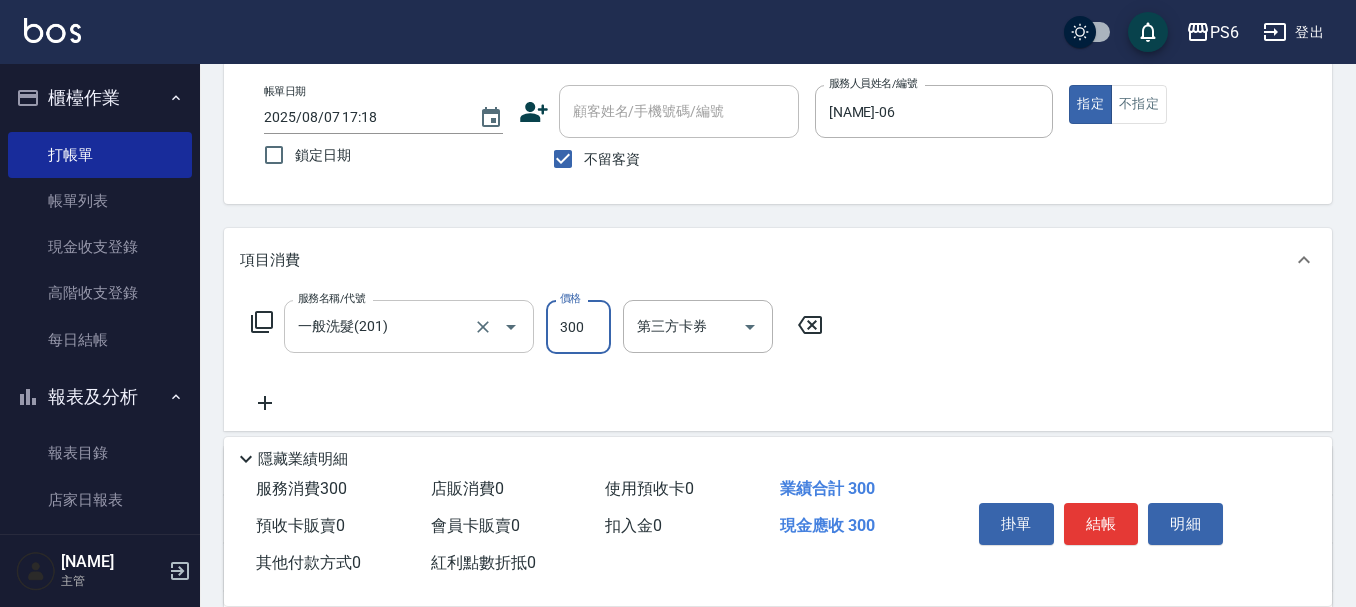 type on "300" 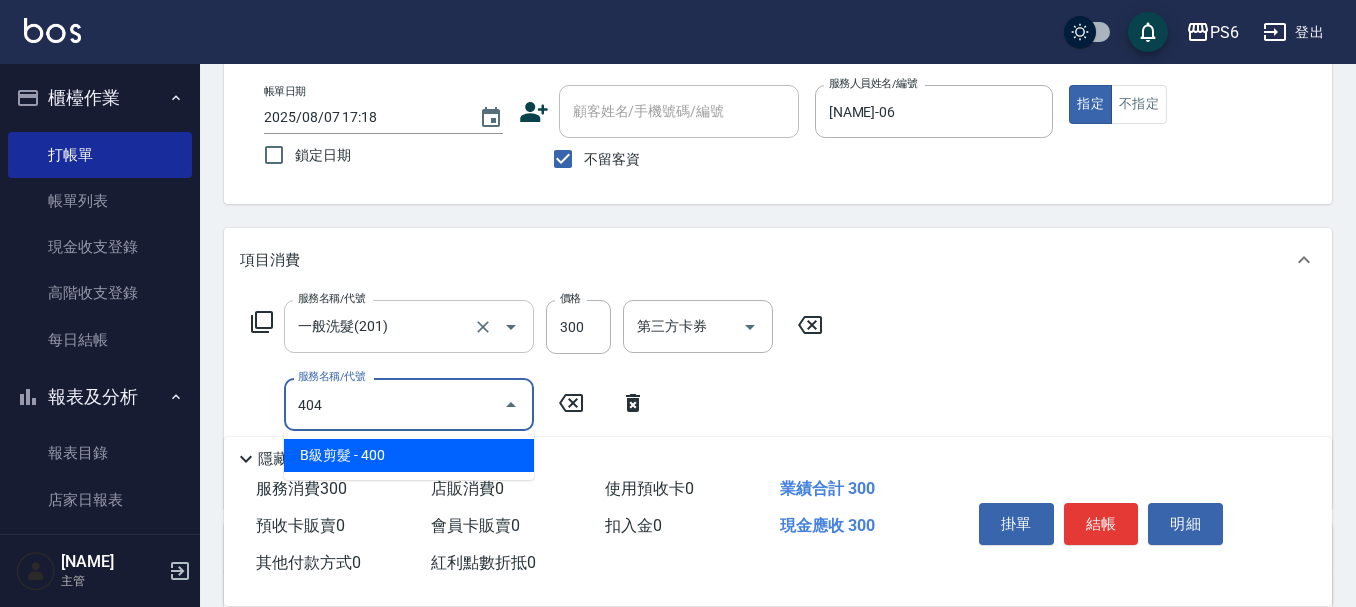 type on "B級剪髮(404)" 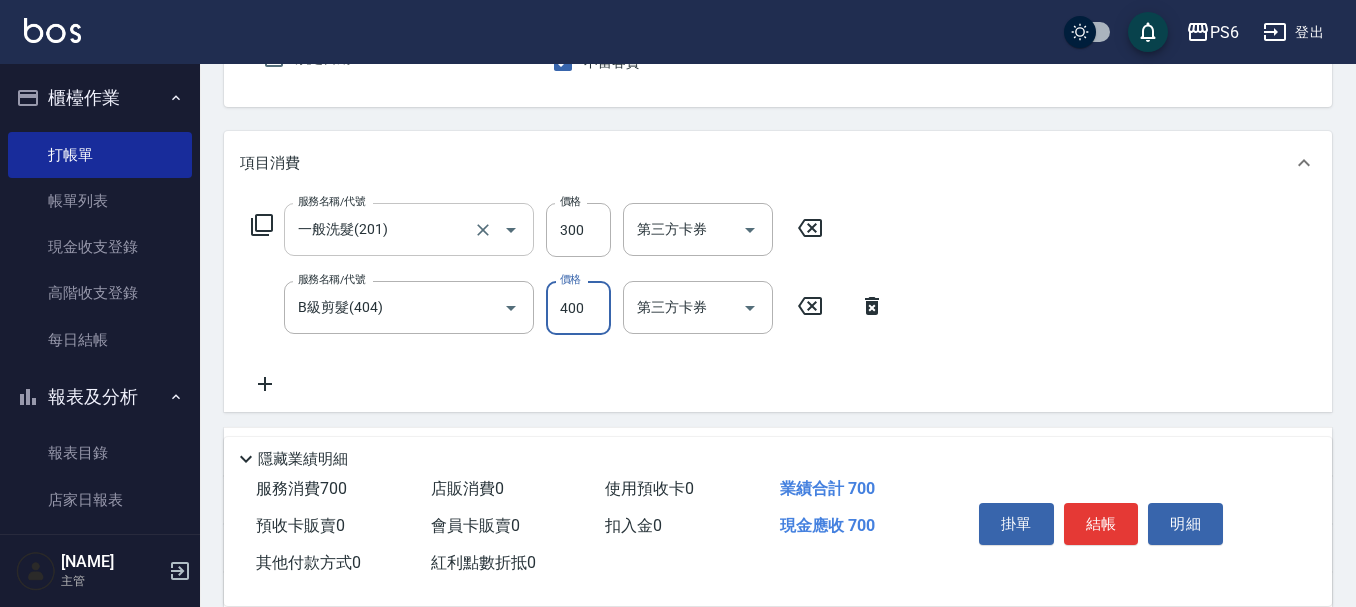 scroll, scrollTop: 200, scrollLeft: 0, axis: vertical 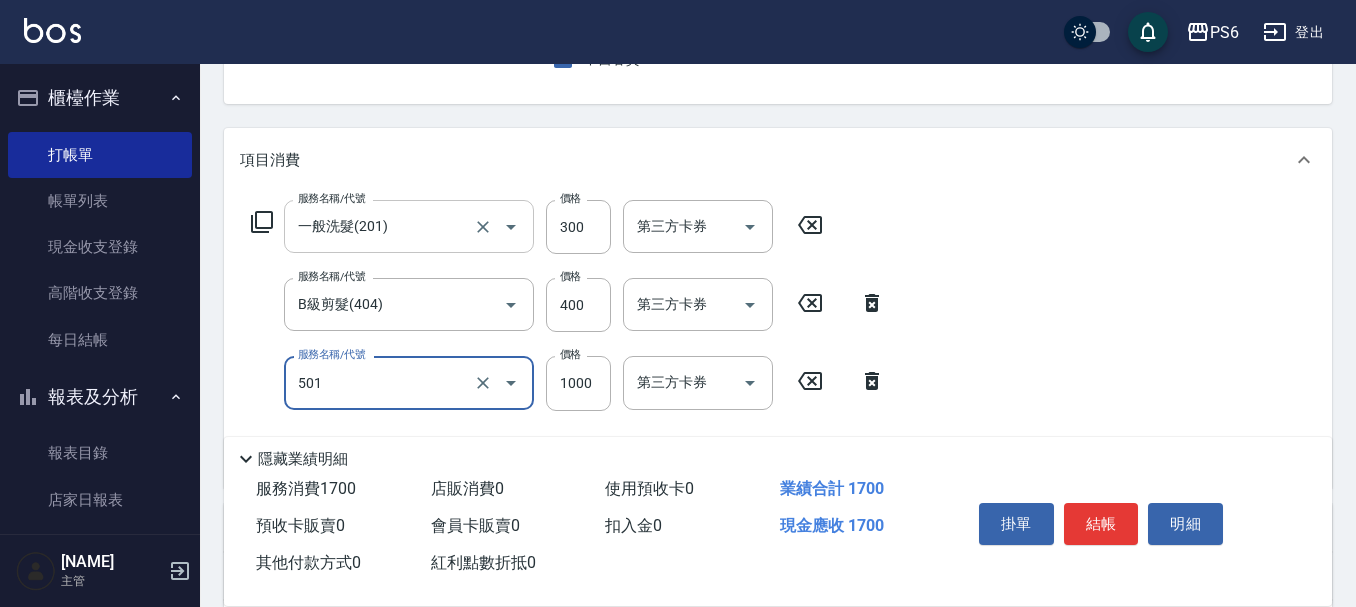type on "局部染髮(501)" 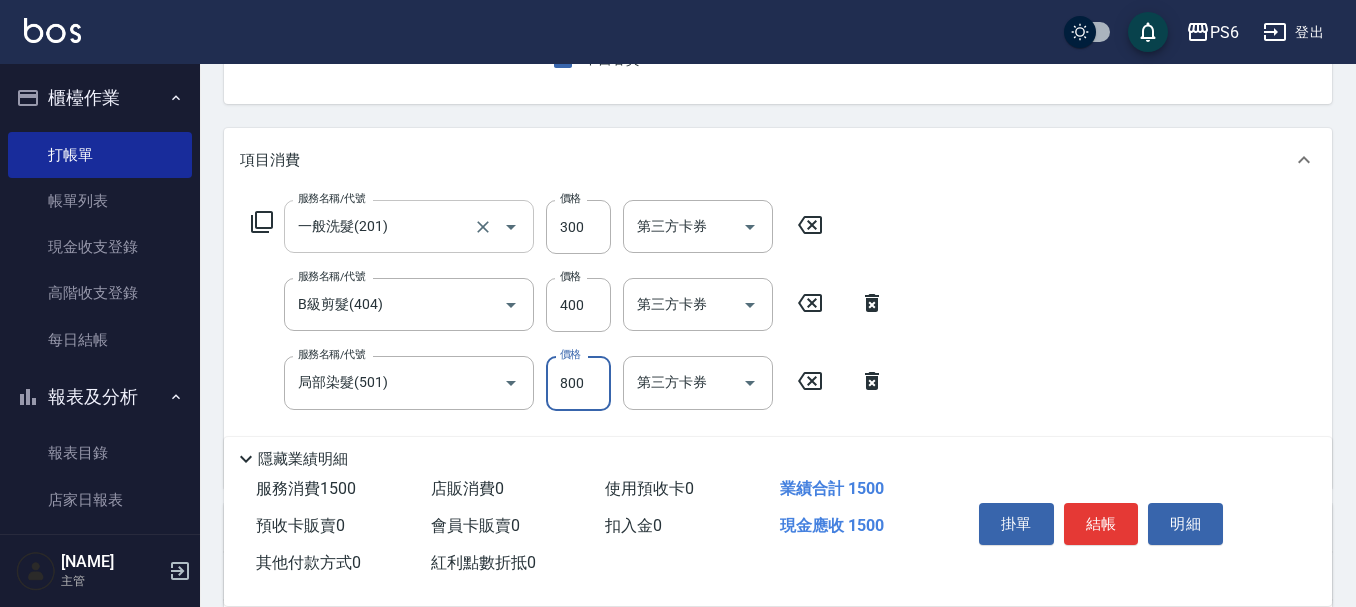 type on "800" 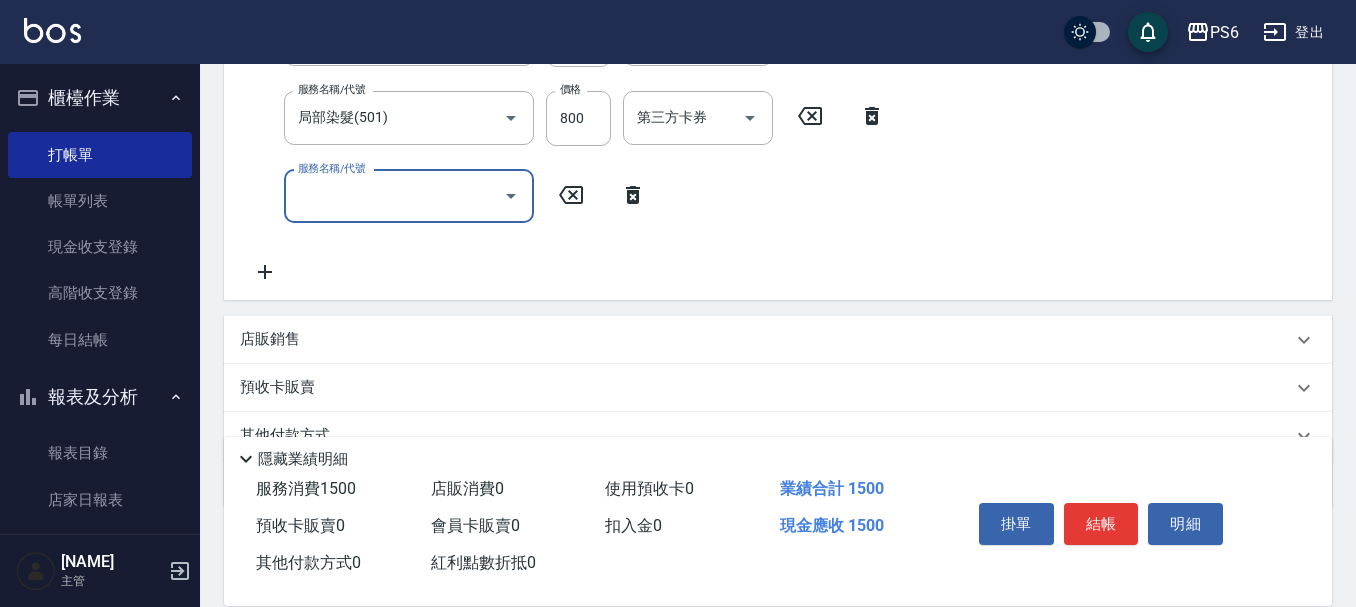 scroll, scrollTop: 500, scrollLeft: 0, axis: vertical 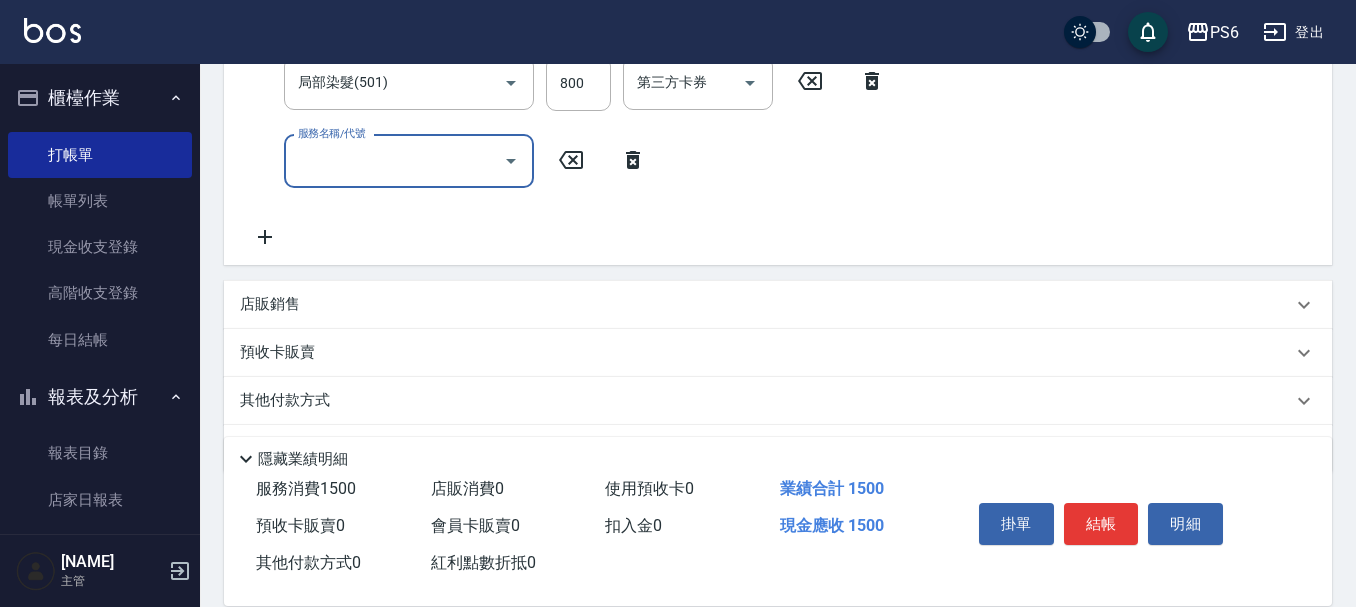 click on "店販銷售" at bounding box center (766, 304) 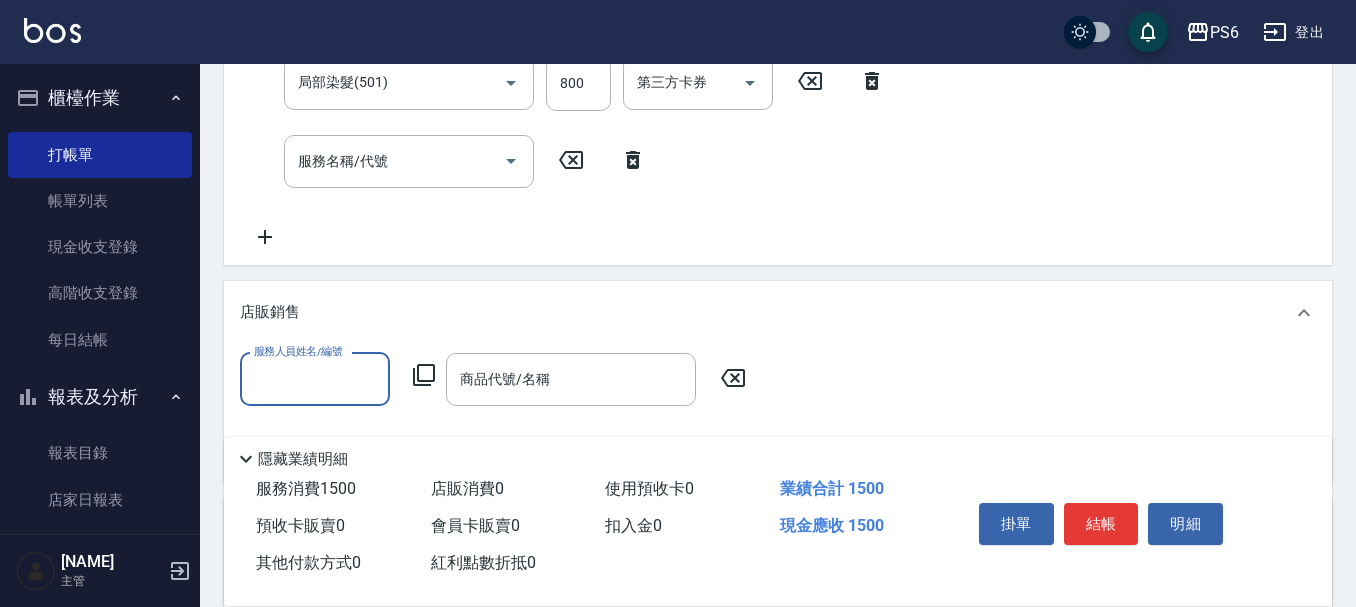 scroll, scrollTop: 0, scrollLeft: 0, axis: both 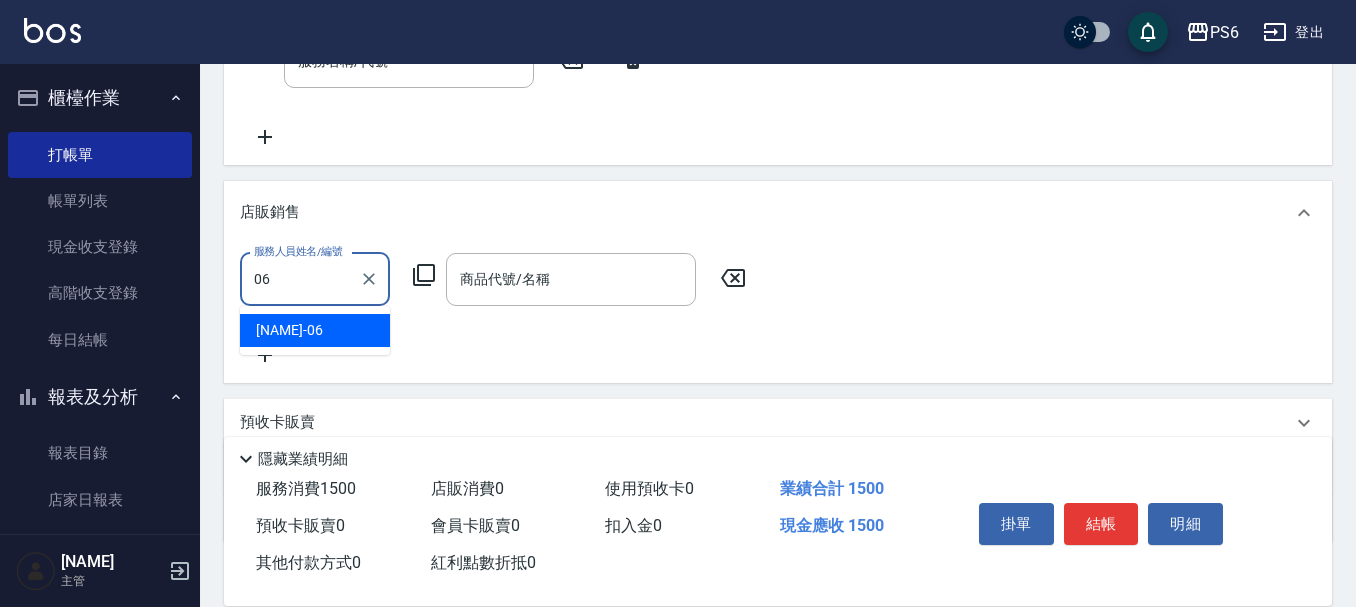 type on "[NAME]-06" 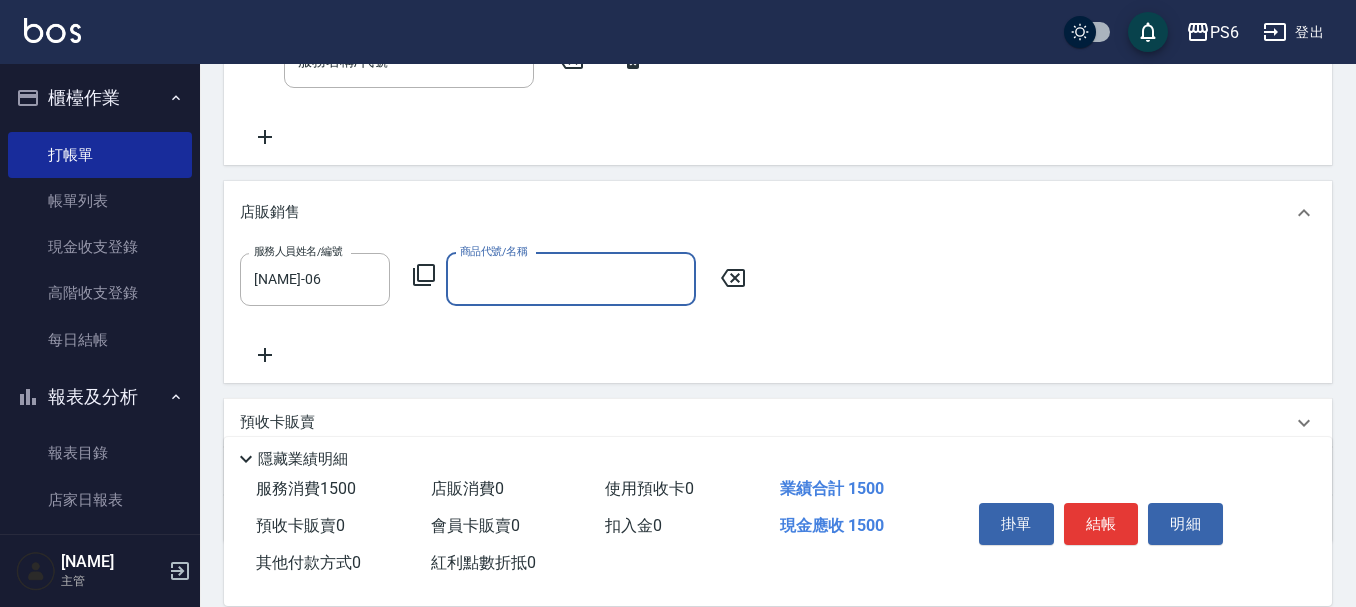 click 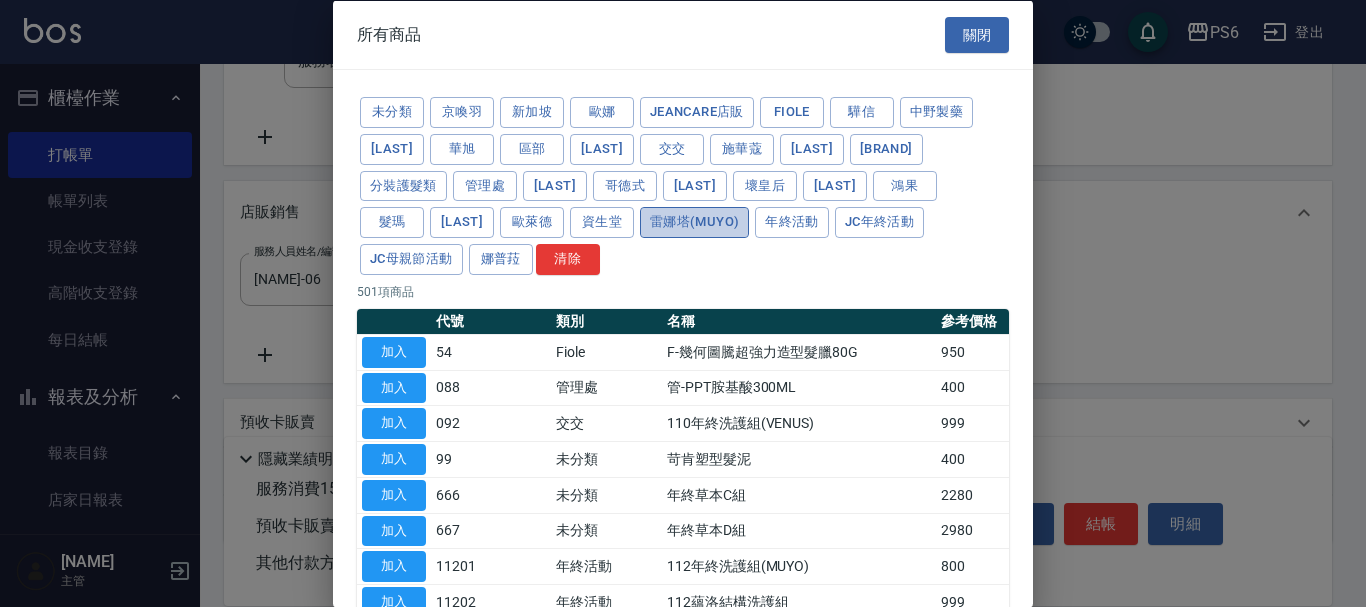 click on "雷娜塔(MUYO)" at bounding box center [694, 222] 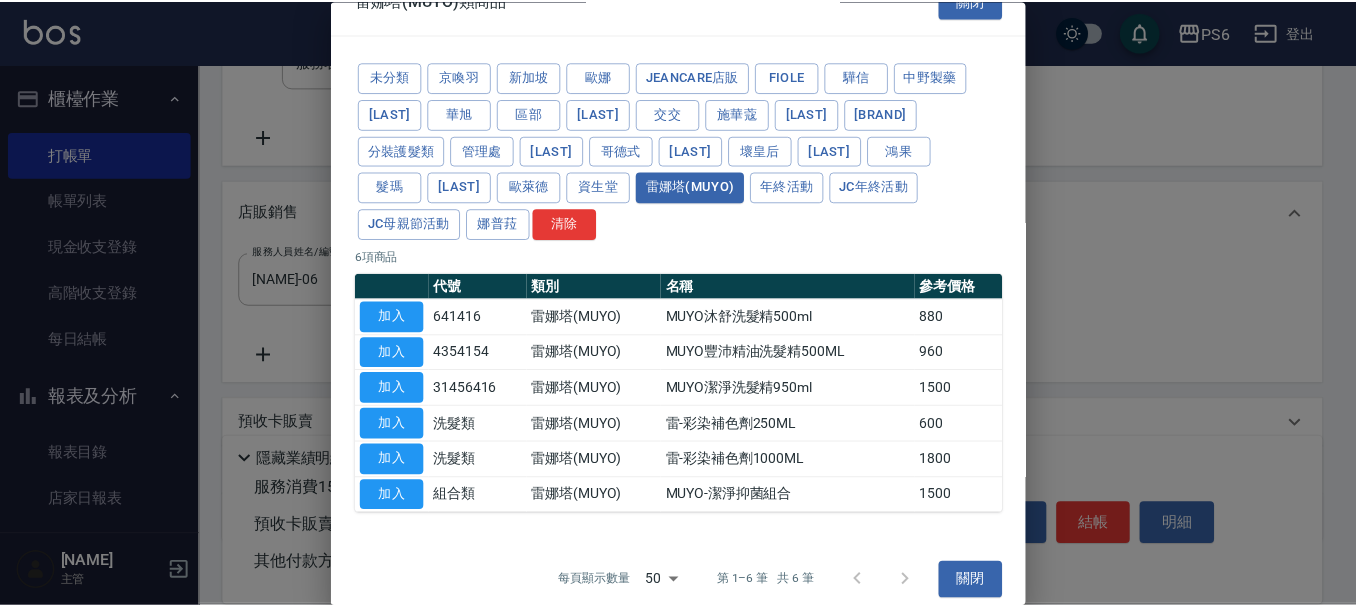 scroll, scrollTop: 51, scrollLeft: 0, axis: vertical 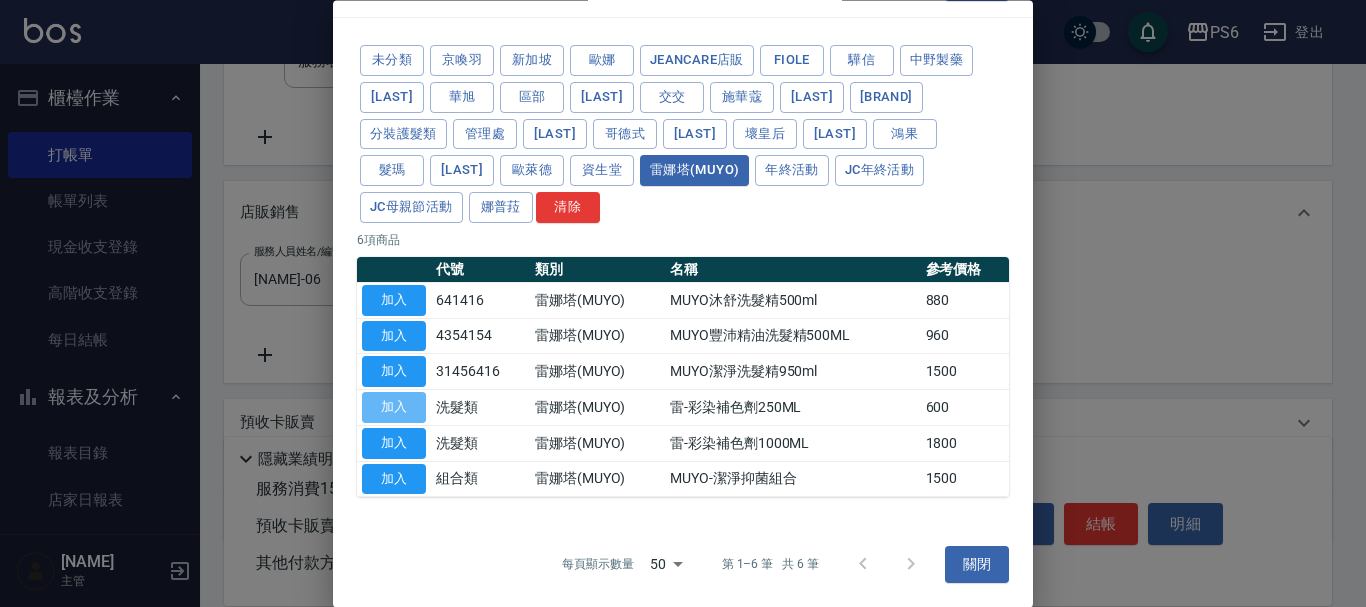 drag, startPoint x: 412, startPoint y: 415, endPoint x: 997, endPoint y: 410, distance: 585.02136 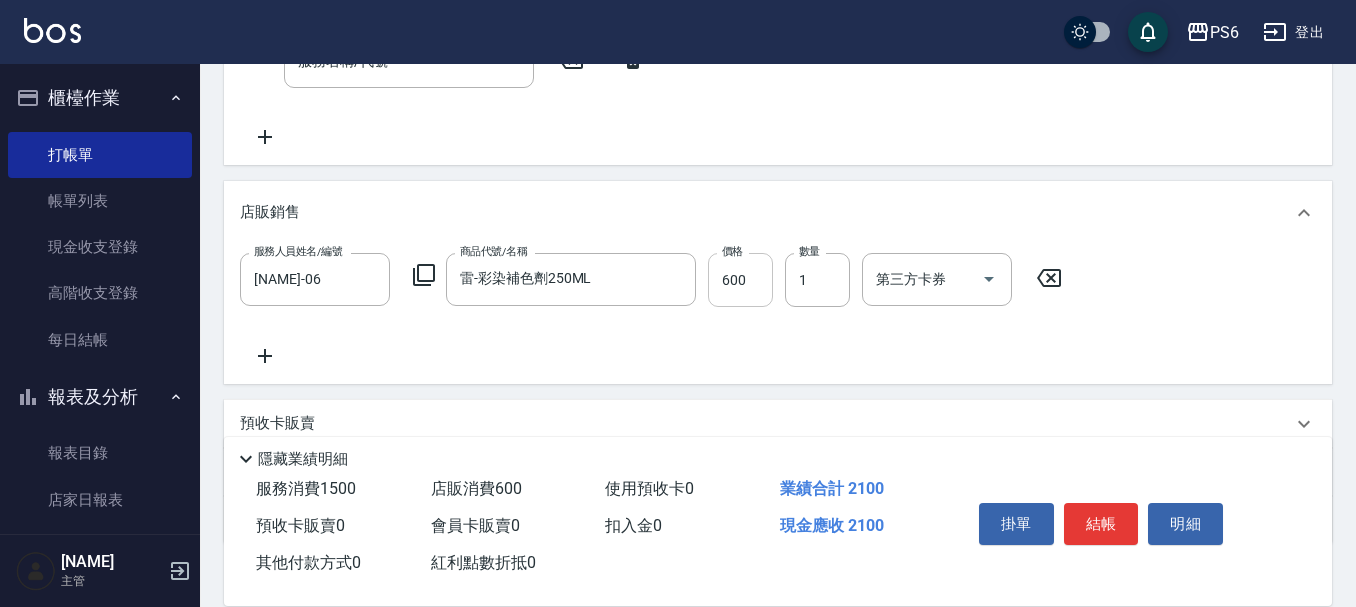 click on "600" at bounding box center [740, 280] 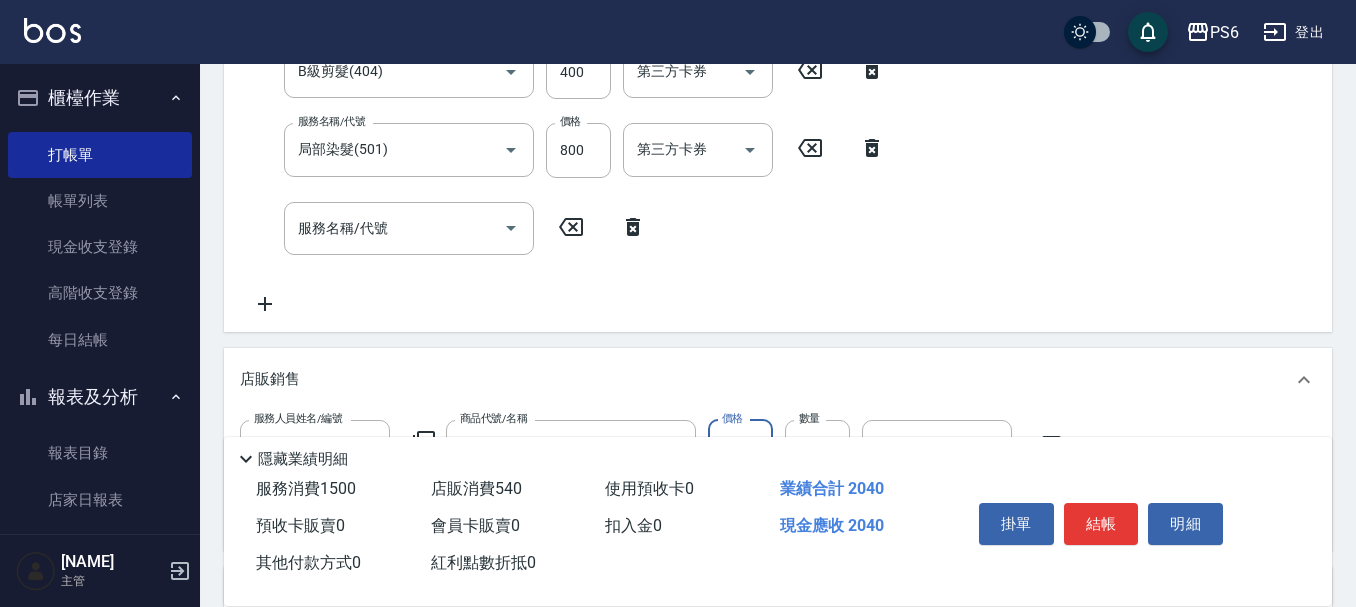 scroll, scrollTop: 400, scrollLeft: 0, axis: vertical 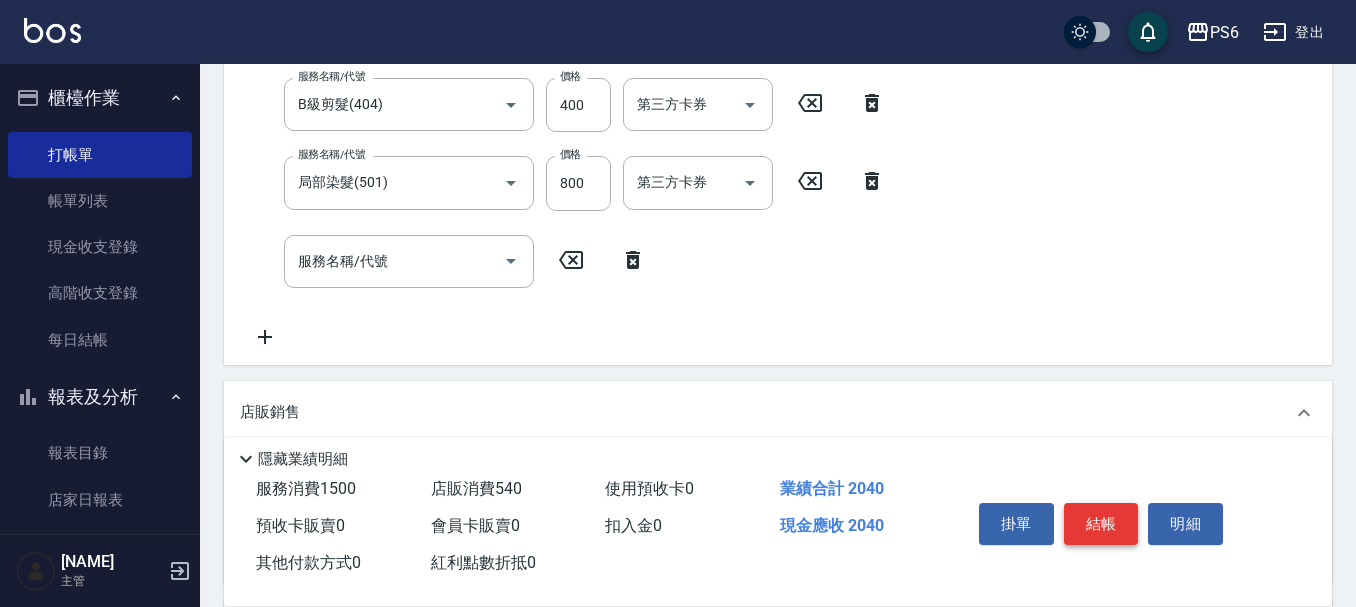 type on "540" 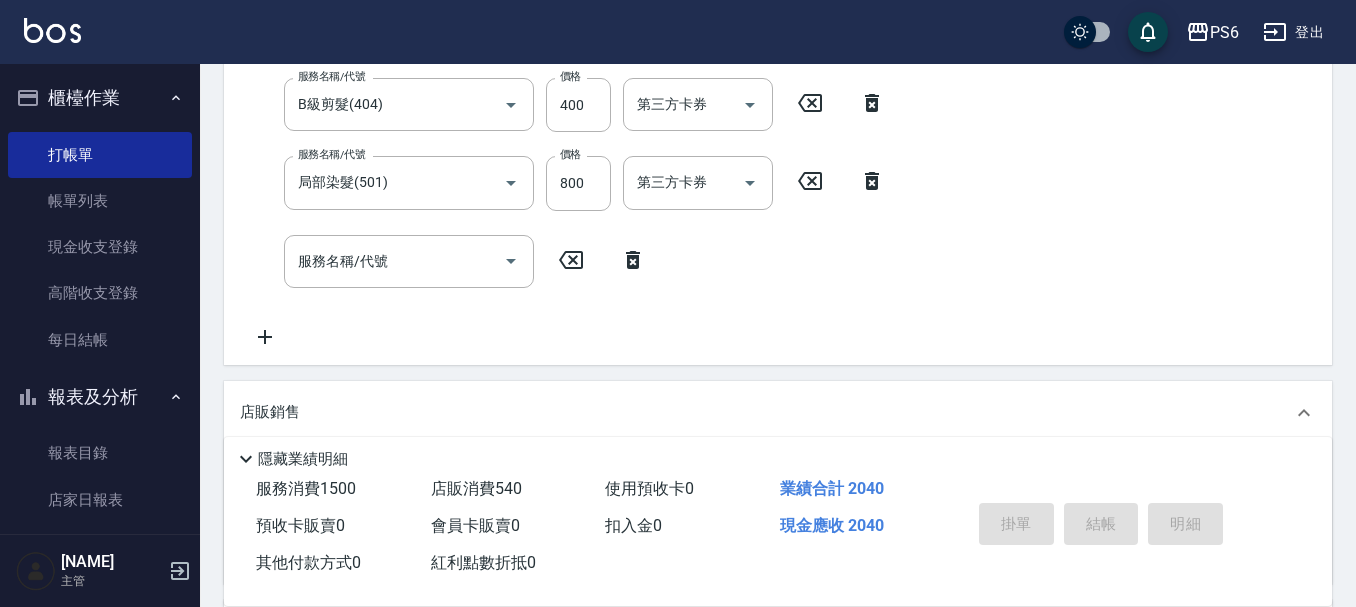 type on "2025/08/07 17:19" 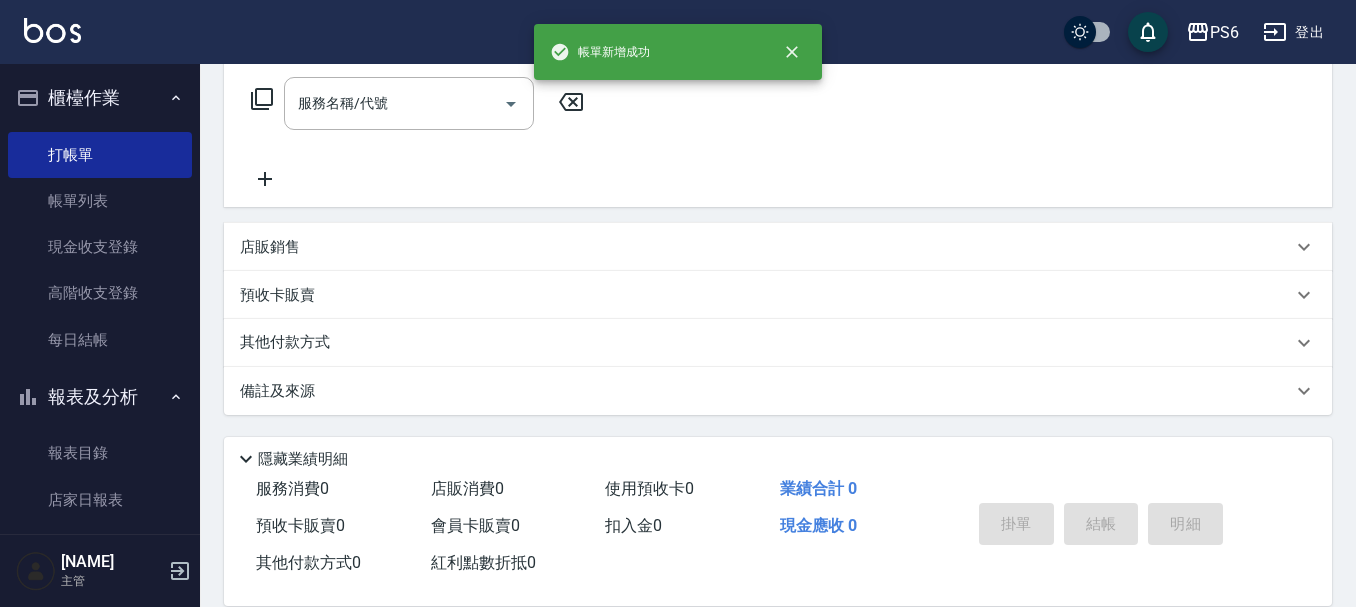 scroll, scrollTop: 0, scrollLeft: 0, axis: both 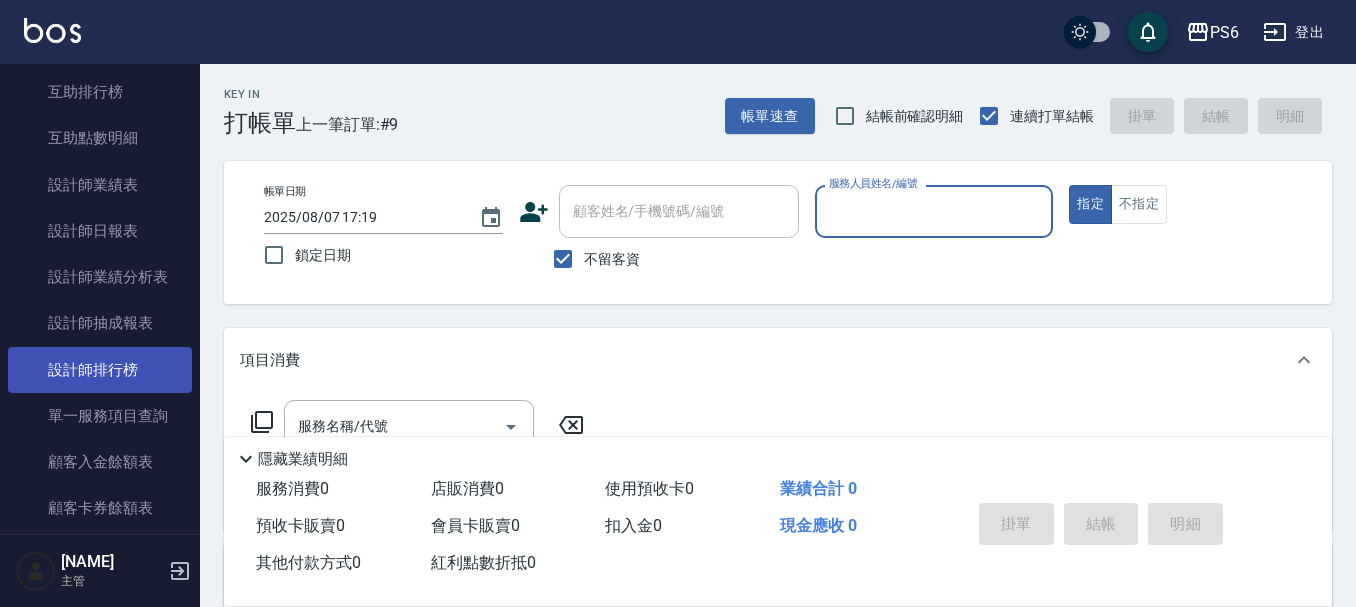 click on "設計師排行榜" at bounding box center [100, 370] 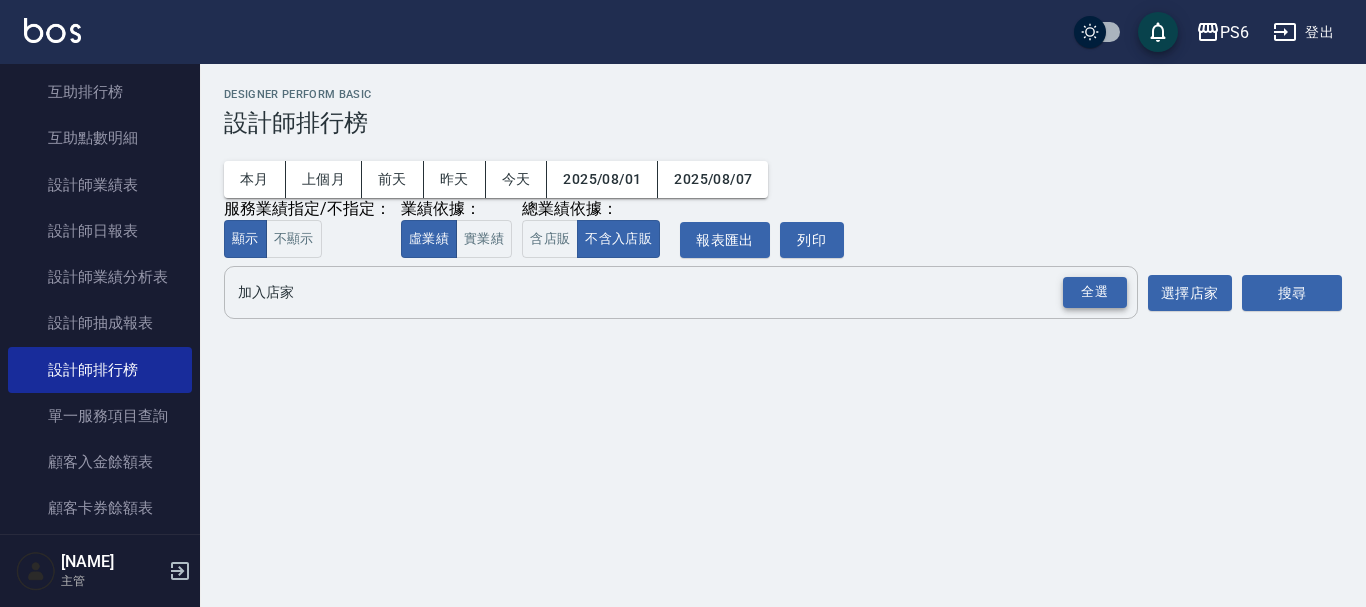 click on "全選" at bounding box center (1095, 292) 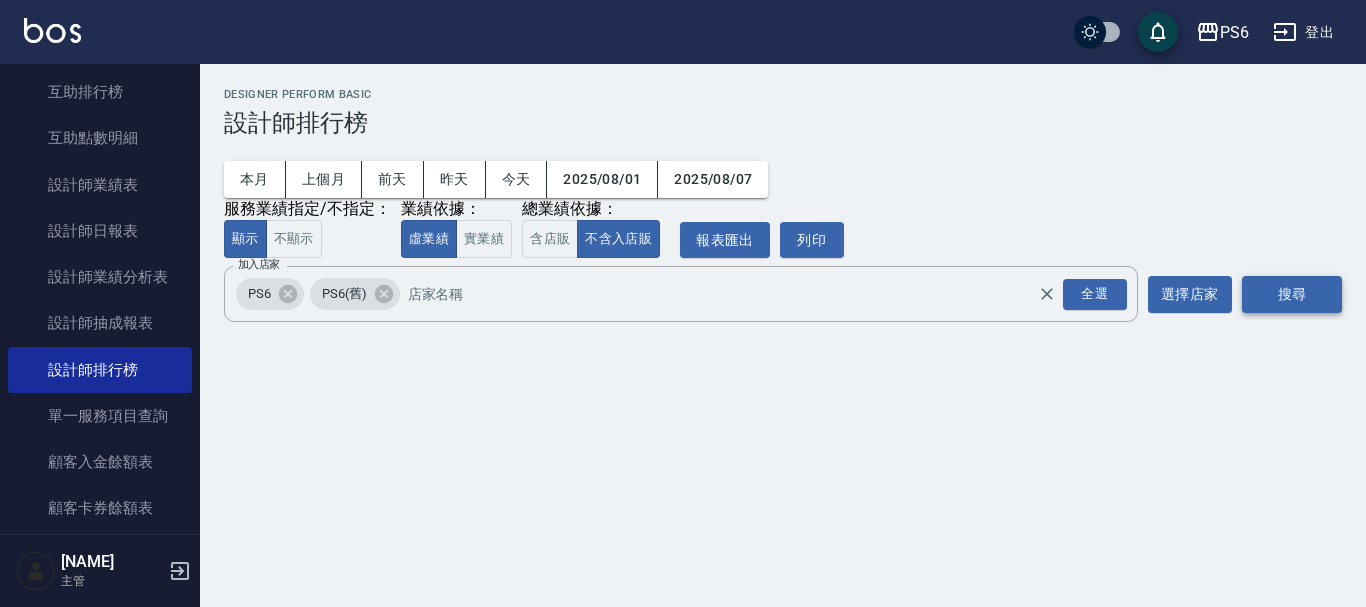 click on "搜尋" at bounding box center (1292, 294) 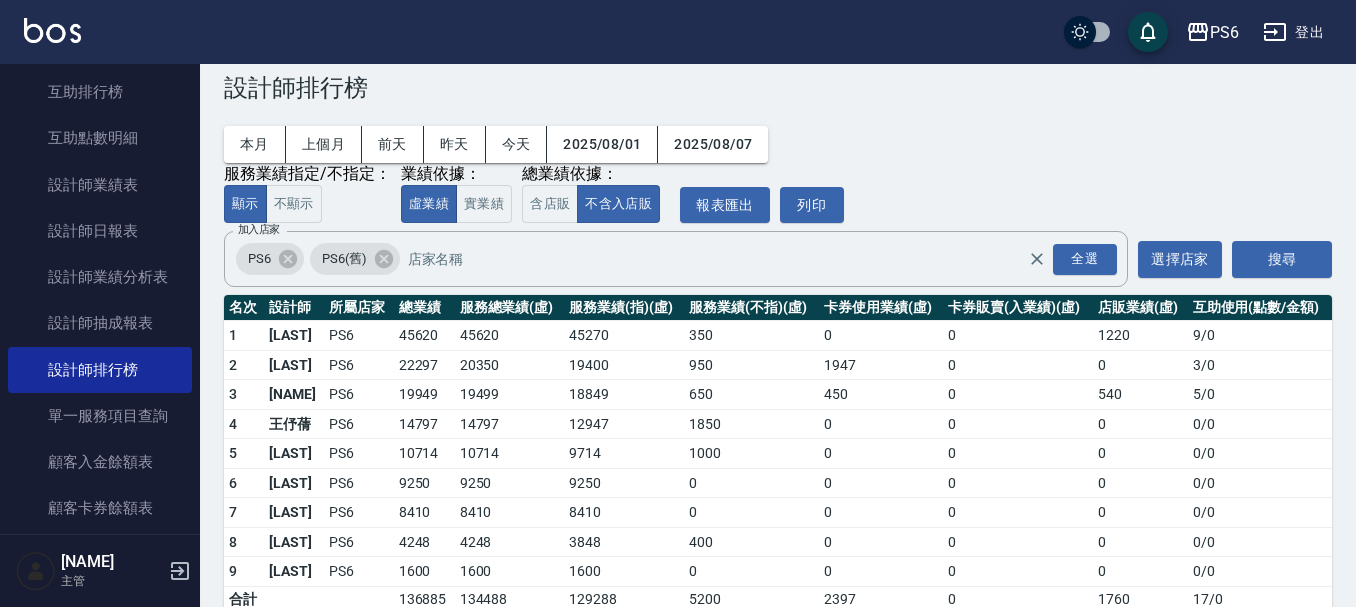 scroll, scrollTop: 68, scrollLeft: 0, axis: vertical 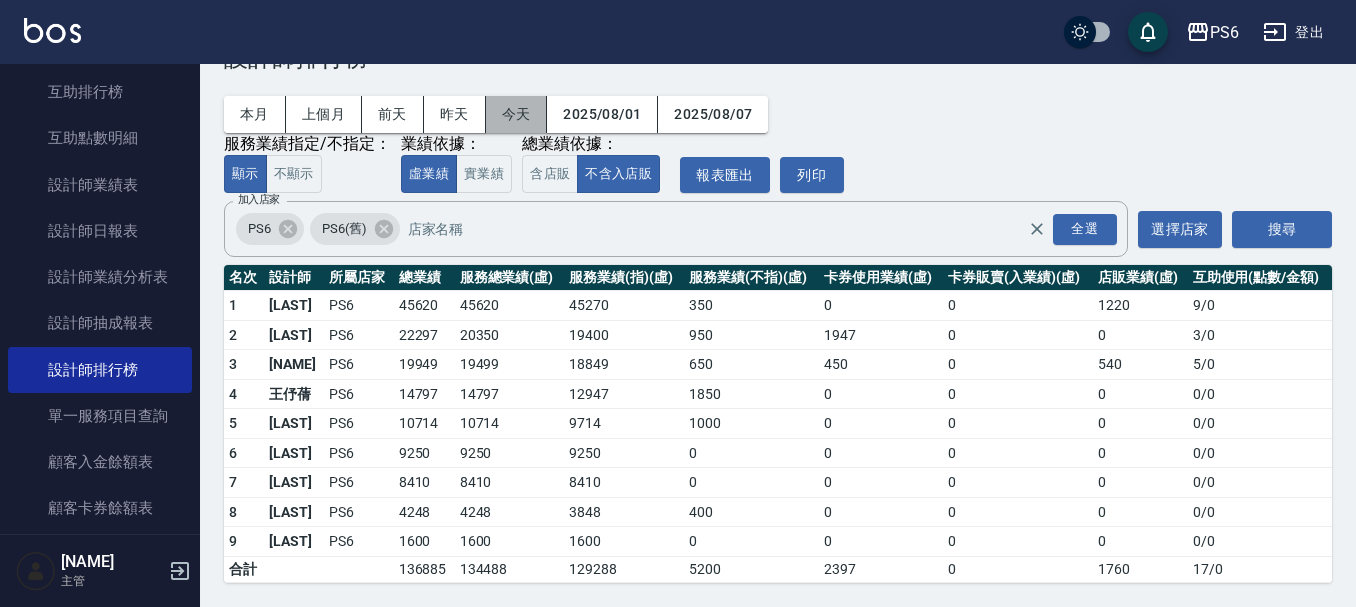 click on "今天" at bounding box center (517, 114) 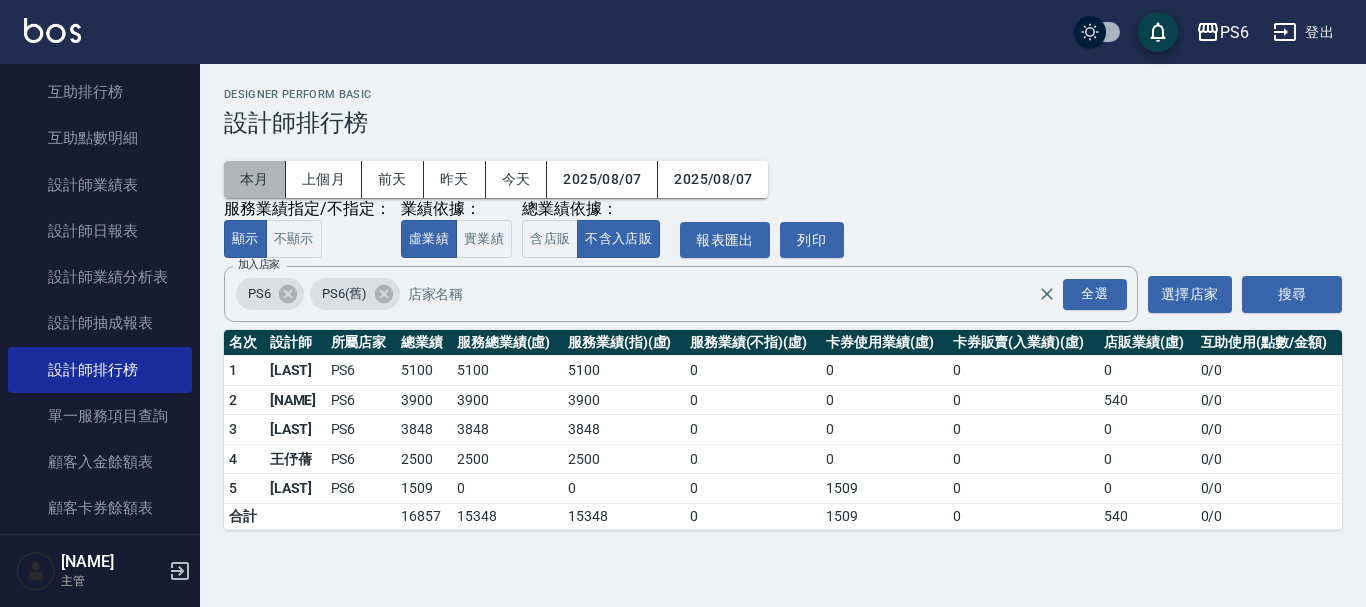 click on "本月" at bounding box center (255, 179) 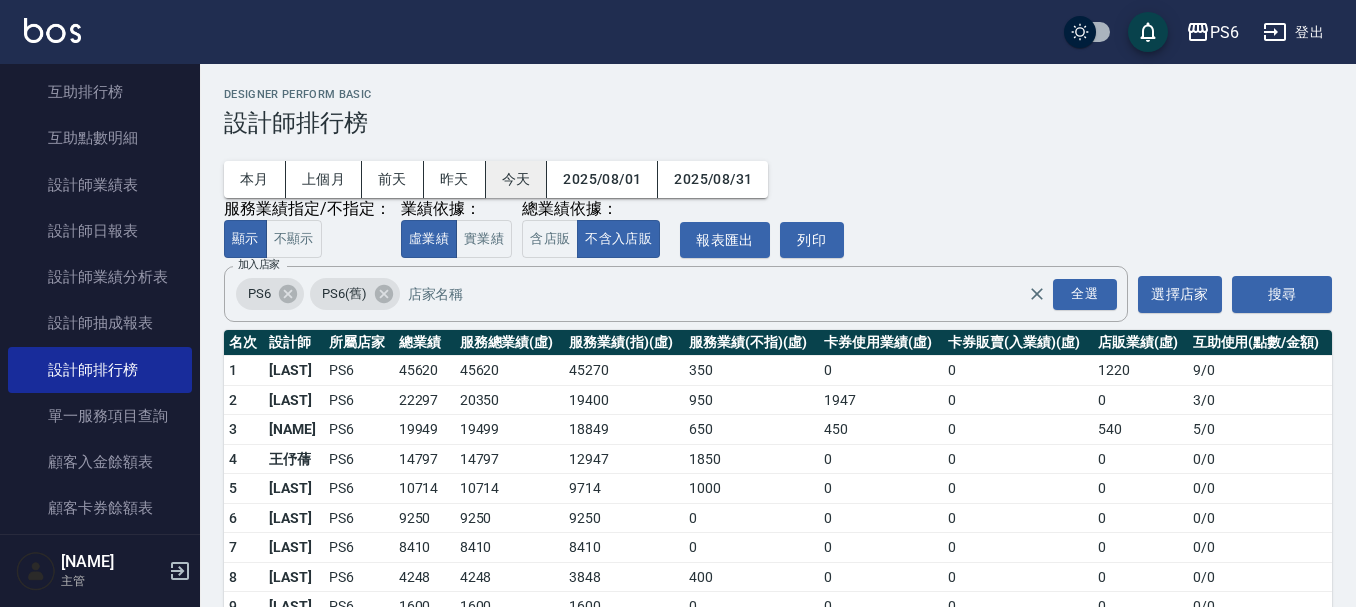 click on "今天" at bounding box center [517, 179] 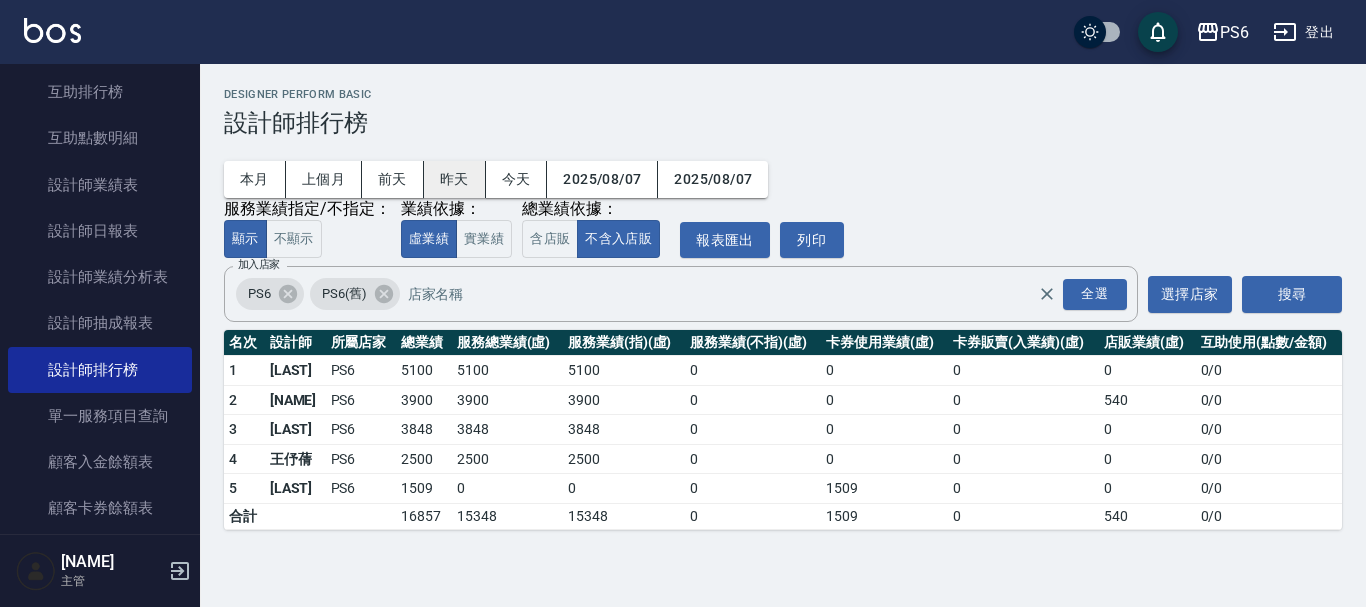 click on "昨天" at bounding box center [455, 179] 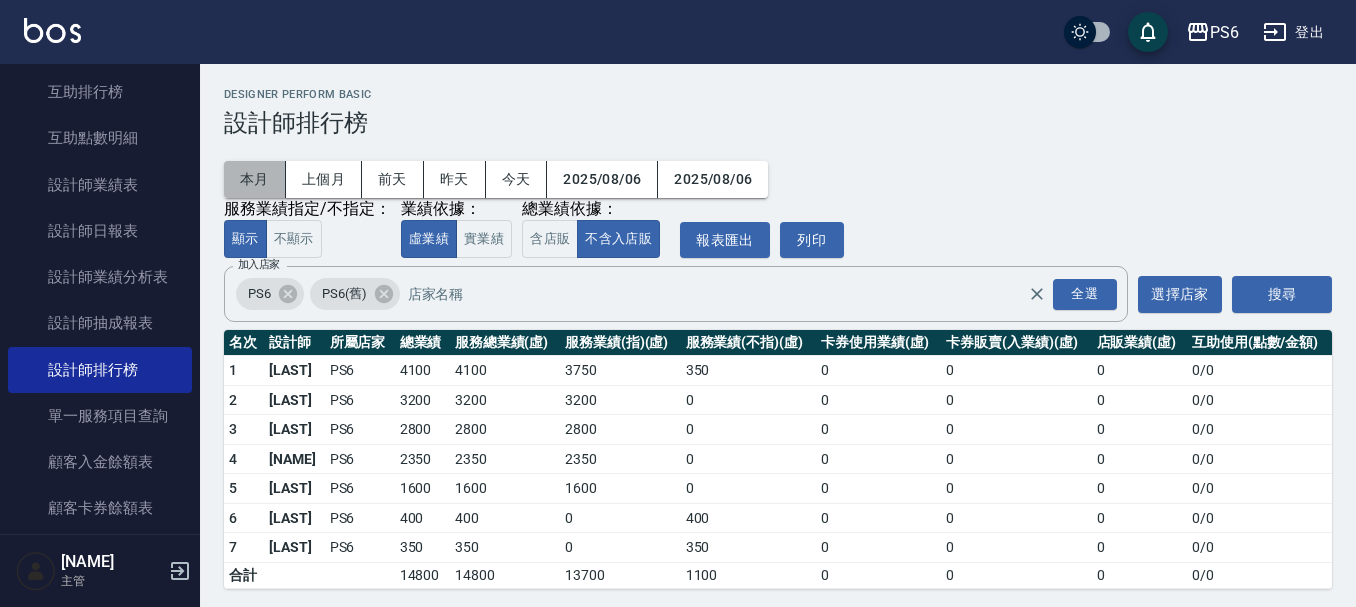 click on "本月" at bounding box center [255, 179] 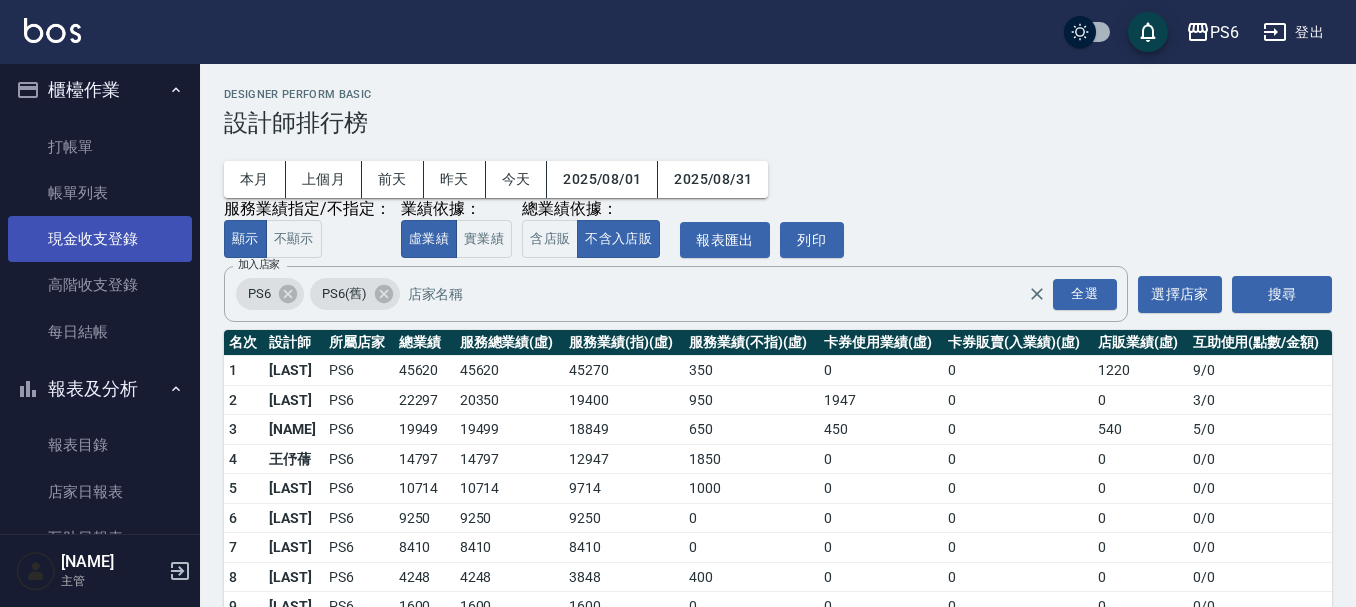 scroll, scrollTop: 0, scrollLeft: 0, axis: both 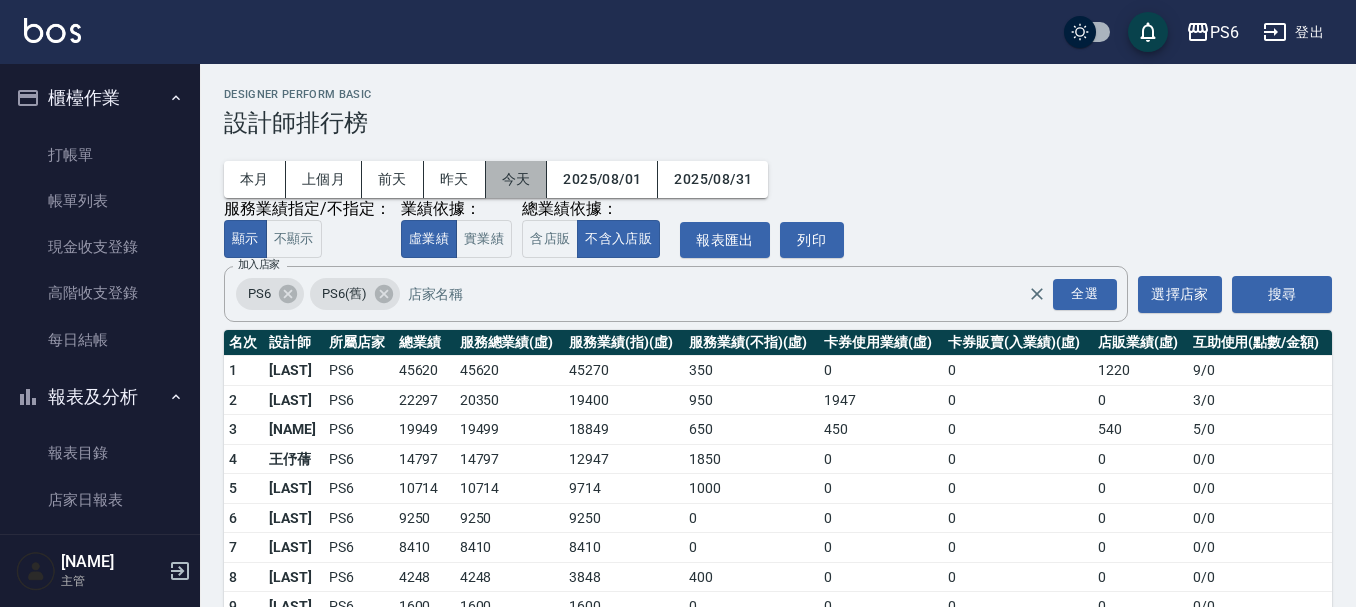 click on "今天" at bounding box center [517, 179] 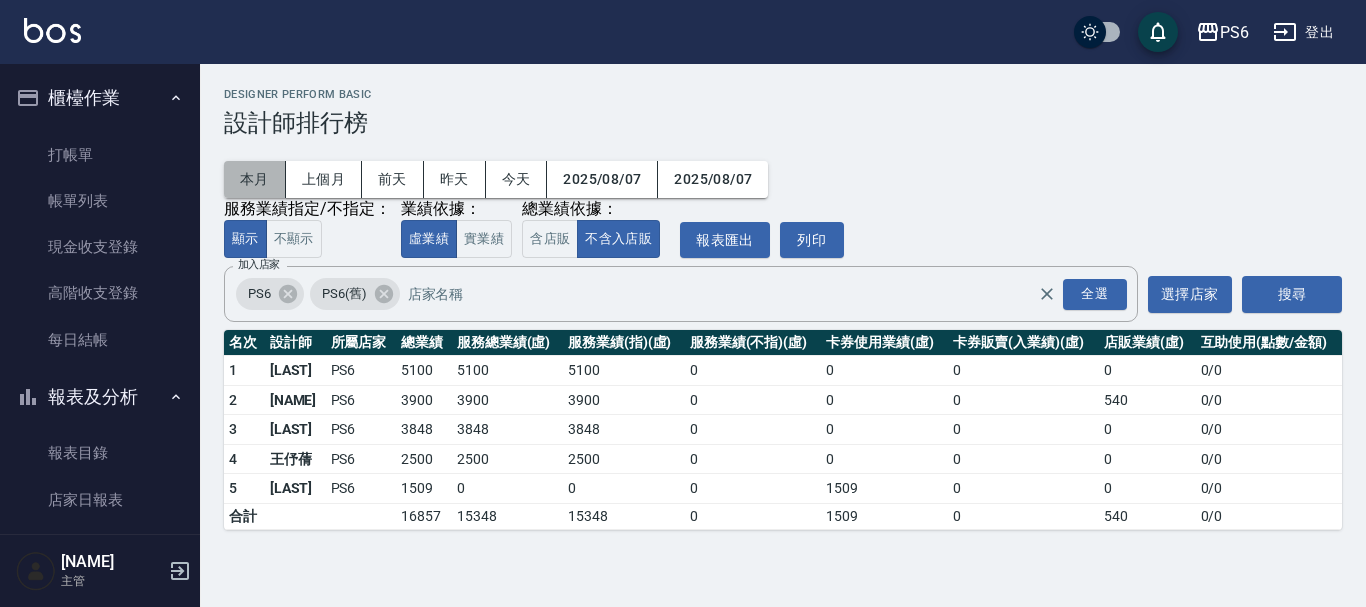 click on "本月" at bounding box center (255, 179) 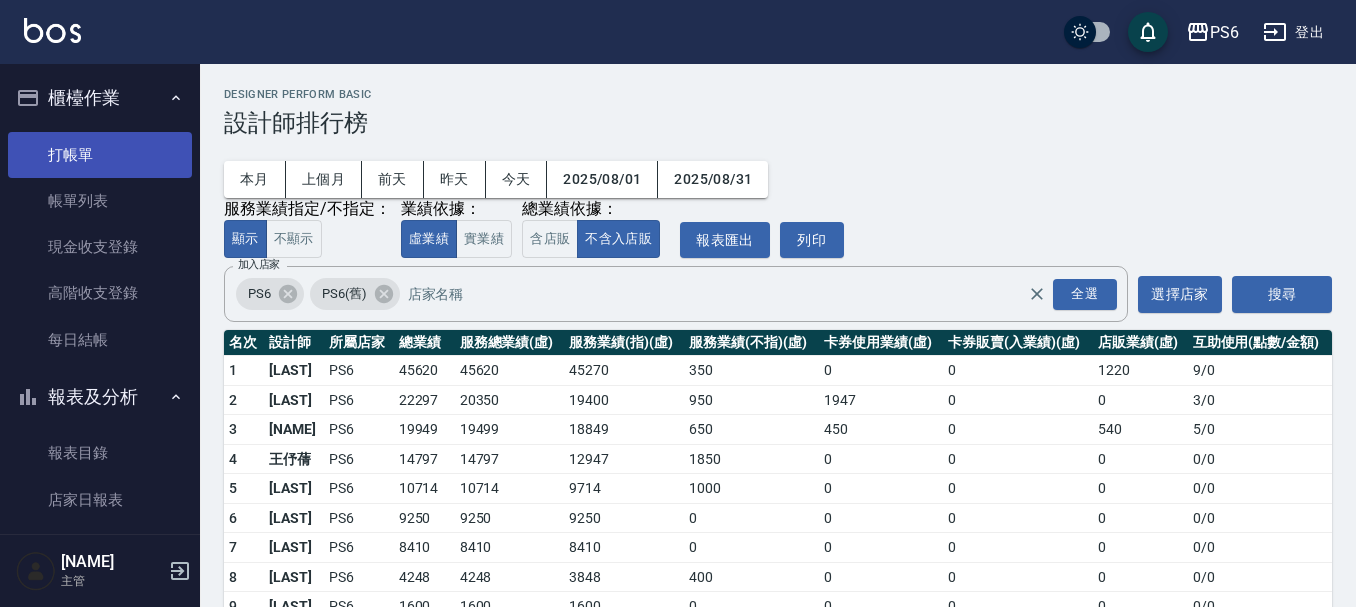 click on "打帳單" at bounding box center (100, 155) 